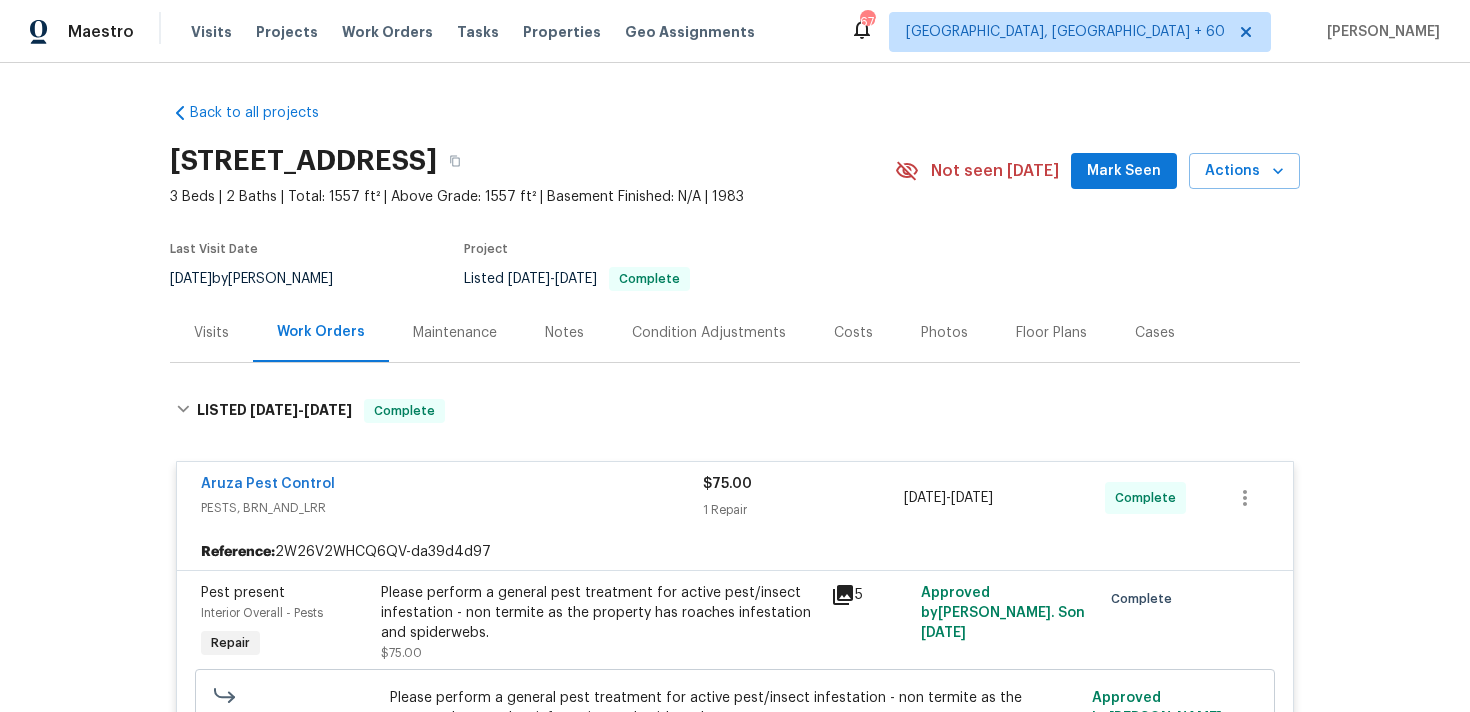 scroll, scrollTop: 0, scrollLeft: 0, axis: both 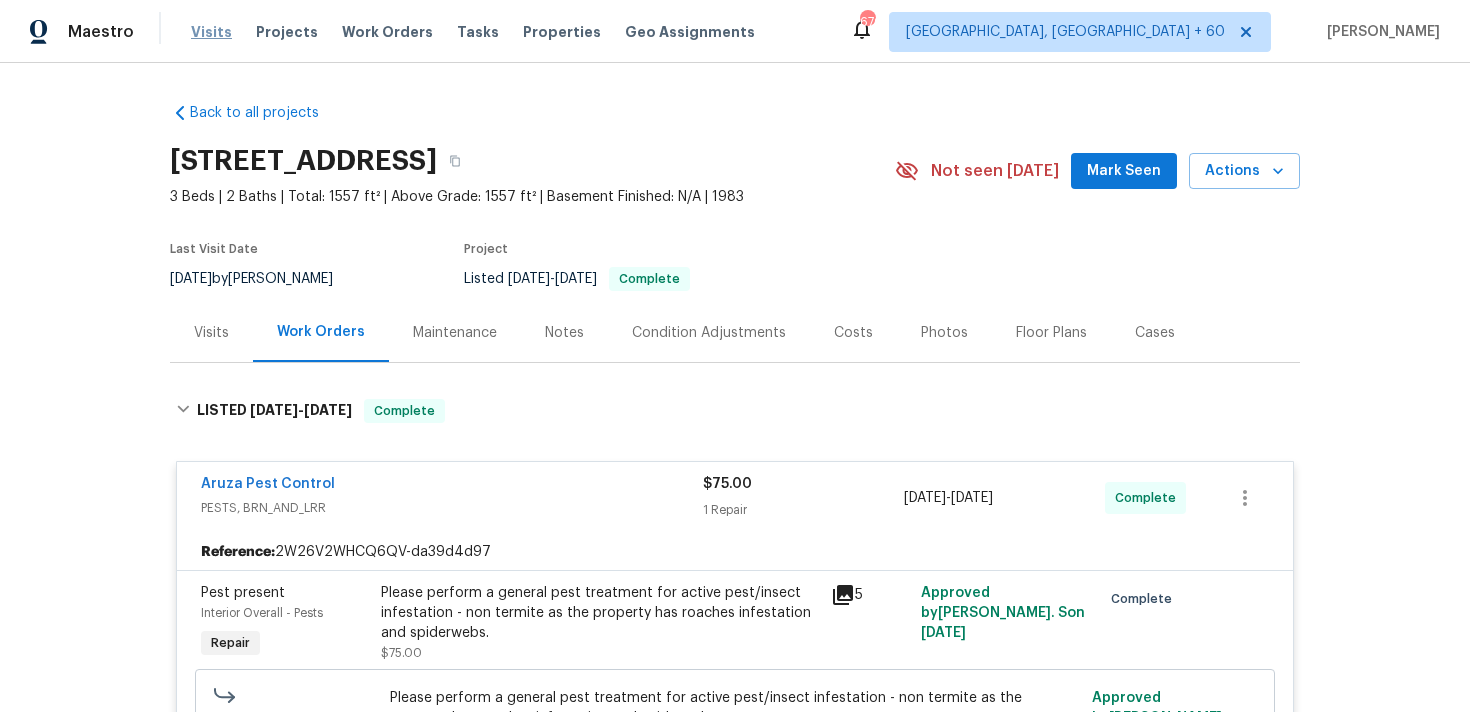 click on "Visits" at bounding box center (211, 32) 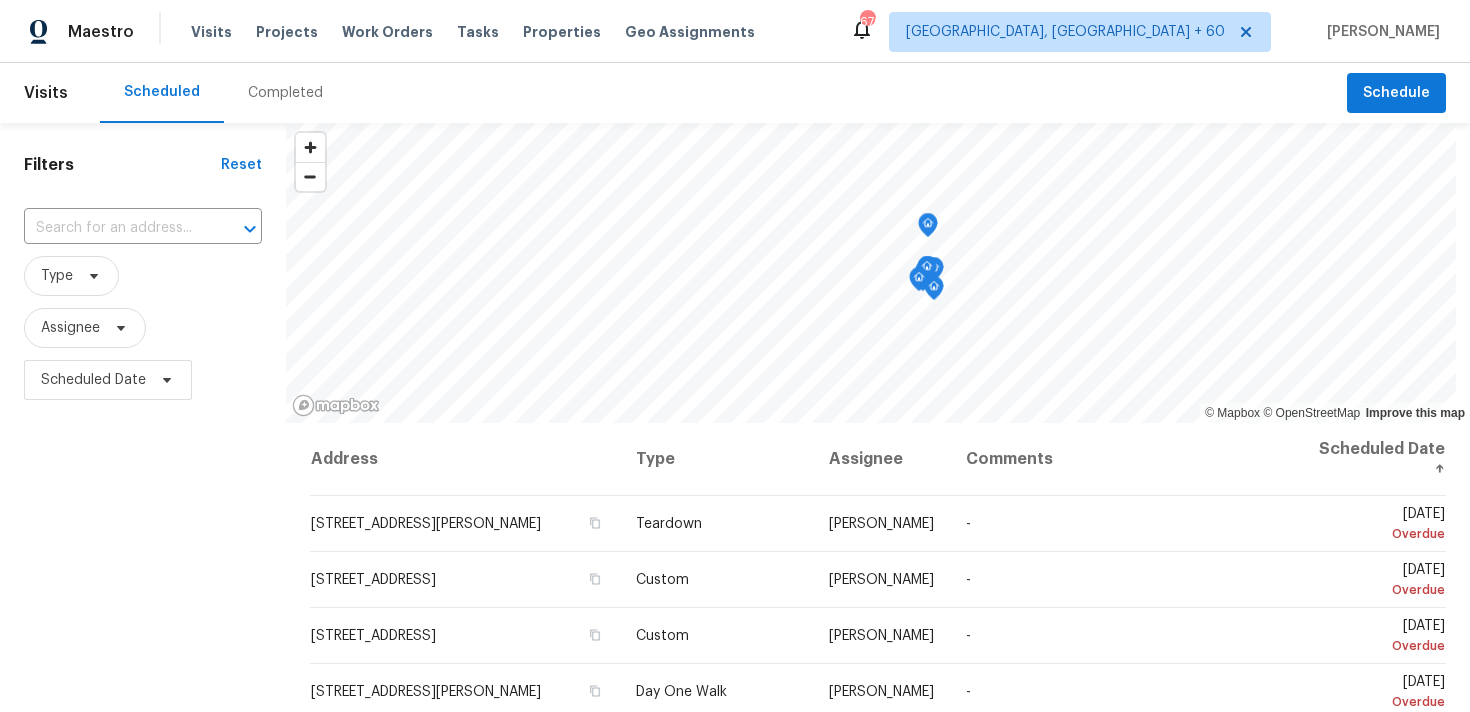 click on "Completed" at bounding box center [285, 93] 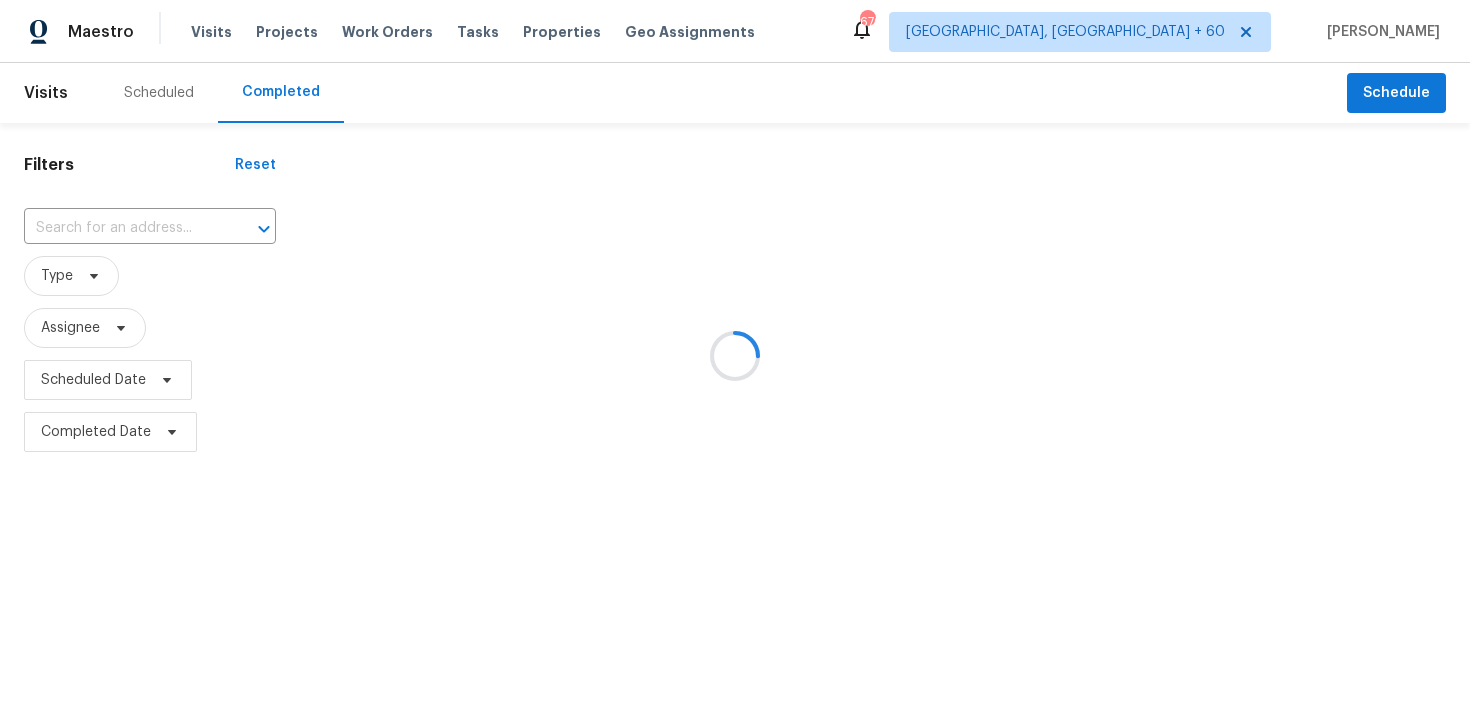 click at bounding box center (735, 356) 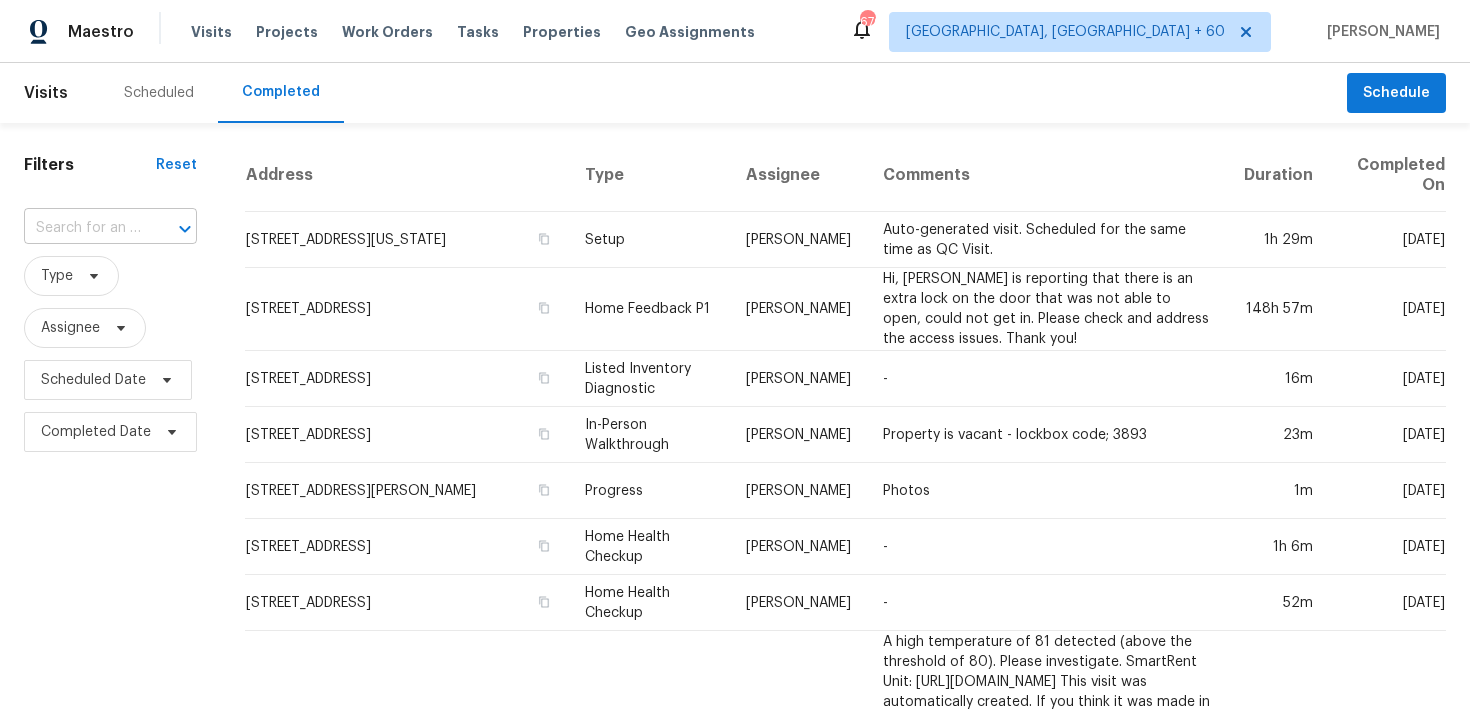 click at bounding box center (82, 228) 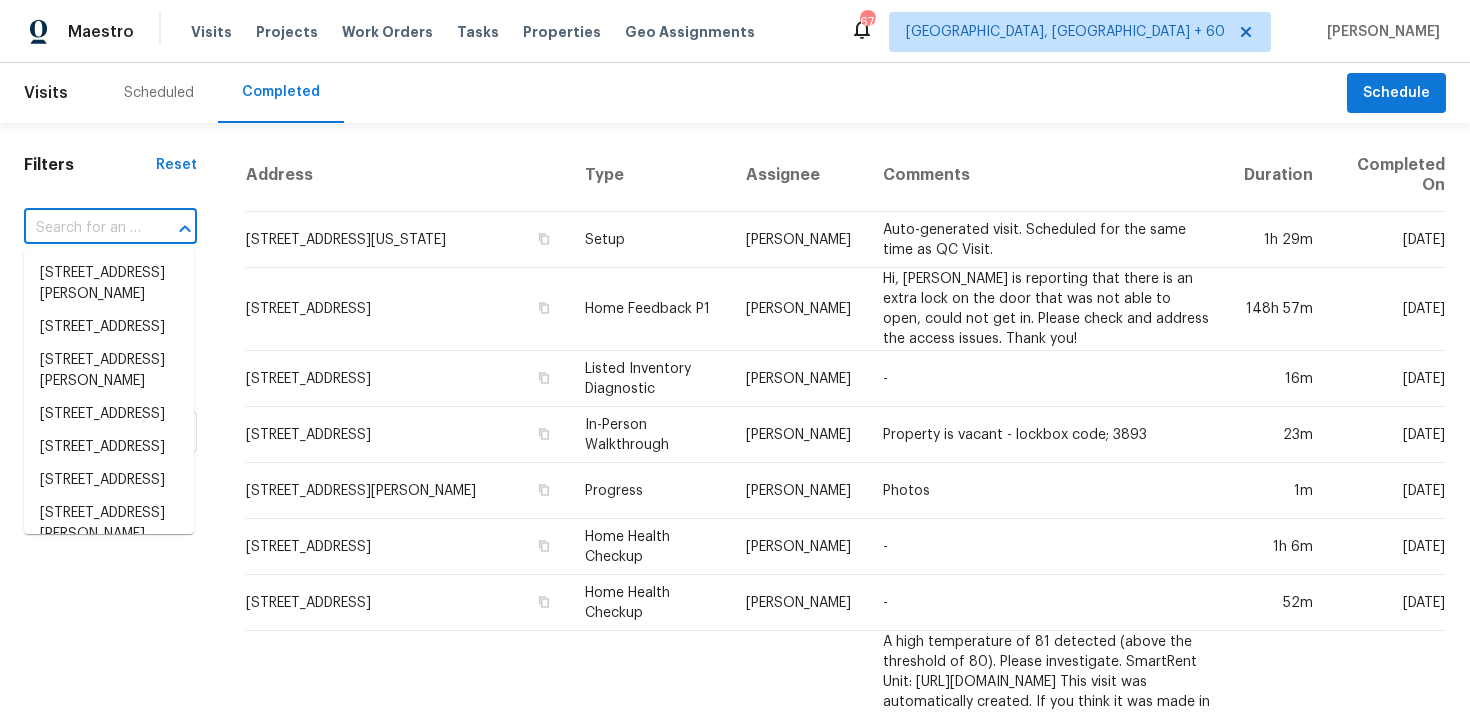 paste on "[STREET_ADDRESS]" 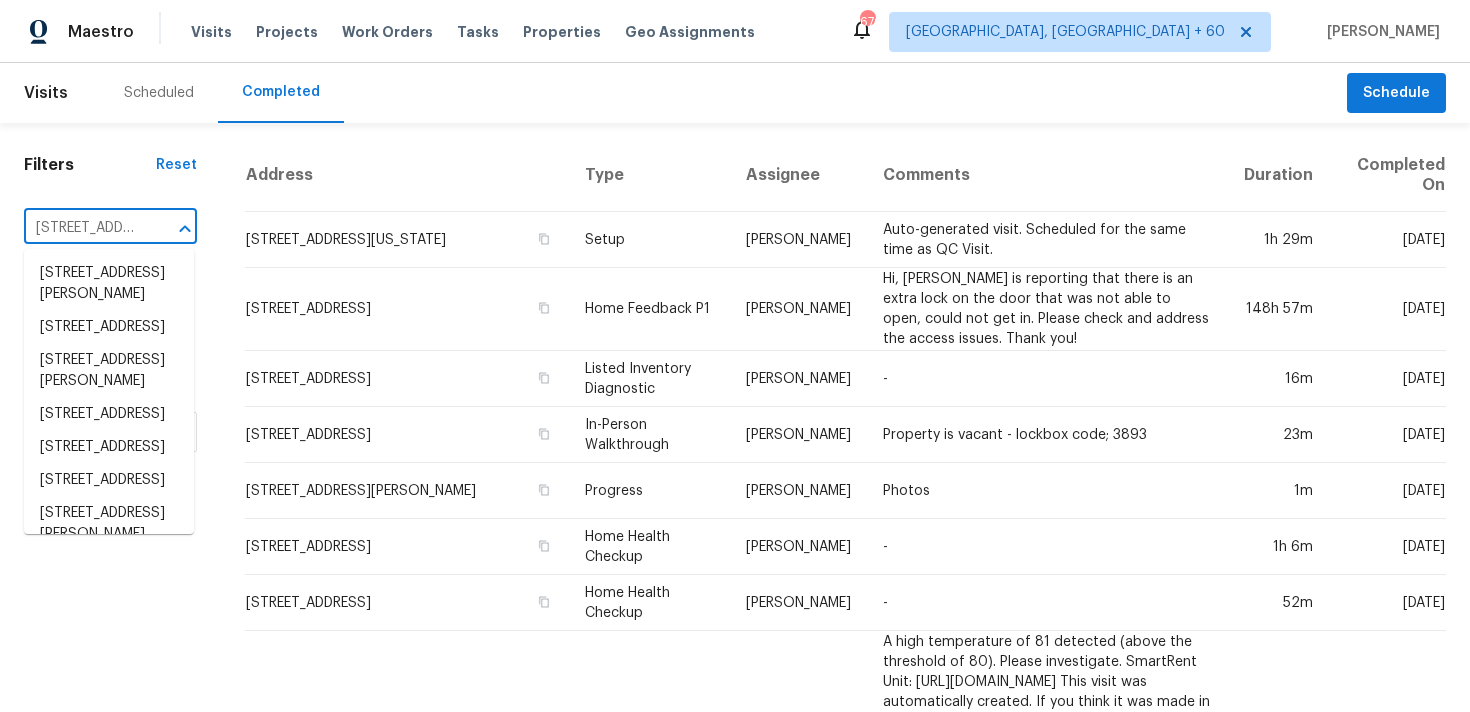 scroll, scrollTop: 0, scrollLeft: 158, axis: horizontal 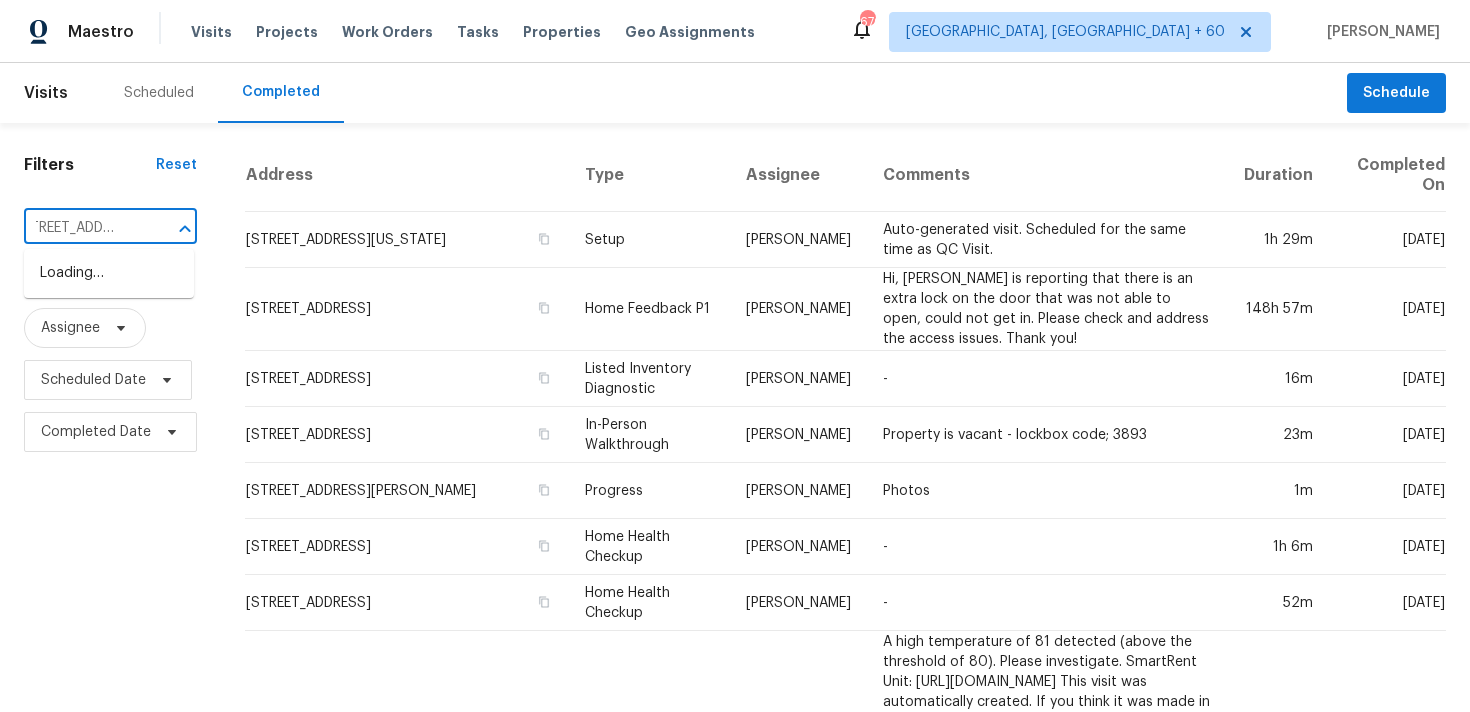 type on "[STREET_ADDRESS]" 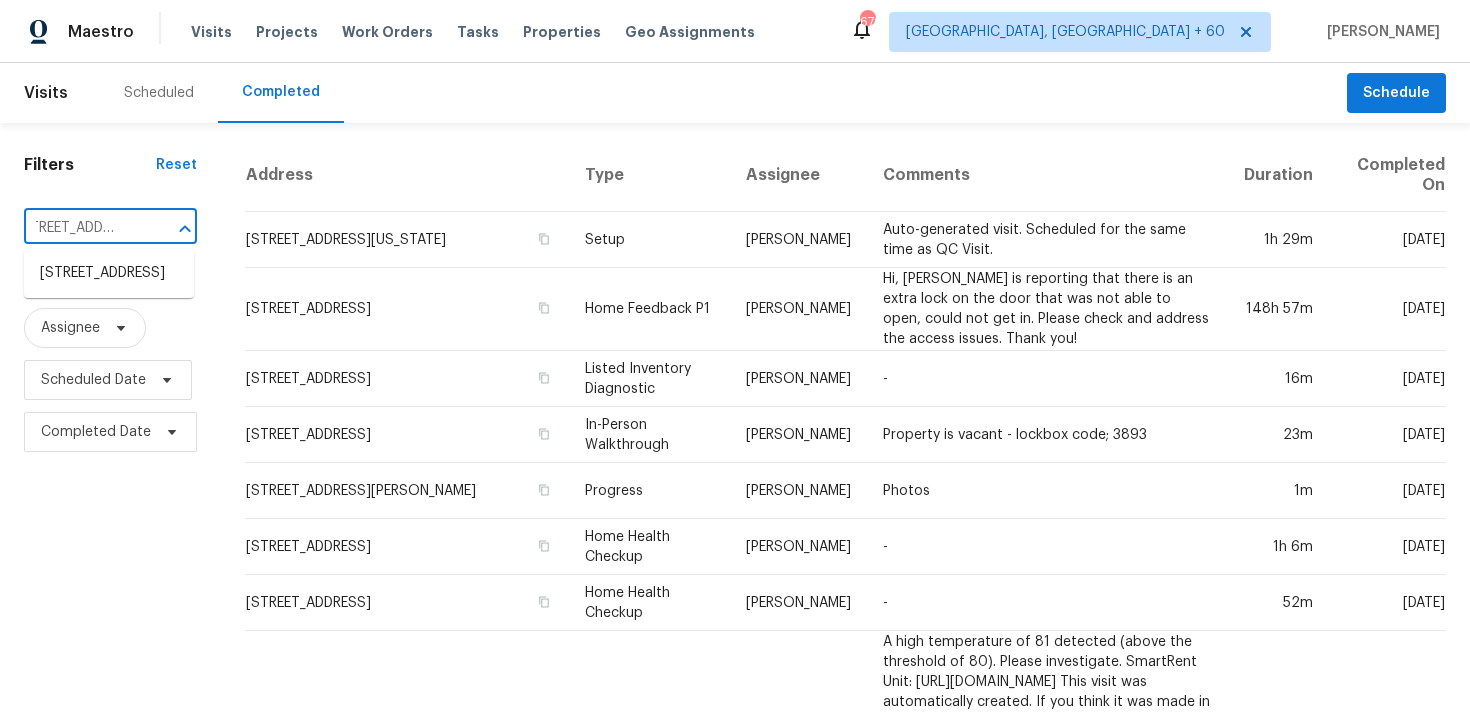 scroll, scrollTop: 0, scrollLeft: 41, axis: horizontal 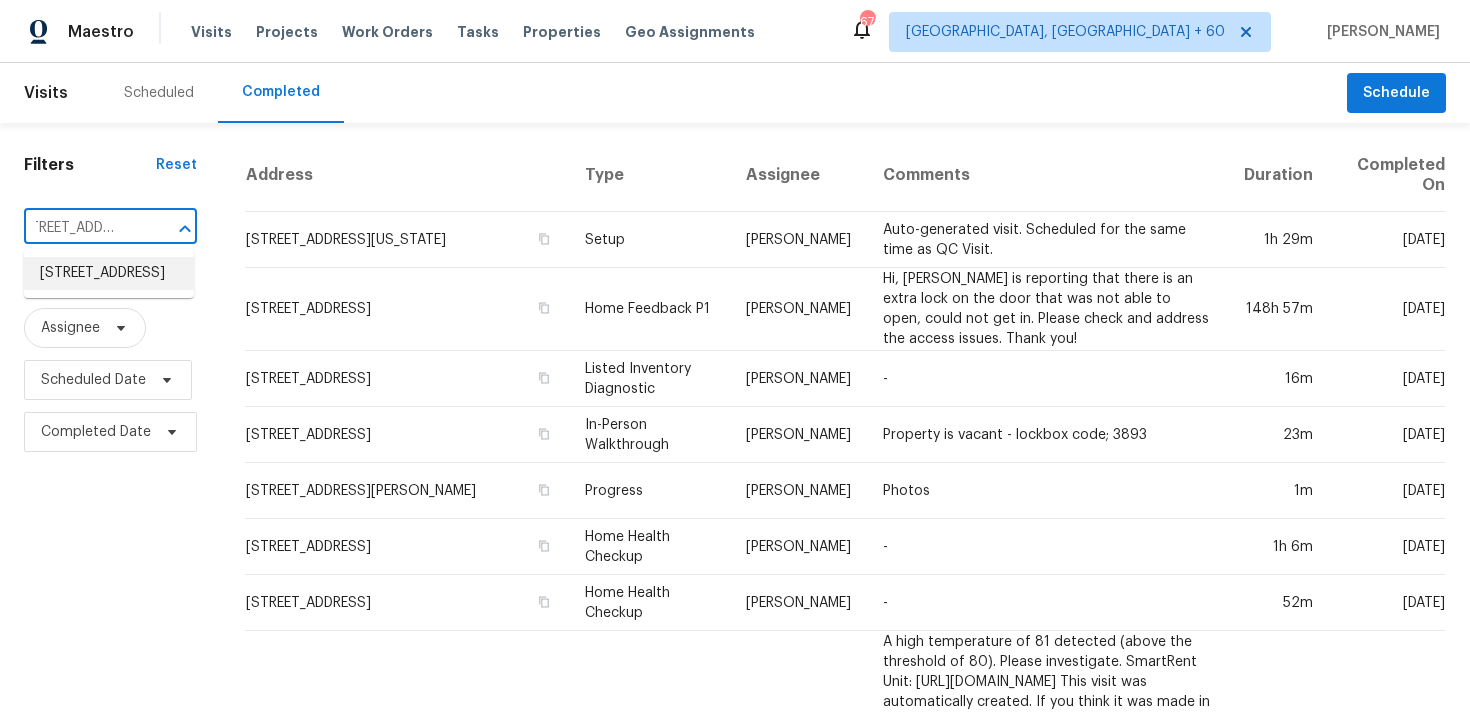 click on "[STREET_ADDRESS]" at bounding box center [109, 273] 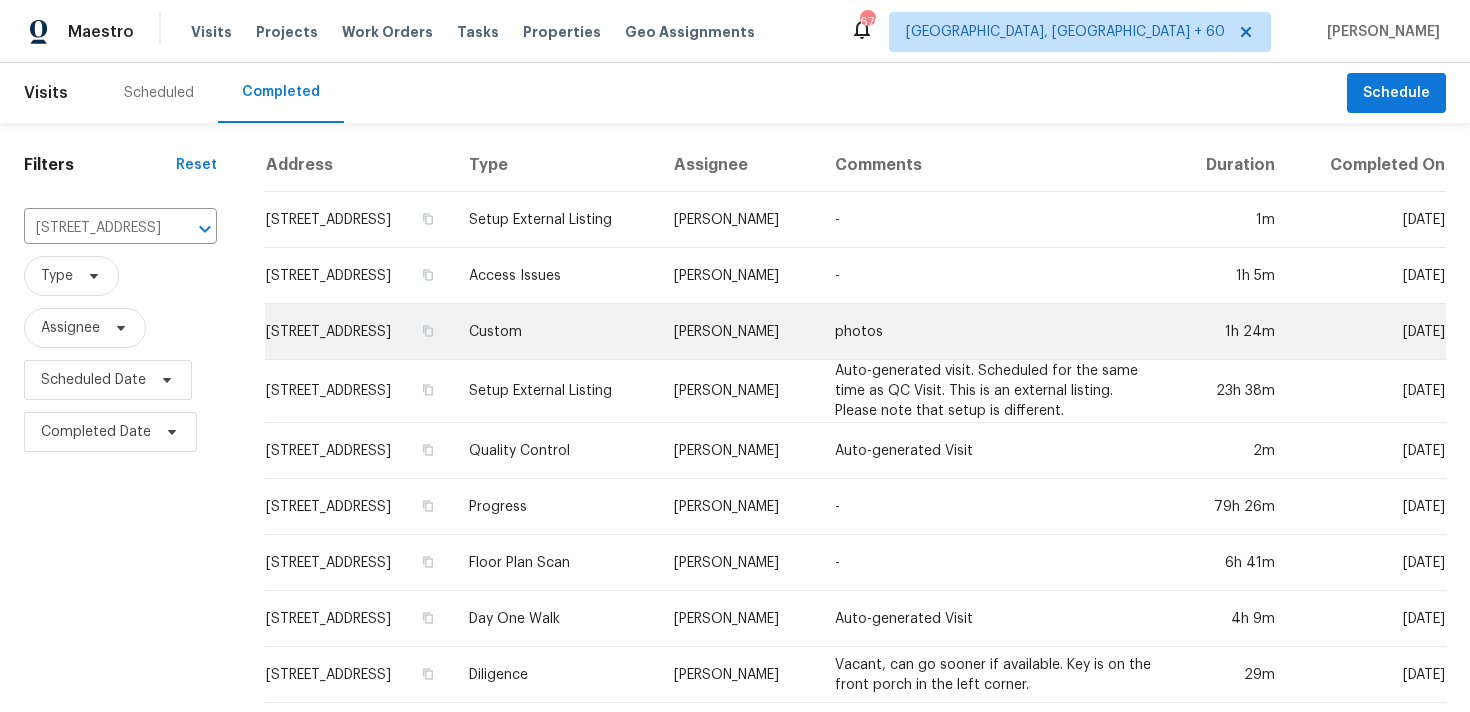 click on "Custom" at bounding box center (555, 332) 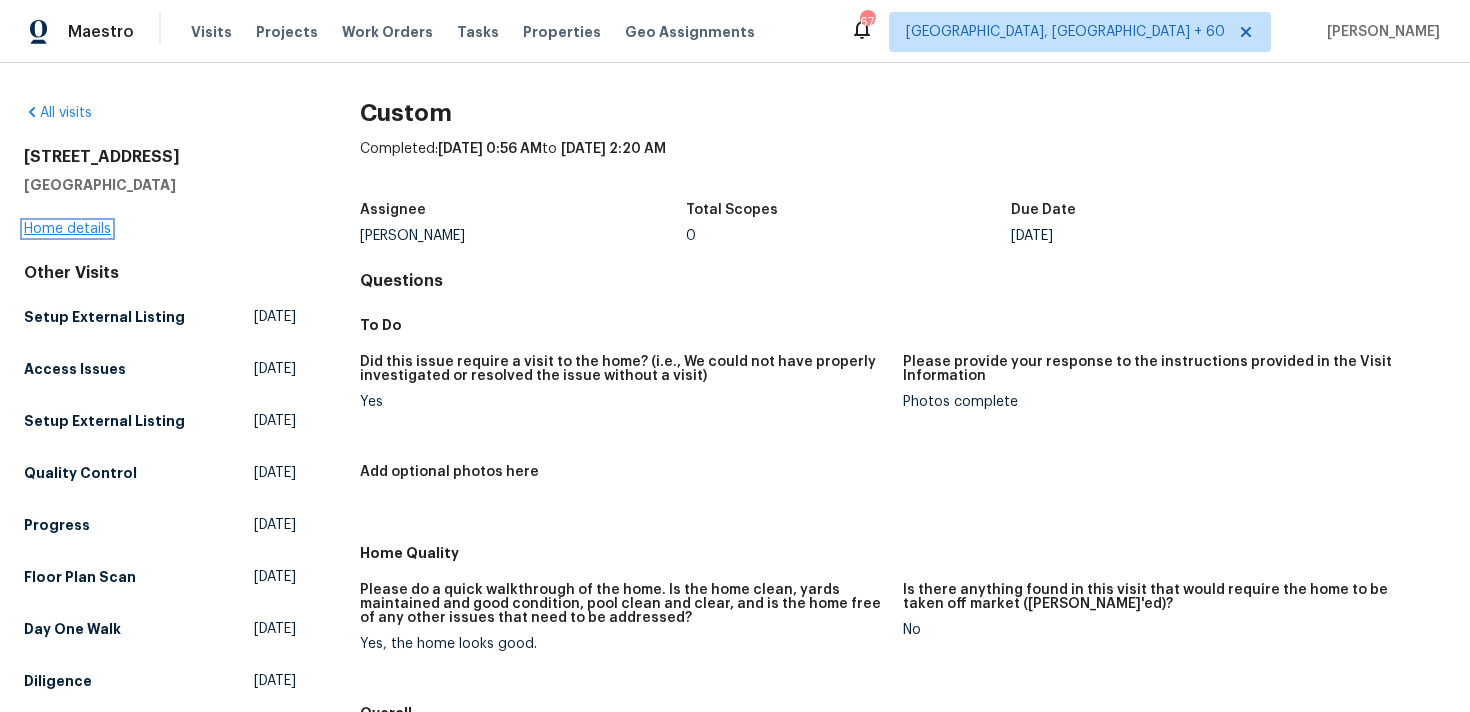 click on "Home details" at bounding box center (67, 229) 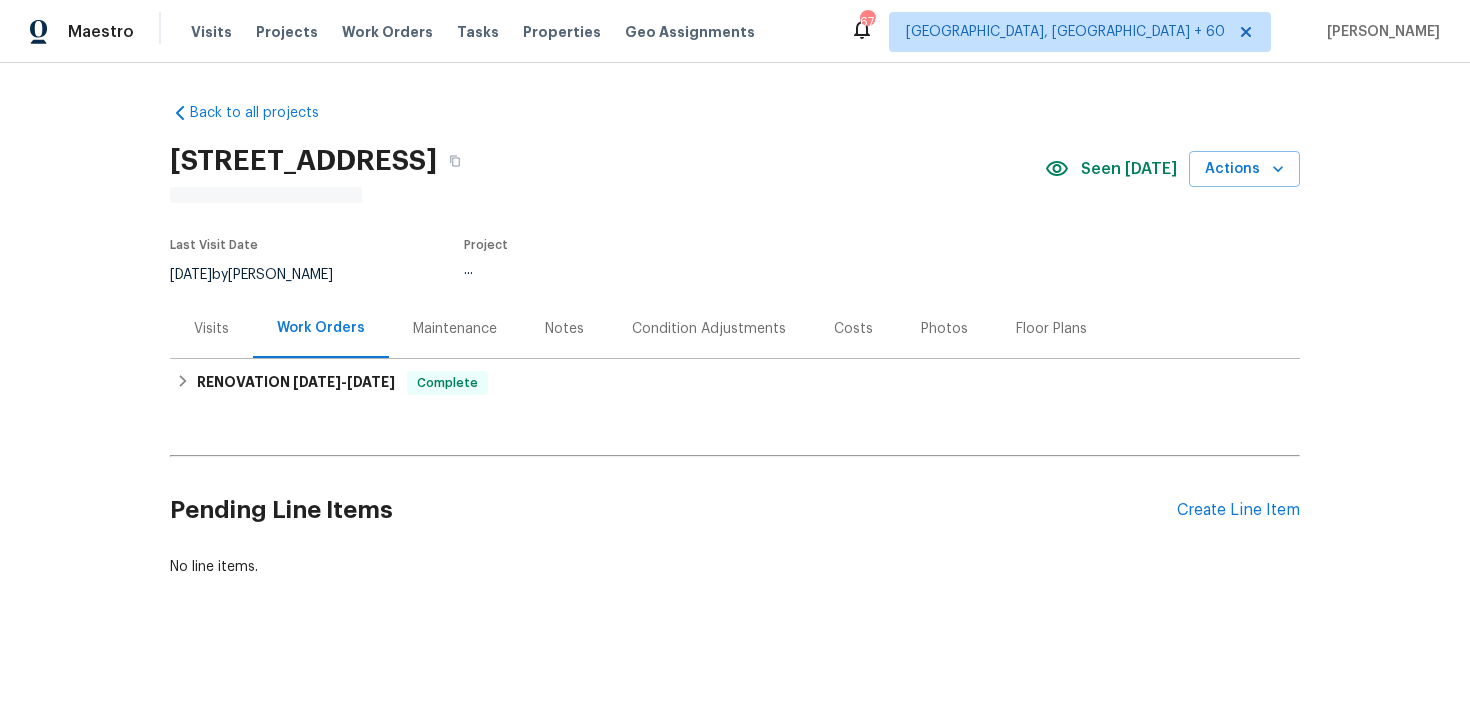 scroll, scrollTop: 5, scrollLeft: 0, axis: vertical 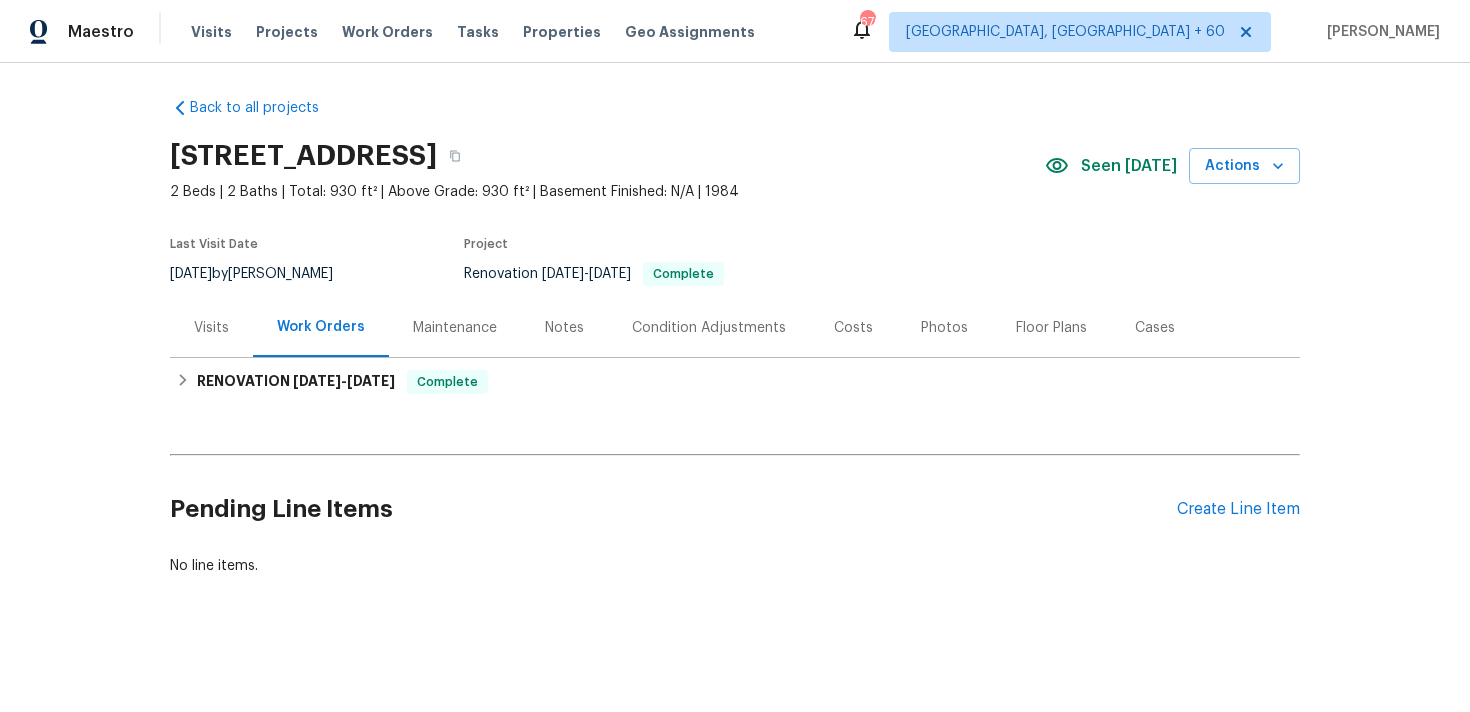 click on "Back to all projects [STREET_ADDRESS] 2 Beds | 2 Baths | Total: 930 ft² | Above Grade: 930 ft² | Basement Finished: N/A | 1984 Seen [DATE] Actions Last Visit Date [DATE]  by  [PERSON_NAME]   Project Renovation   [DATE]  -  [DATE] Complete Visits Work Orders Maintenance Notes Condition Adjustments Costs Photos Floor Plans Cases RENOVATION   [DATE]  -  [DATE] Complete Centralized Purchasing PAINTING, APPLIANCE, CABINETS, OD_SELECT $315.40 2 Repairs [DATE]  -  [DATE] Complete HS Renew Corp GENERAL_CONTRACTOR $6,007.60 13 Repairs | 1 Upgrade [DATE]  -  [DATE] Complete Pending Line Items Create Line Item No line items." at bounding box center [735, 337] 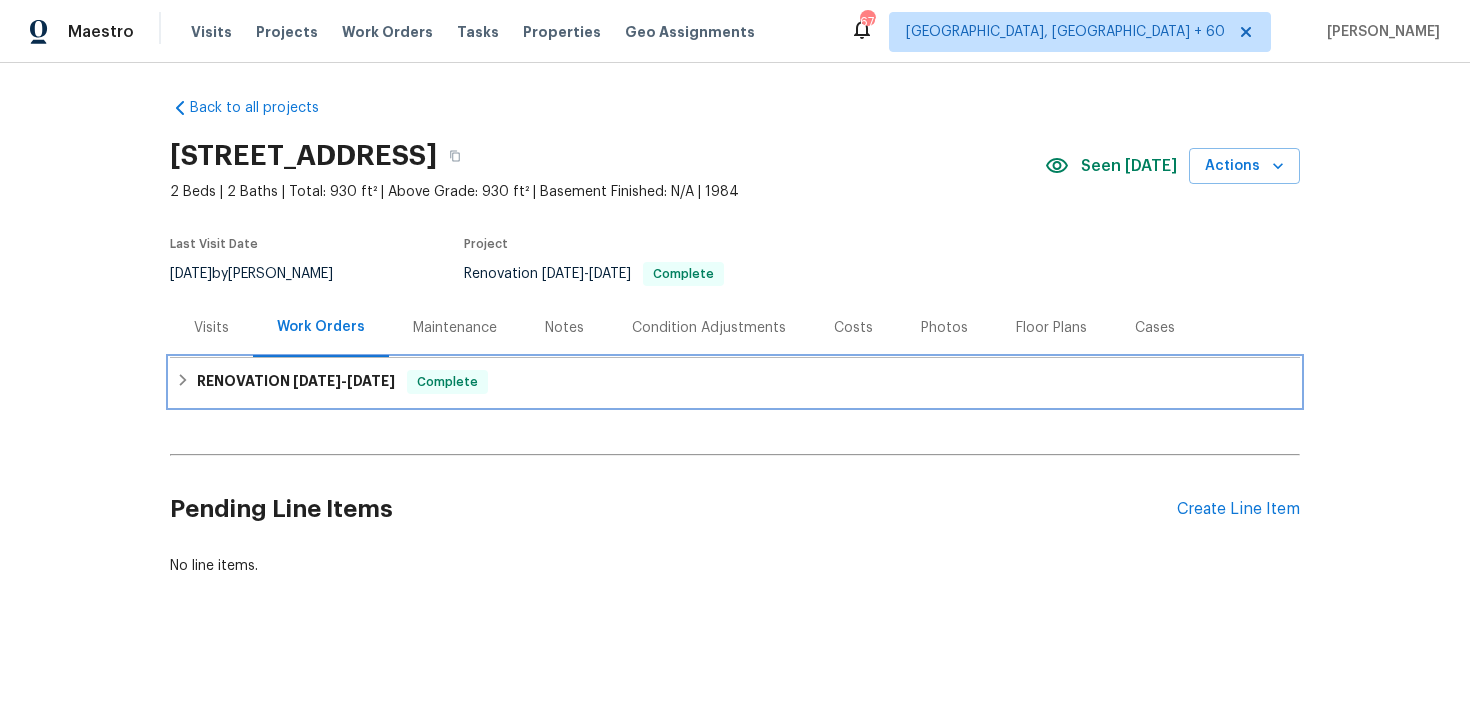 click on "RENOVATION   [DATE]  -  [DATE] Complete" at bounding box center [735, 382] 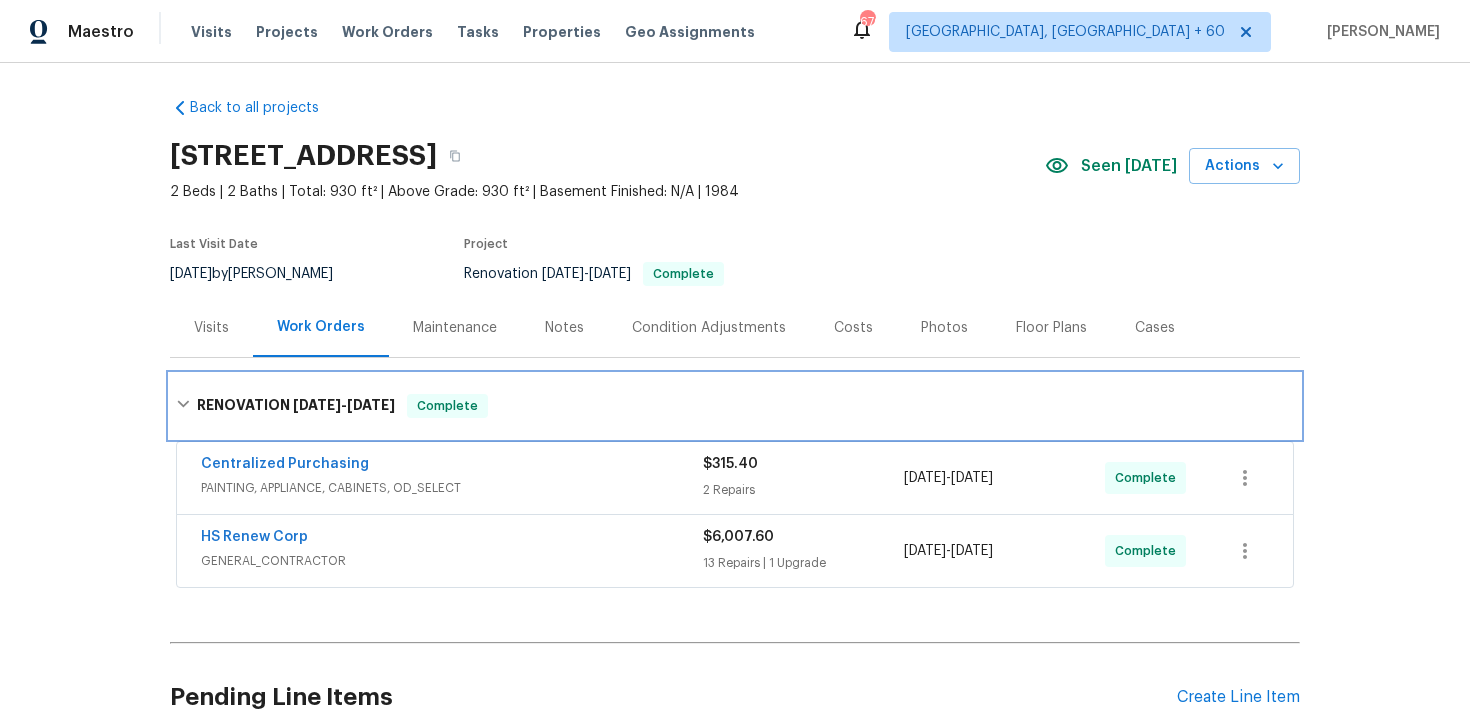 scroll, scrollTop: 193, scrollLeft: 0, axis: vertical 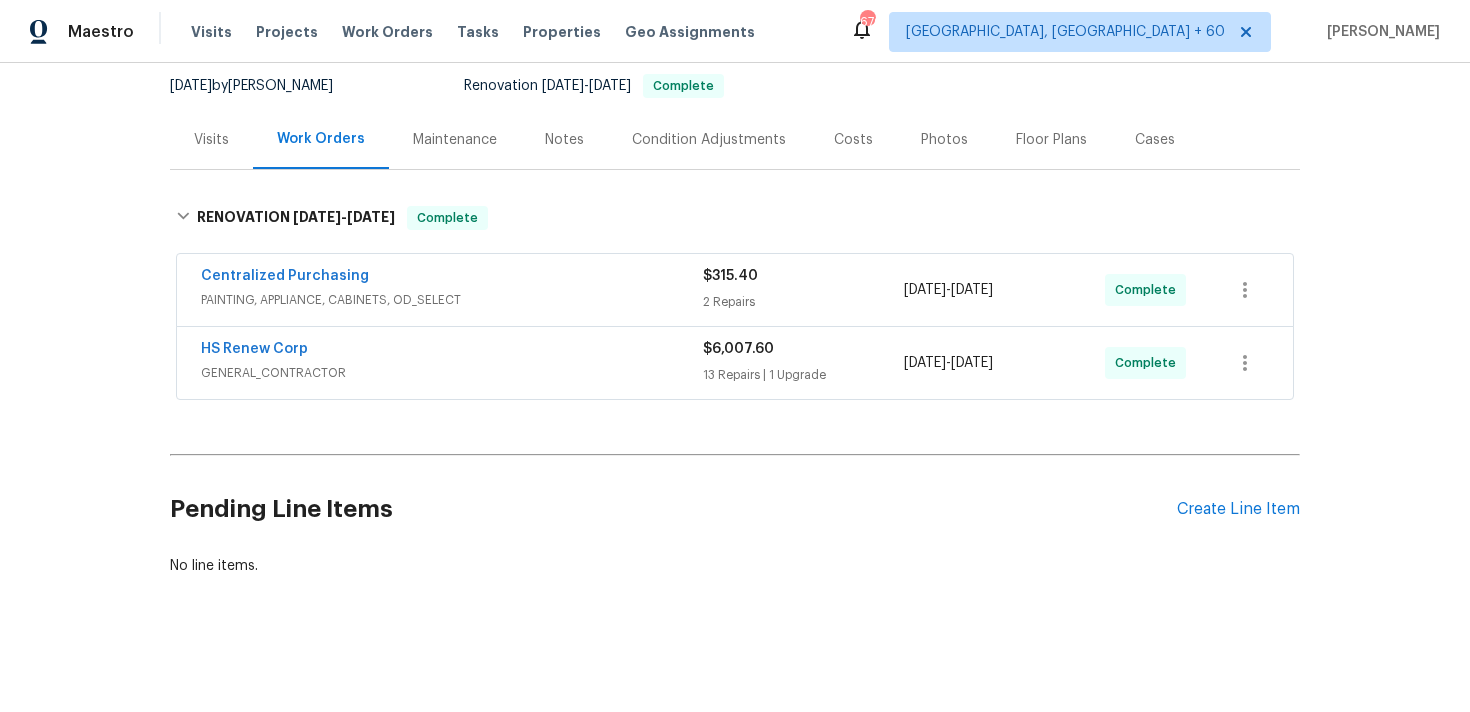 click on "$6,007.60" at bounding box center (803, 349) 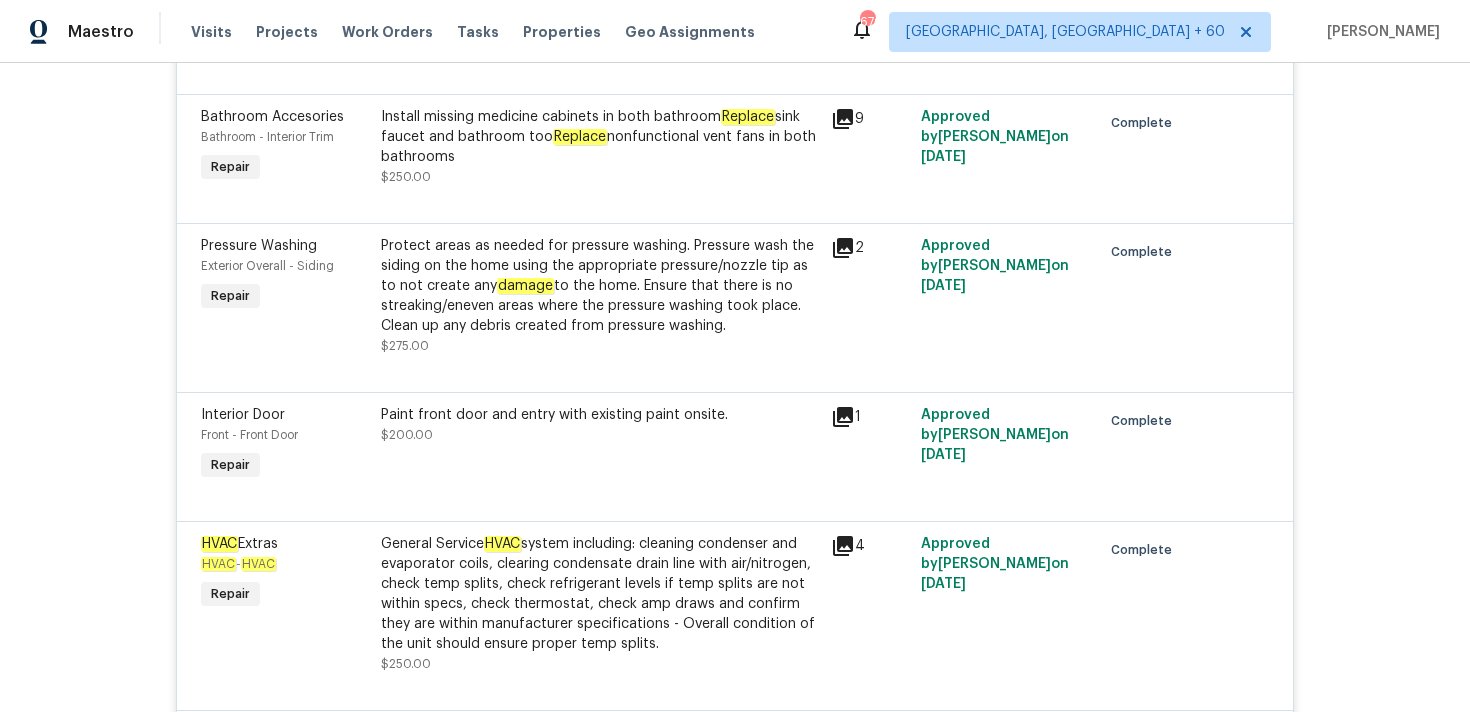 scroll, scrollTop: 0, scrollLeft: 0, axis: both 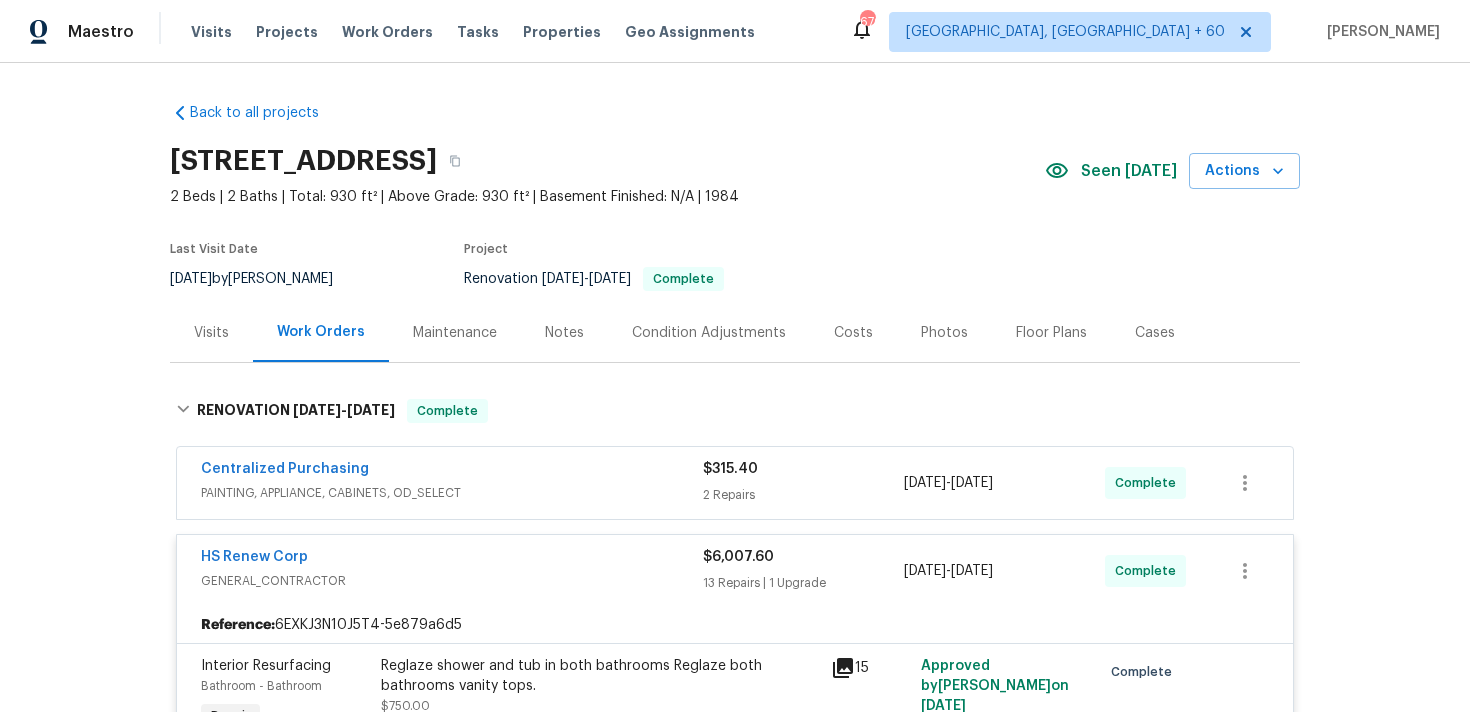 click on "Centralized Purchasing PAINTING, APPLIANCE, CABINETS, OD_SELECT $315.40 2 Repairs [DATE]  -  [DATE] Complete" at bounding box center [735, 483] 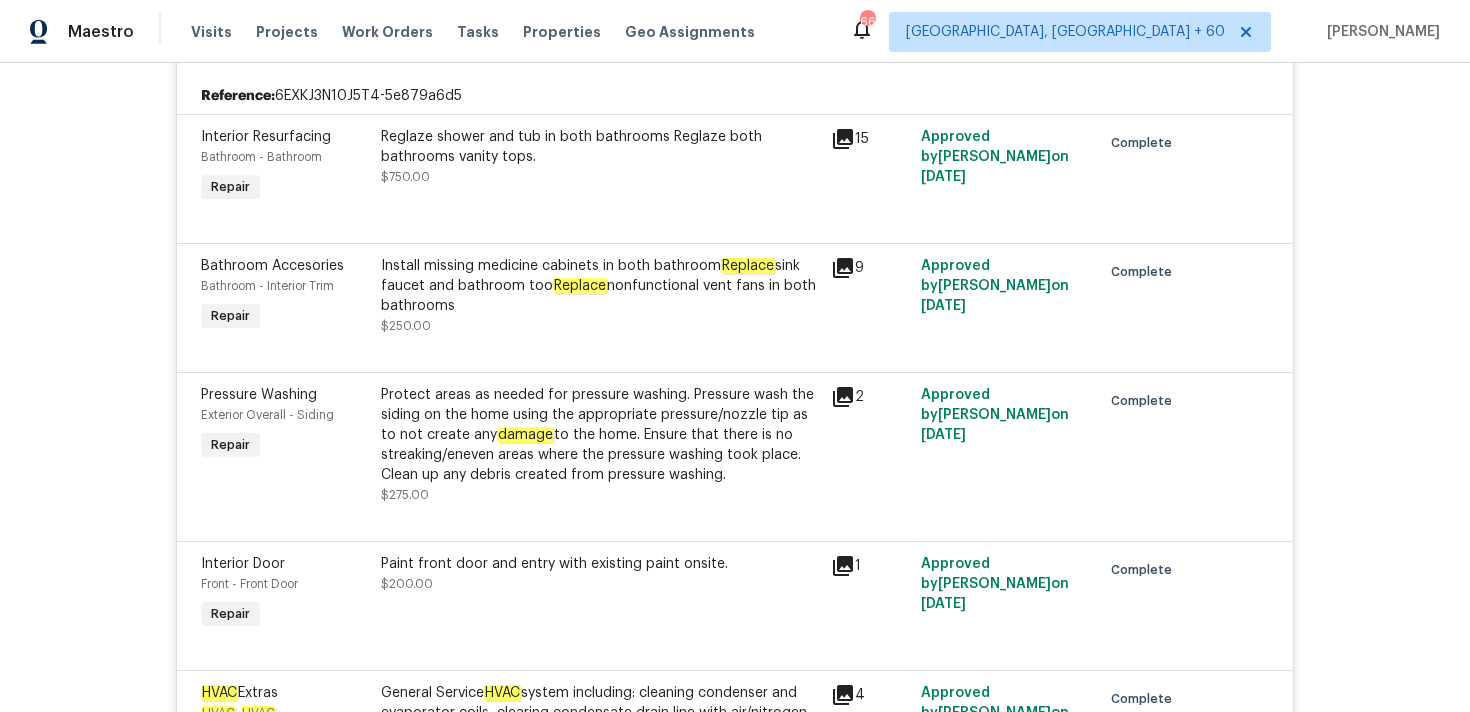 scroll, scrollTop: 0, scrollLeft: 0, axis: both 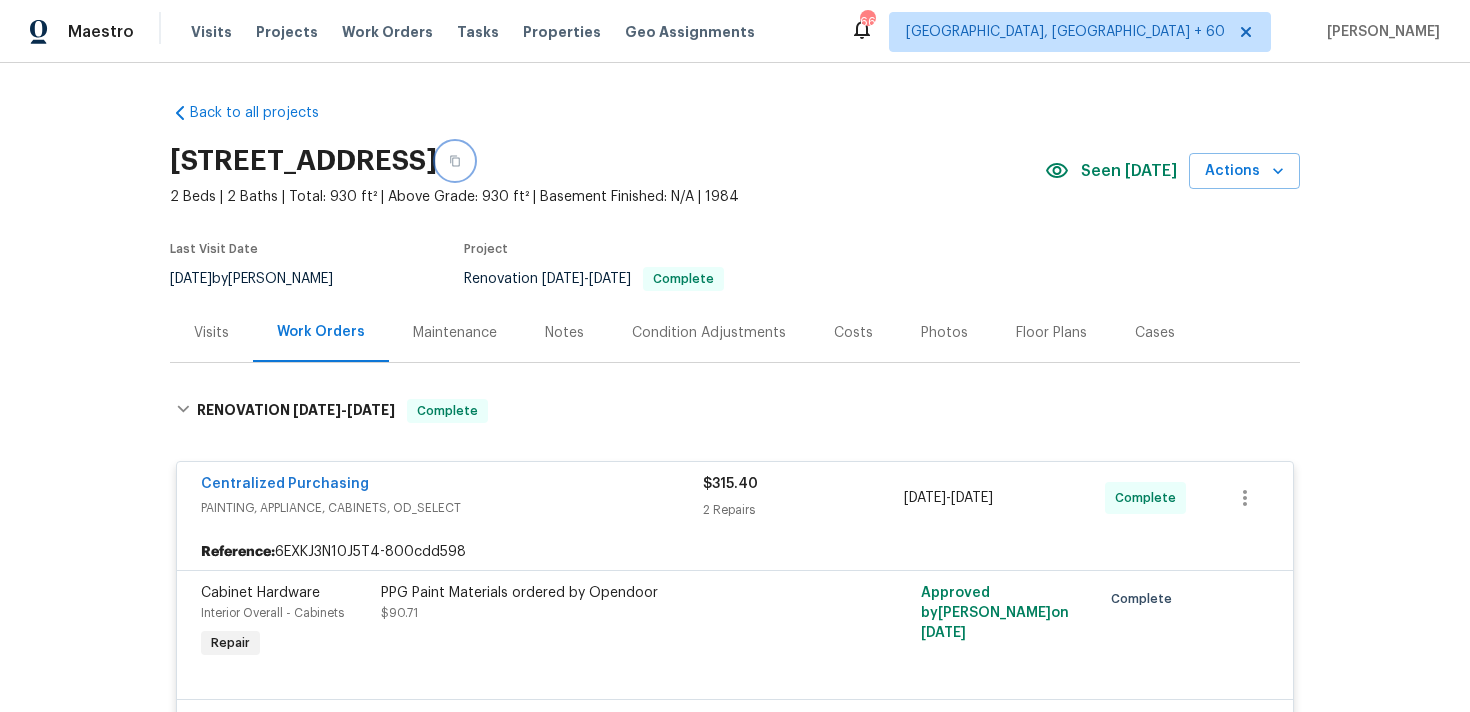 click 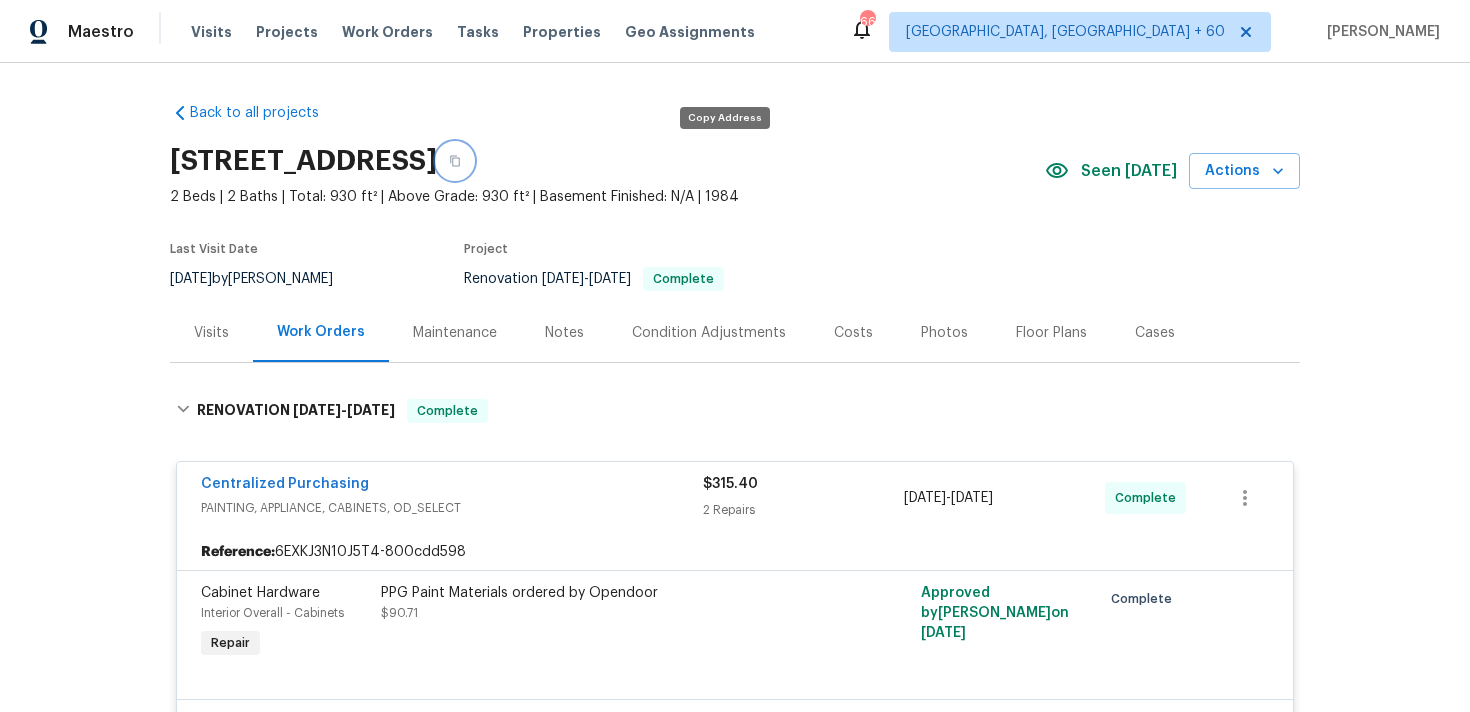 type 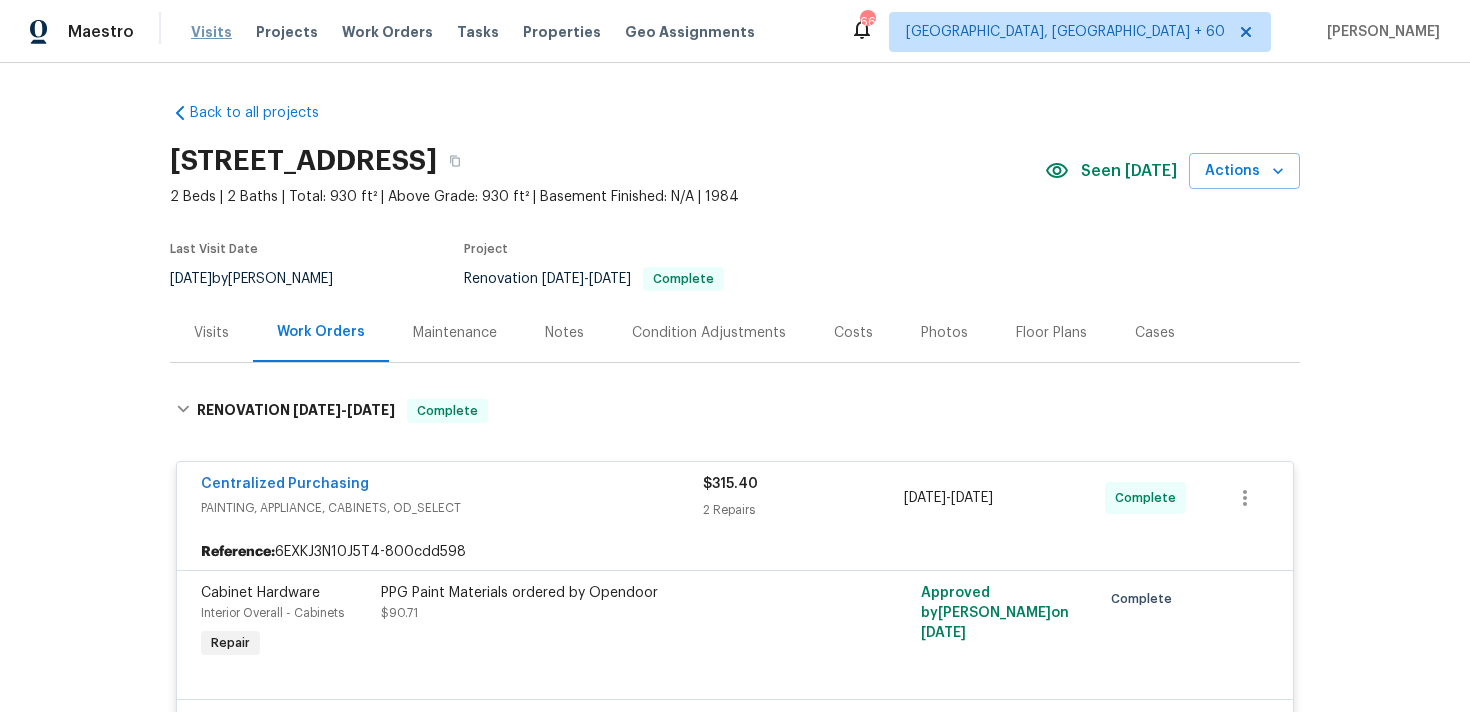 click on "Visits" at bounding box center [211, 32] 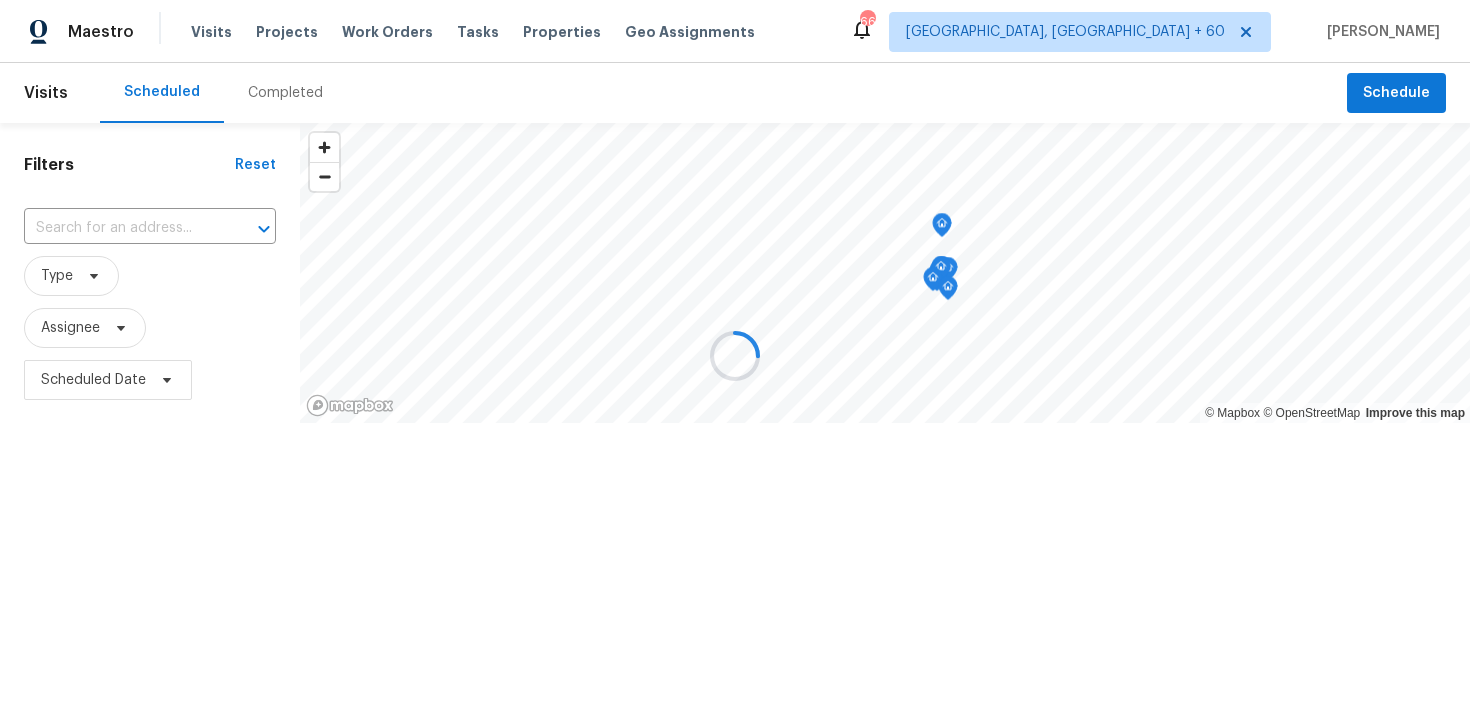 click at bounding box center [735, 356] 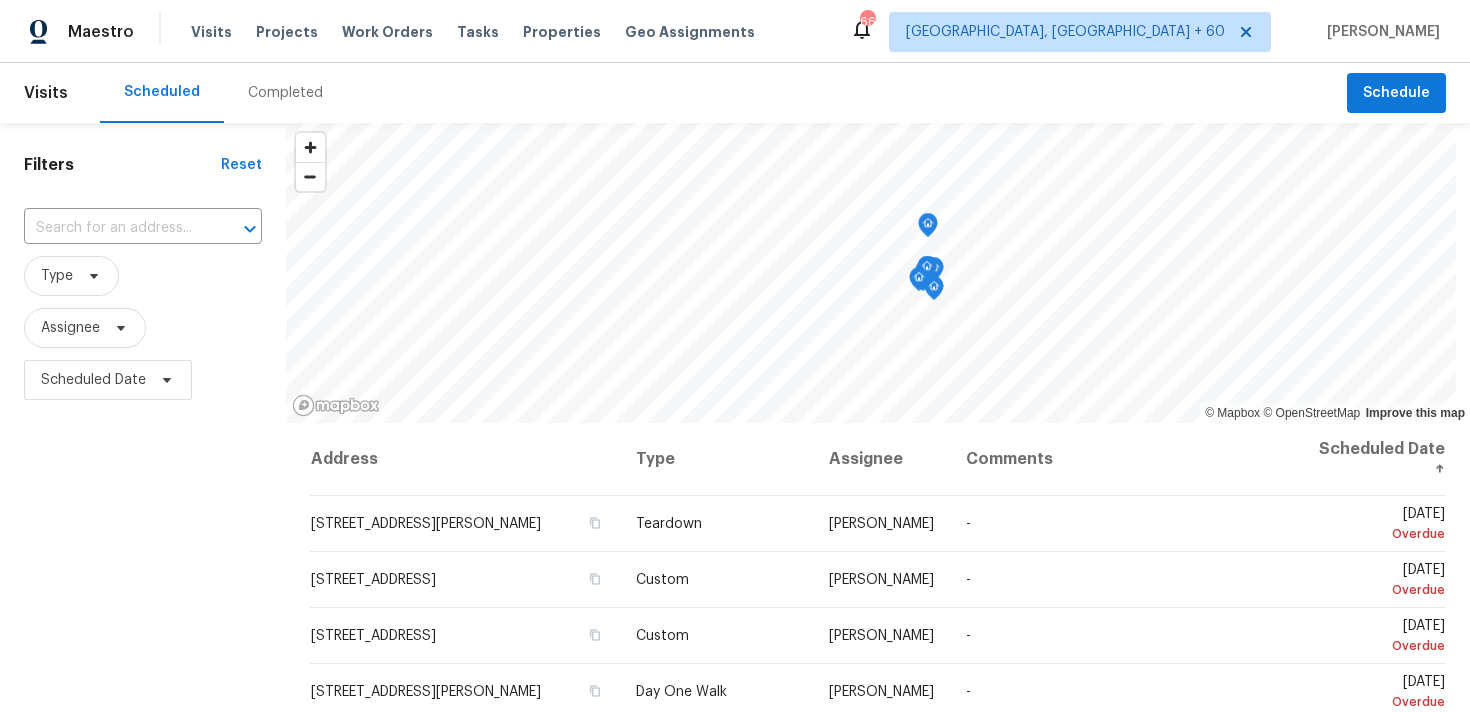 click on "Completed" at bounding box center [285, 93] 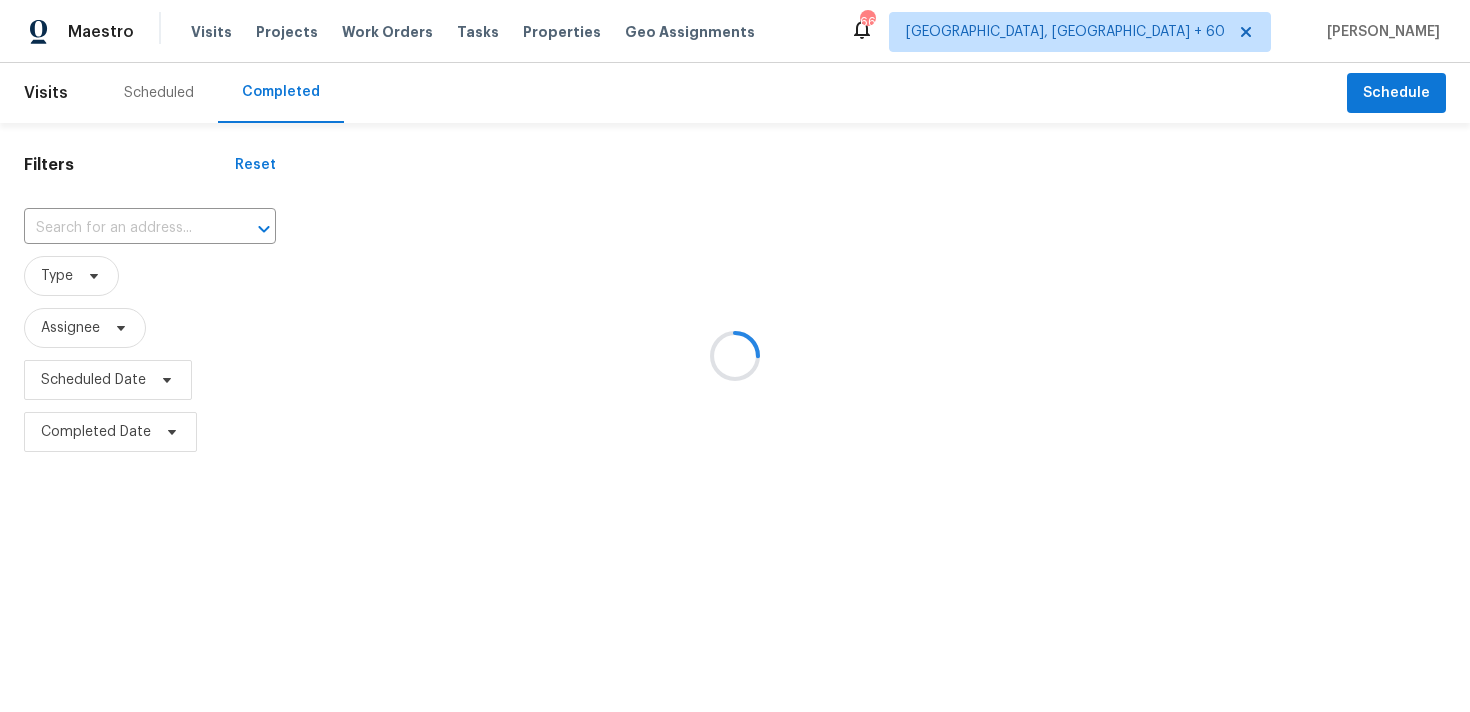 click at bounding box center (122, 228) 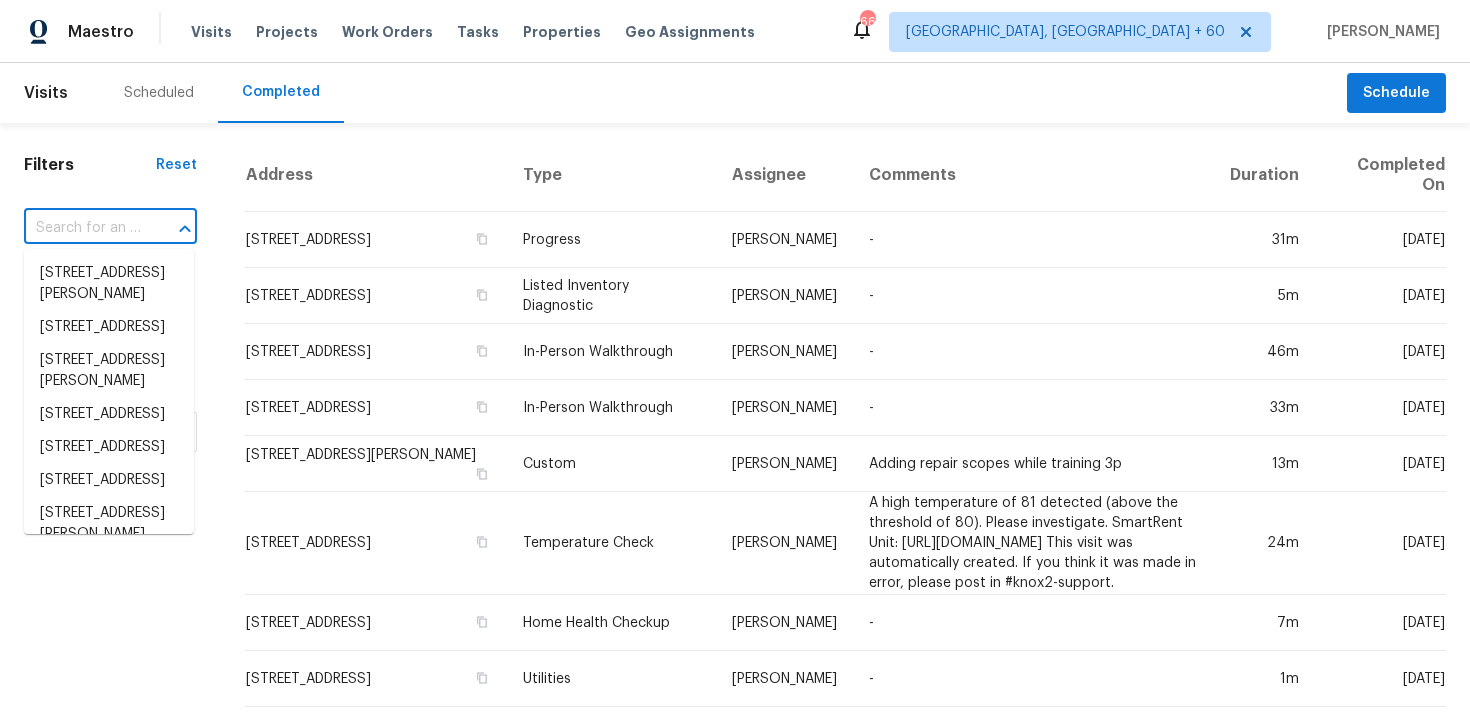 type on "v" 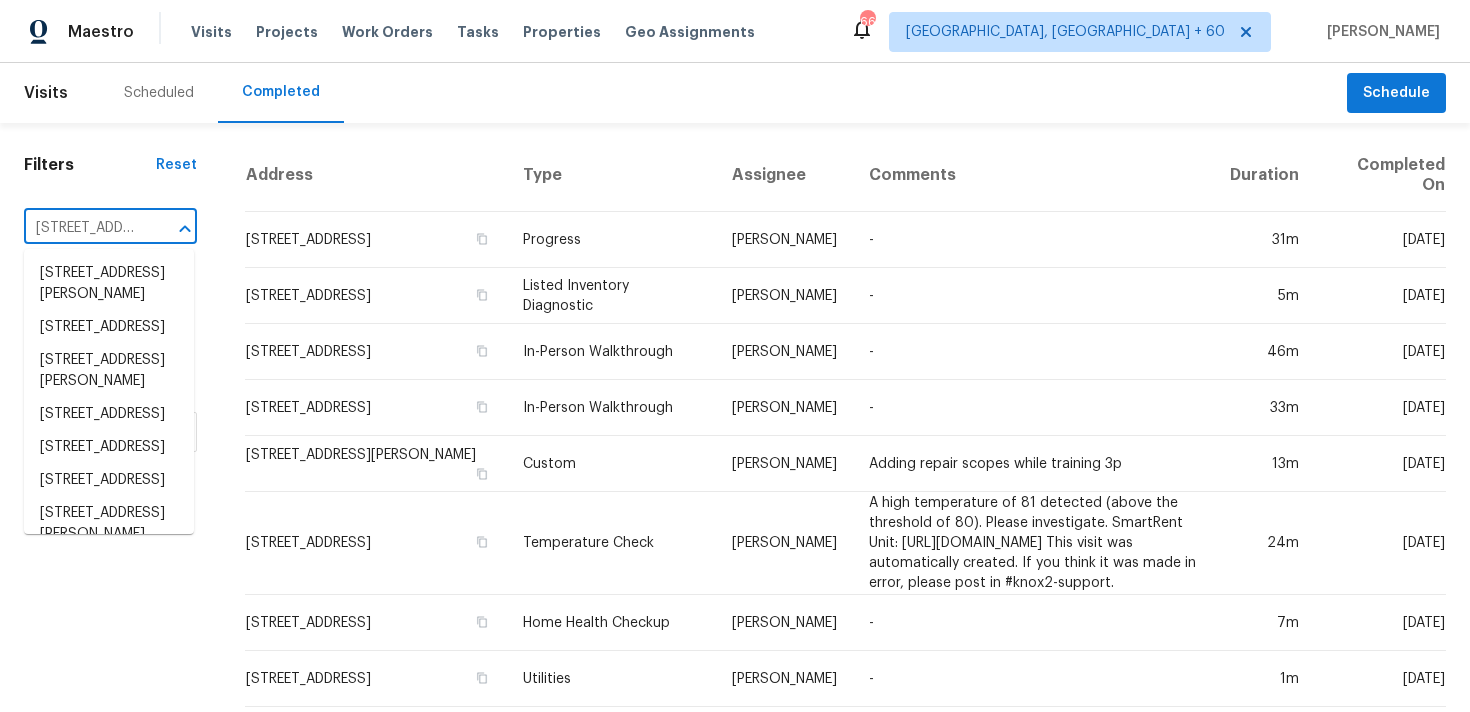 scroll, scrollTop: 0, scrollLeft: 151, axis: horizontal 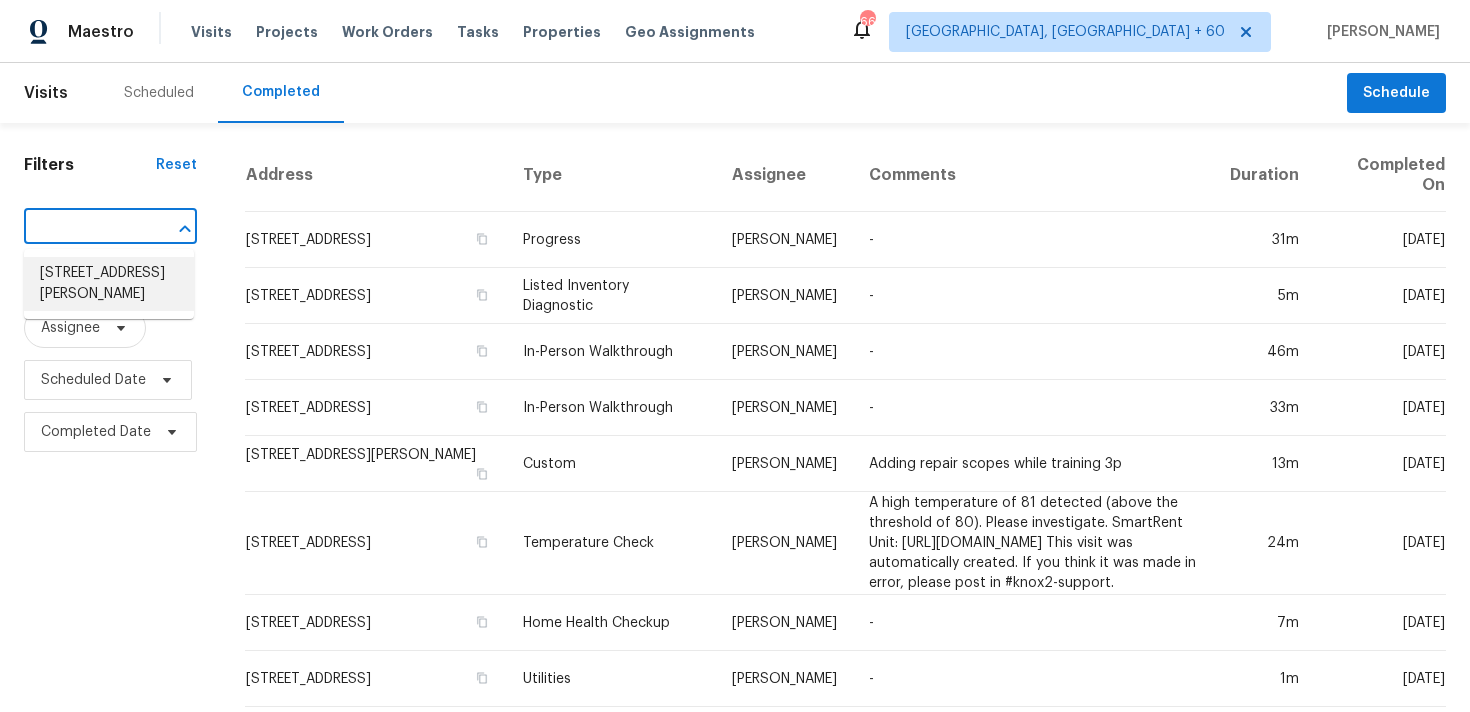 click on "[STREET_ADDRESS][PERSON_NAME]" at bounding box center (109, 284) 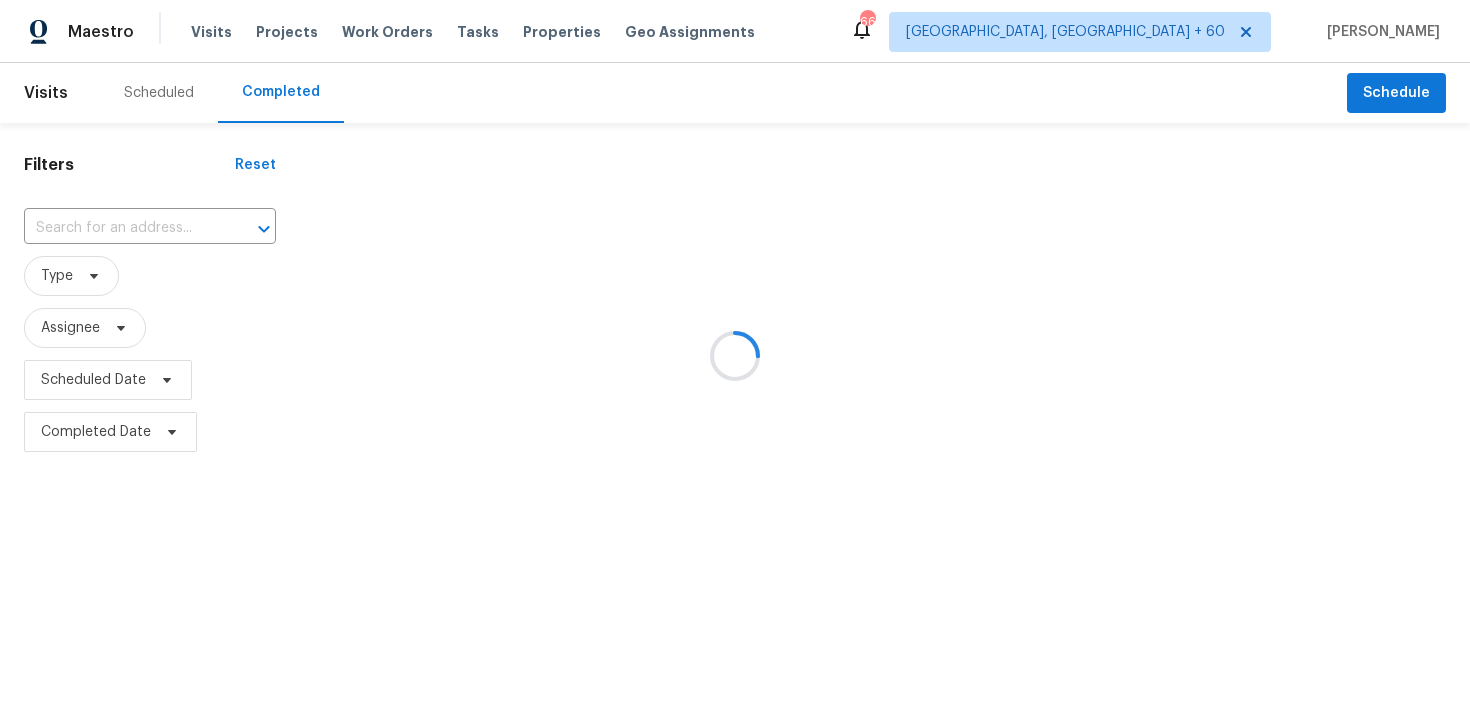 type on "[STREET_ADDRESS][PERSON_NAME]" 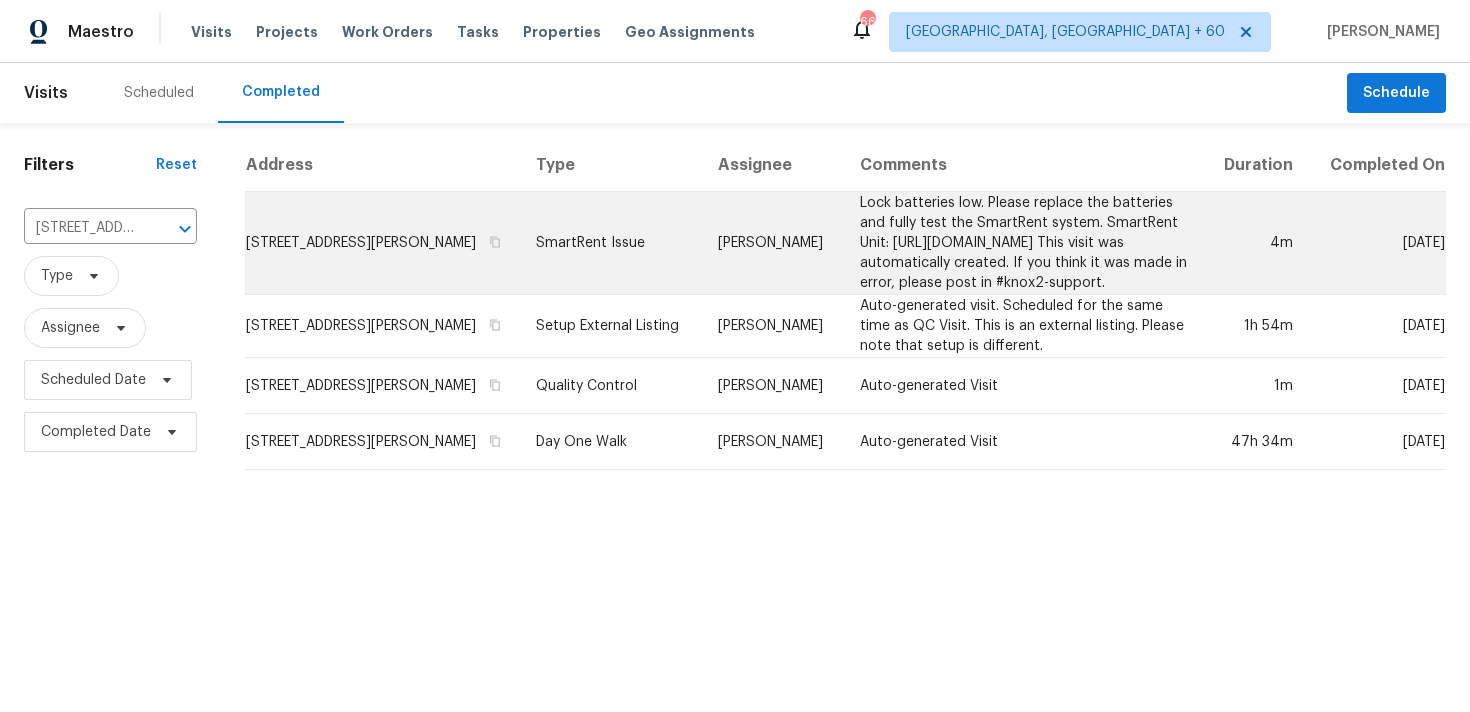 click on "SmartRent Issue" at bounding box center [611, 243] 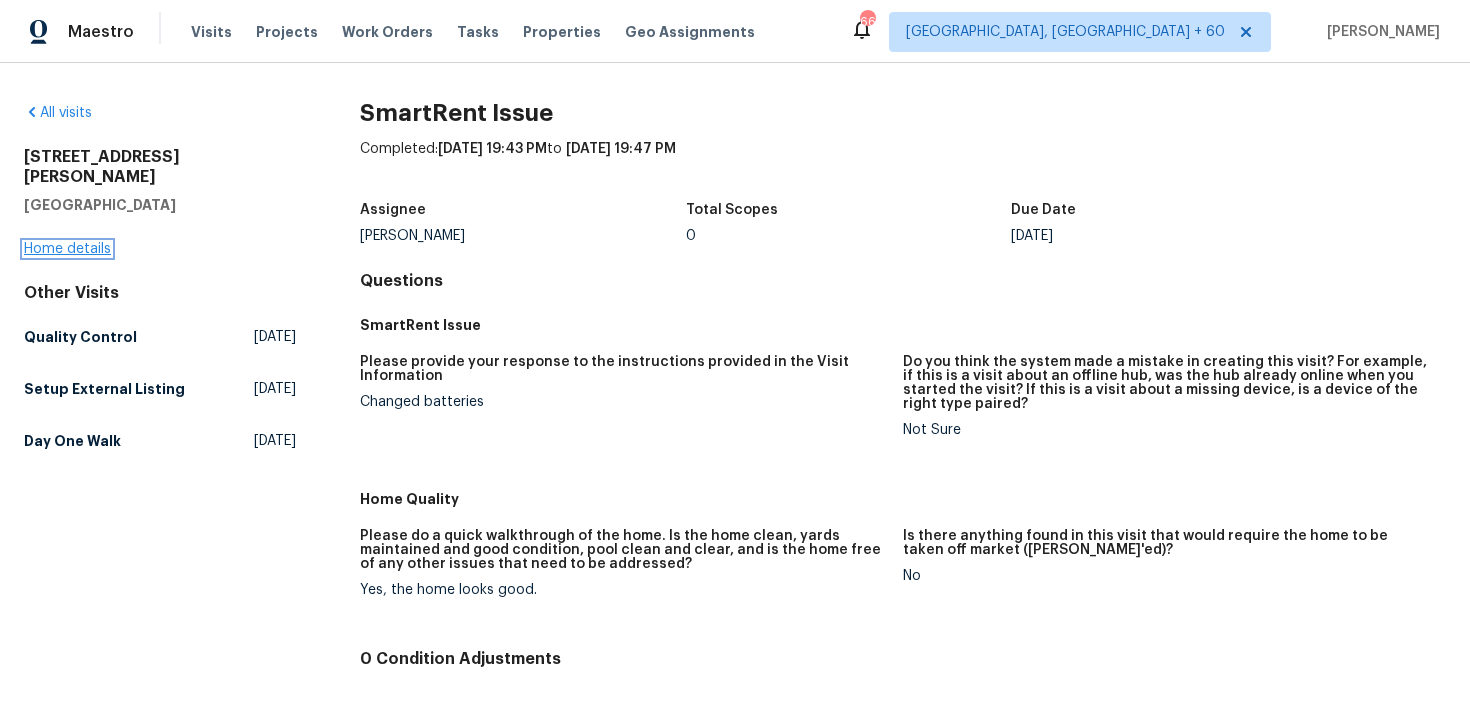 click on "Home details" at bounding box center (67, 249) 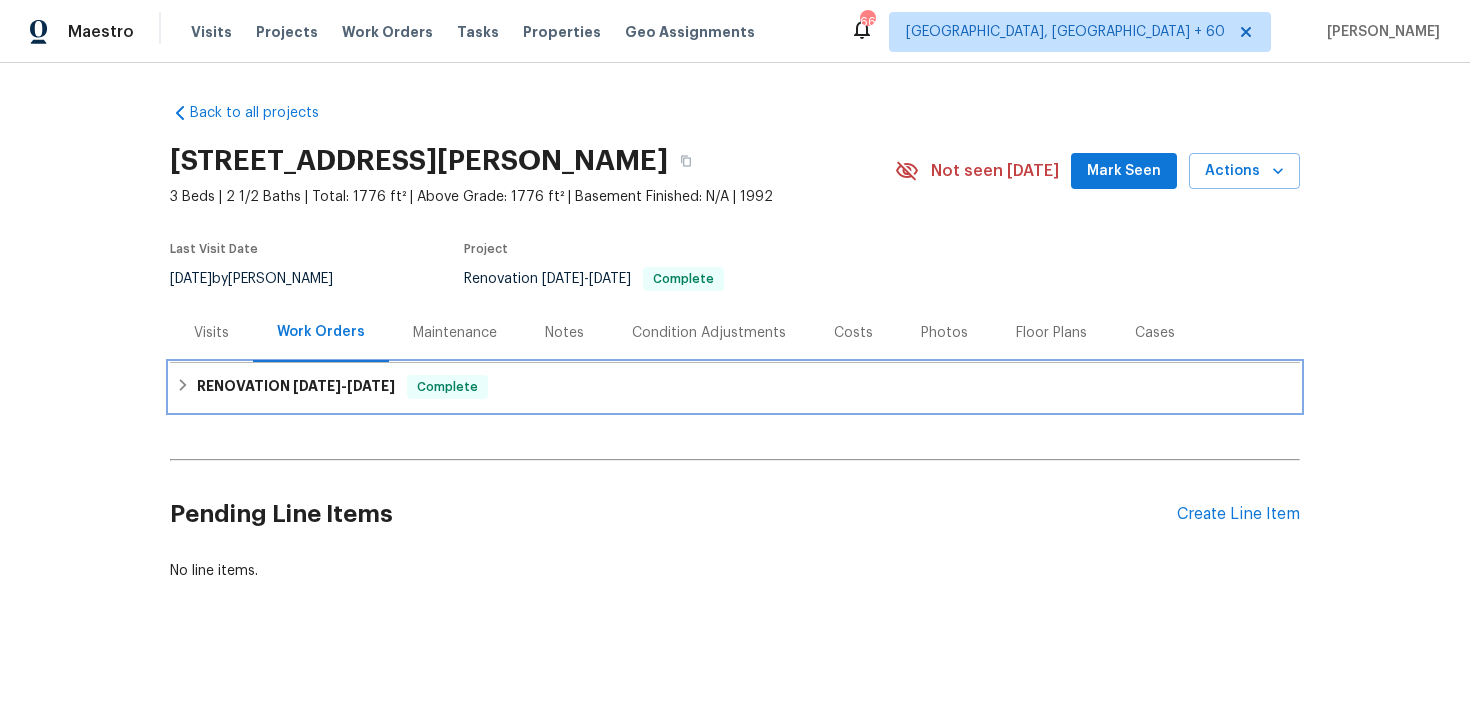click on "Complete" at bounding box center [447, 387] 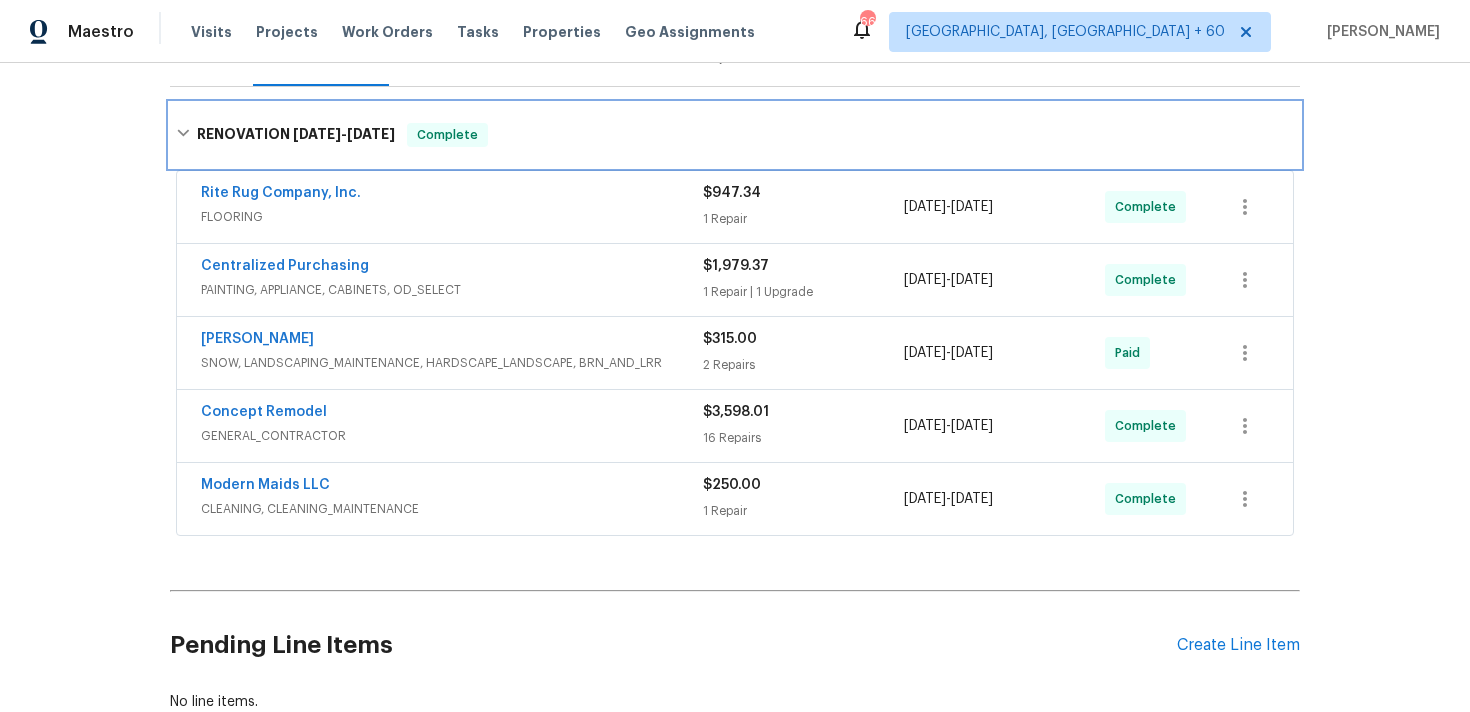 scroll, scrollTop: 412, scrollLeft: 0, axis: vertical 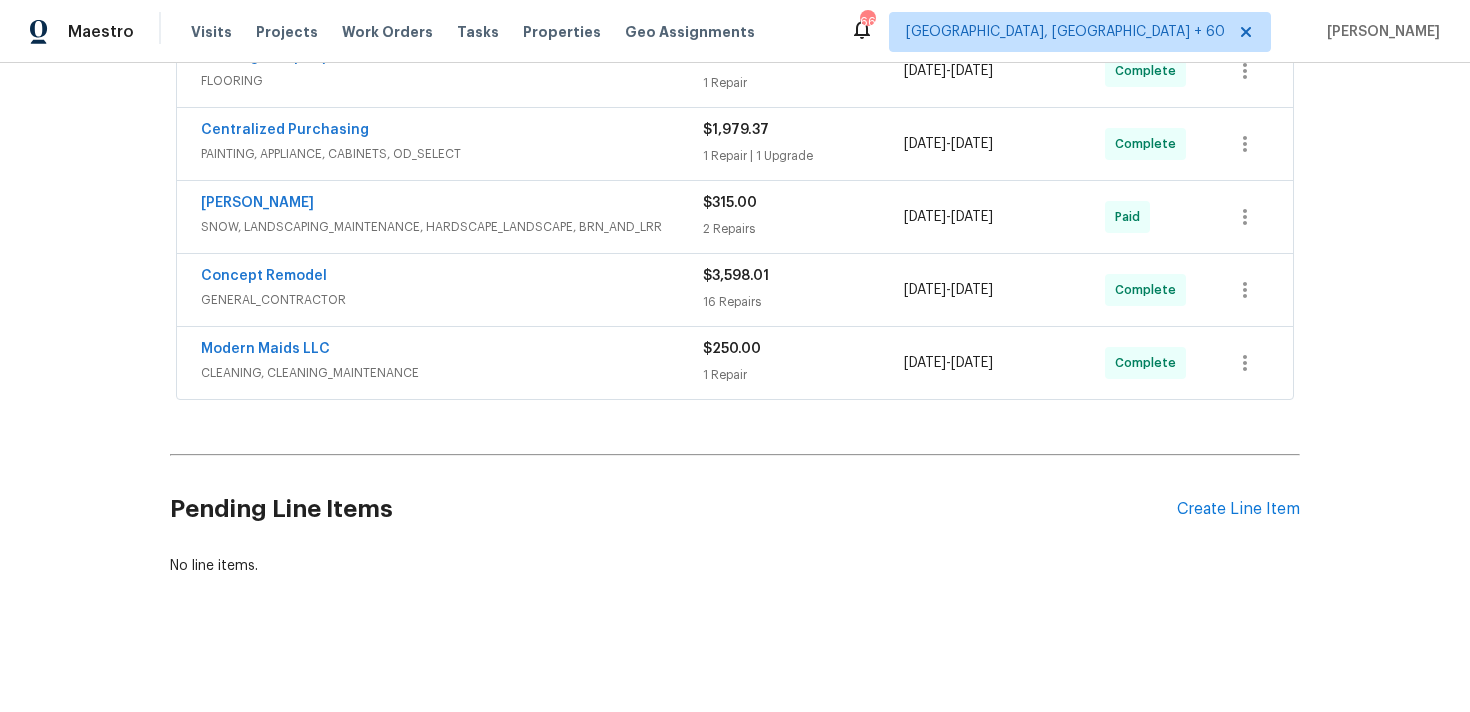 click on "1 Repair" at bounding box center (803, 375) 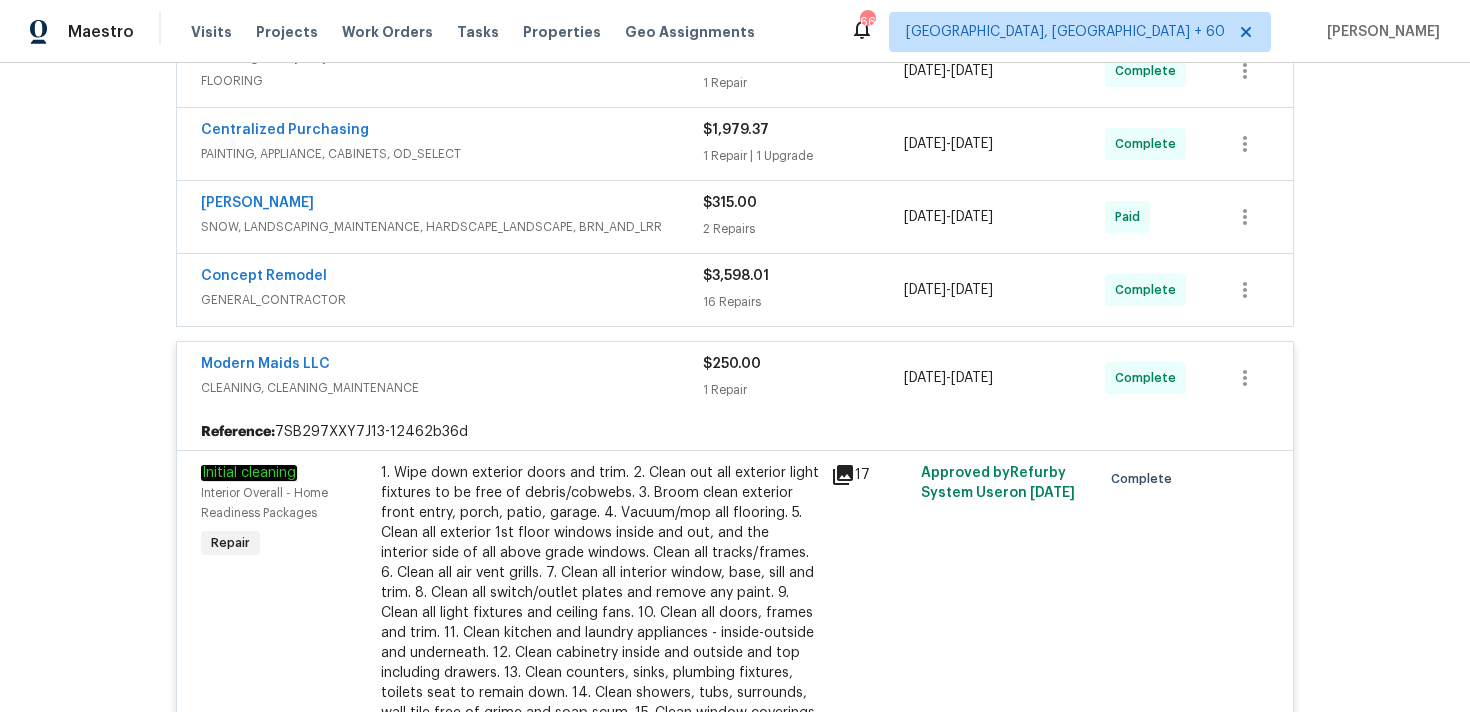click on "16 Repairs" at bounding box center [803, 302] 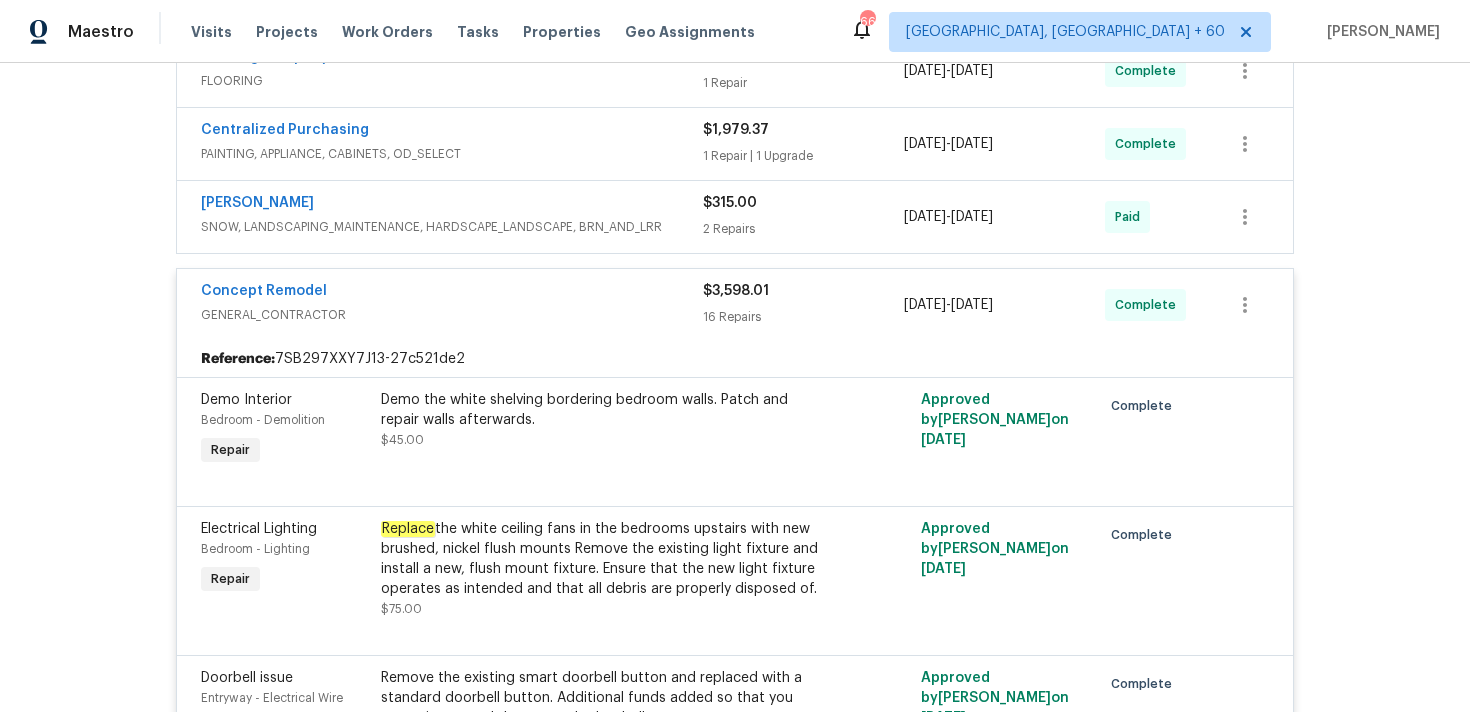 click on "$315.00" at bounding box center (730, 203) 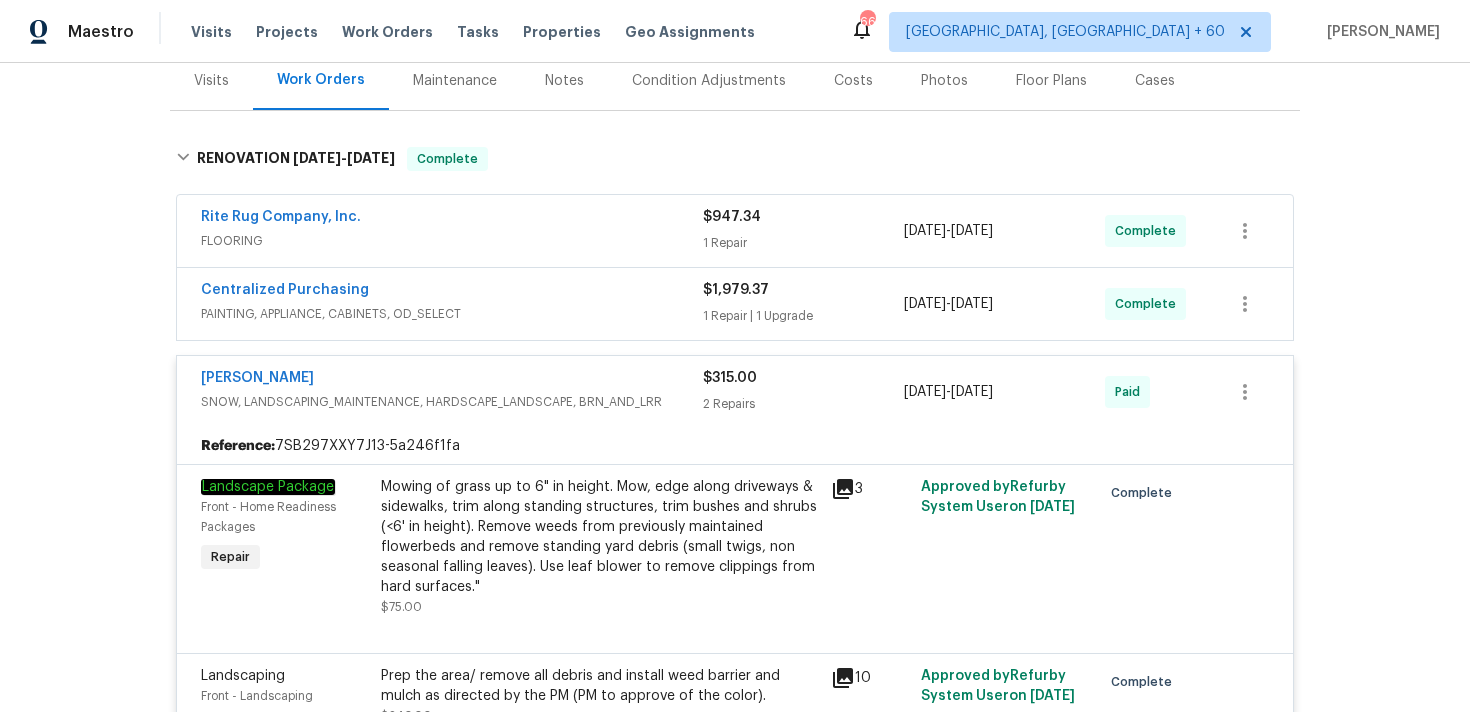 scroll, scrollTop: 244, scrollLeft: 0, axis: vertical 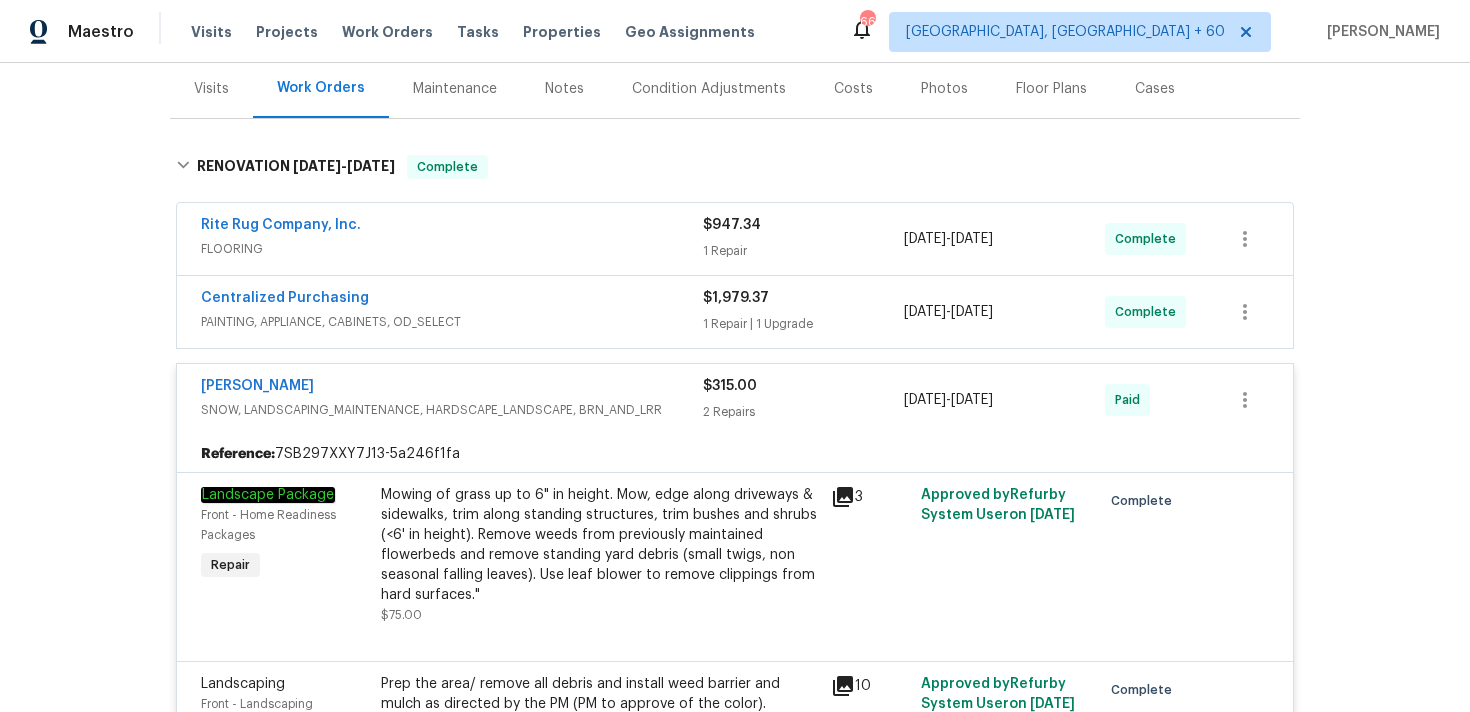 click on "1 Repair | 1 Upgrade" at bounding box center [803, 324] 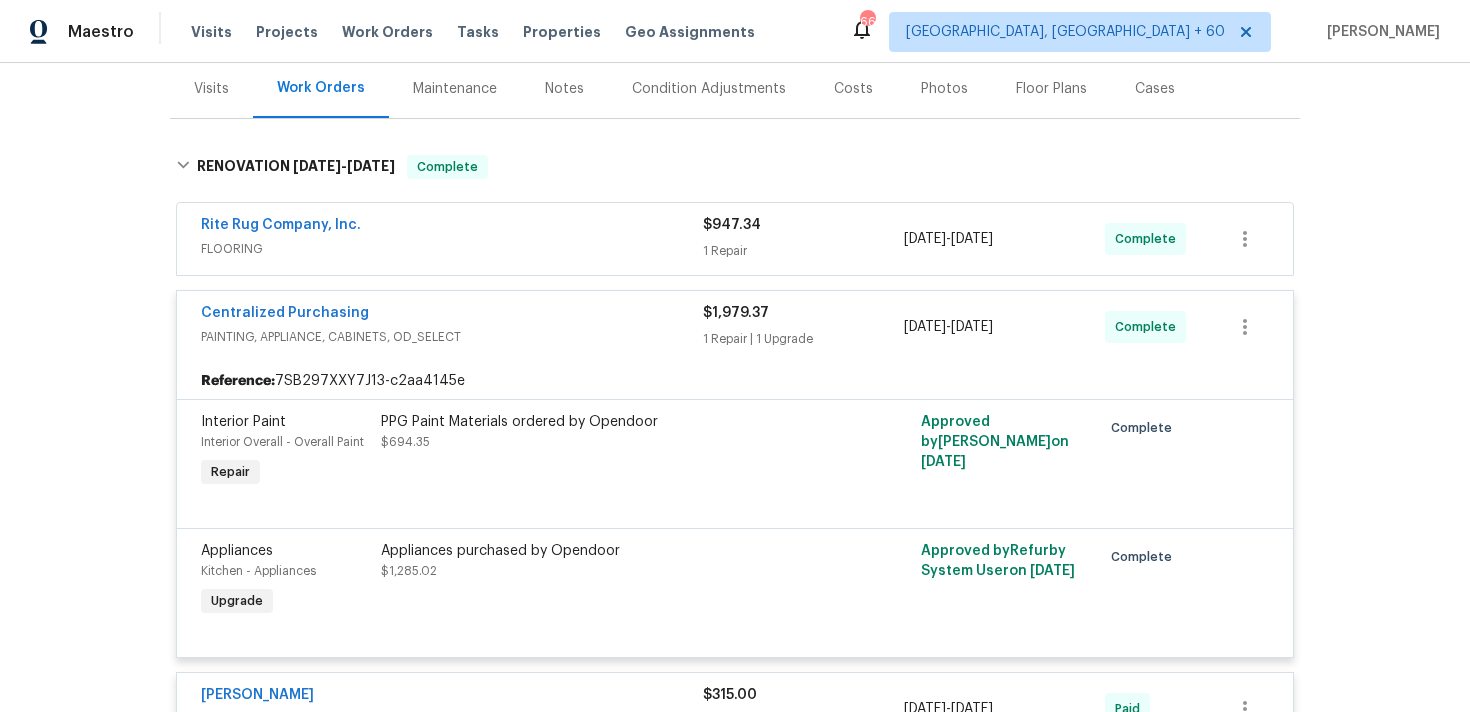 click on "$947.34 1 Repair" at bounding box center [803, 239] 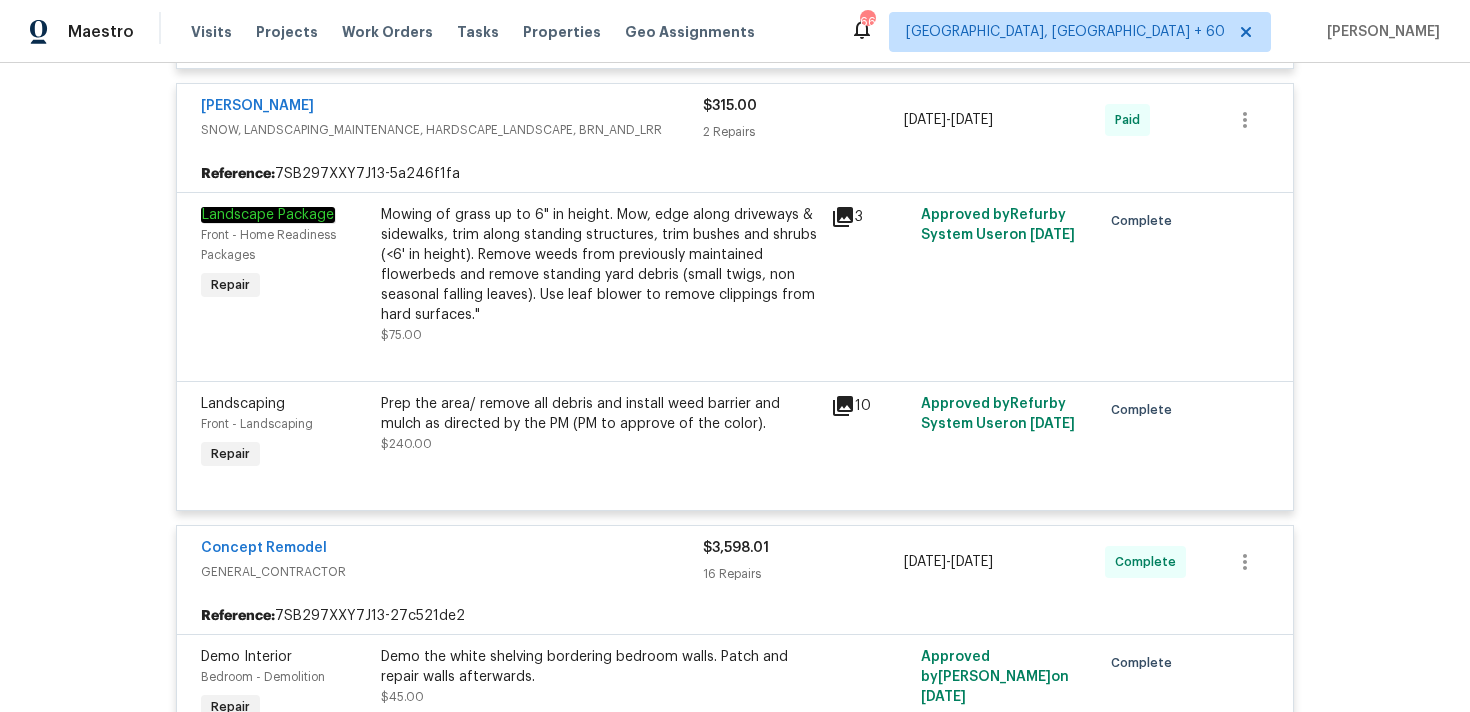 scroll, scrollTop: 1196, scrollLeft: 0, axis: vertical 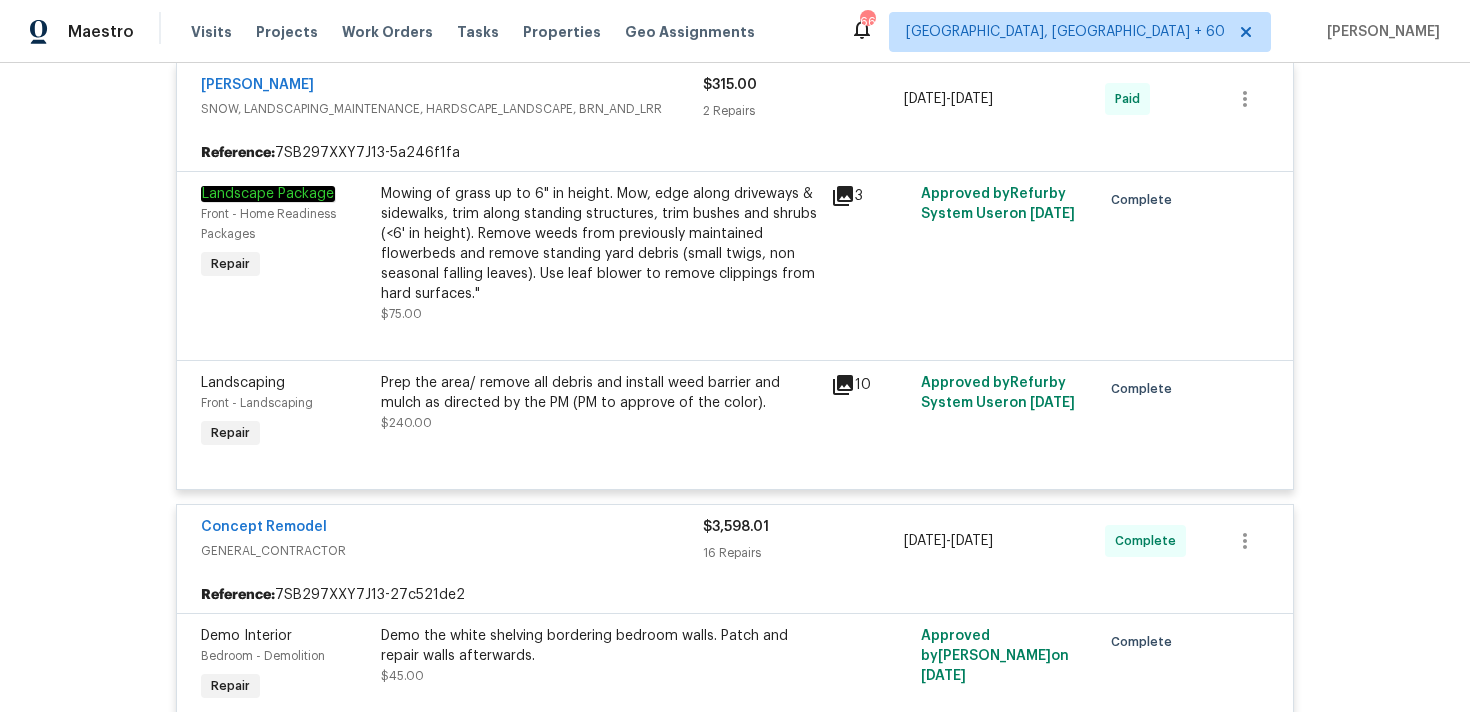 click on "Prep the area/ remove all debris and install weed barrier and mulch as directed by the PM (PM to approve of the color). $240.00" at bounding box center [600, 403] 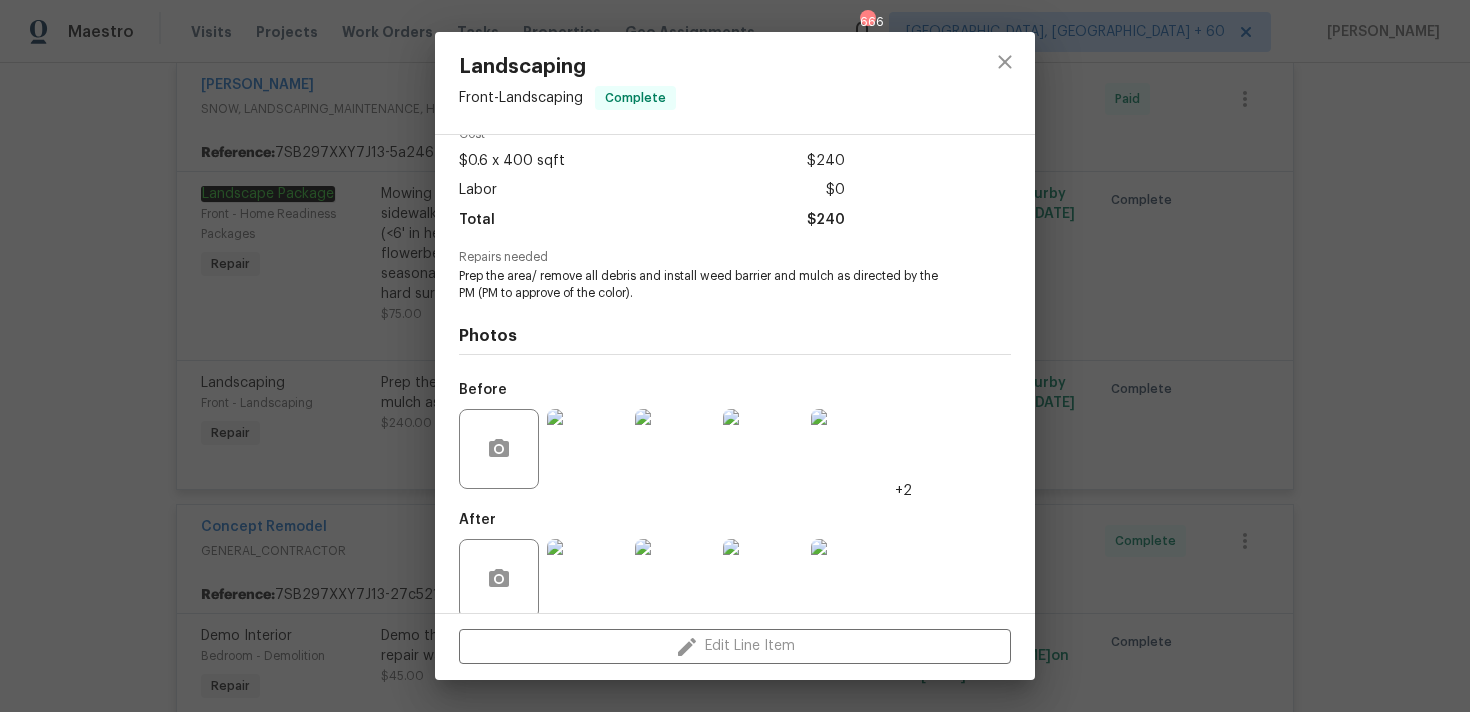 scroll, scrollTop: 111, scrollLeft: 0, axis: vertical 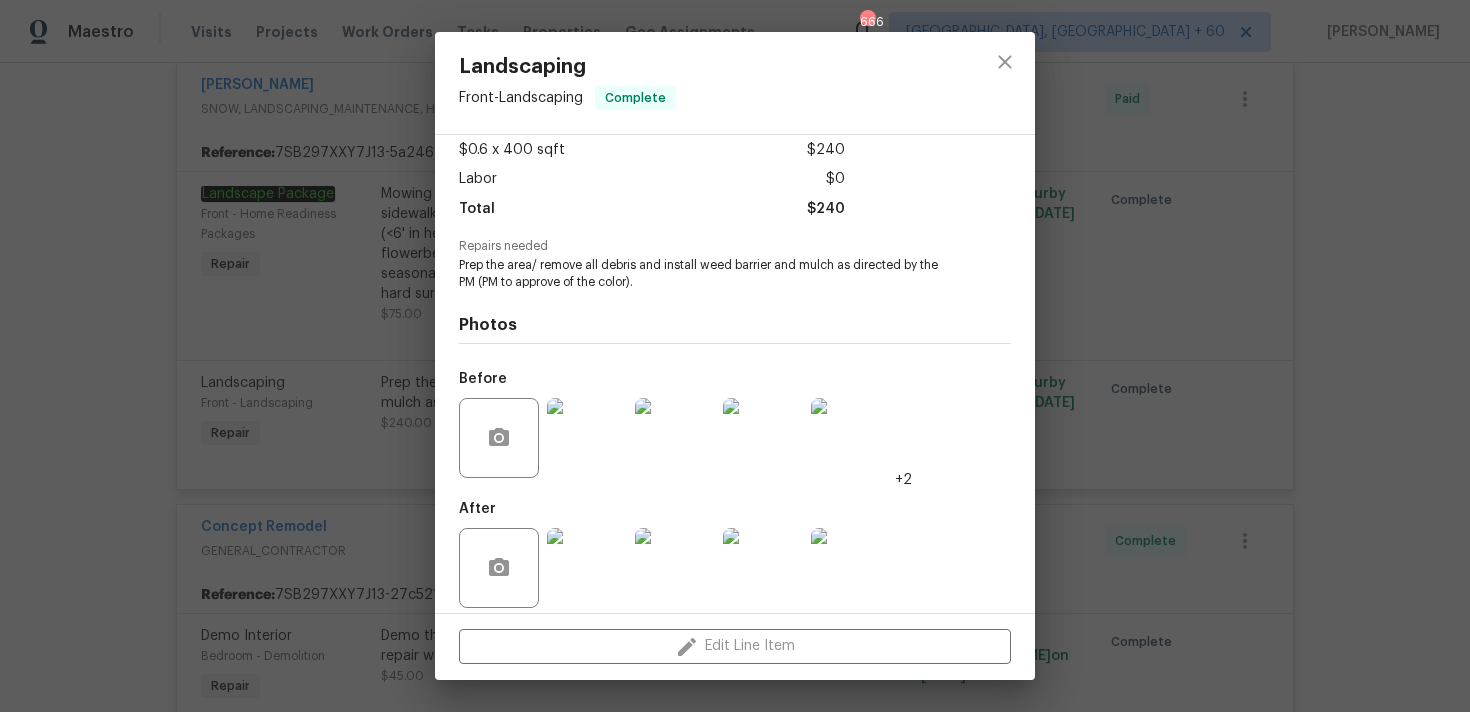 click at bounding box center [587, 438] 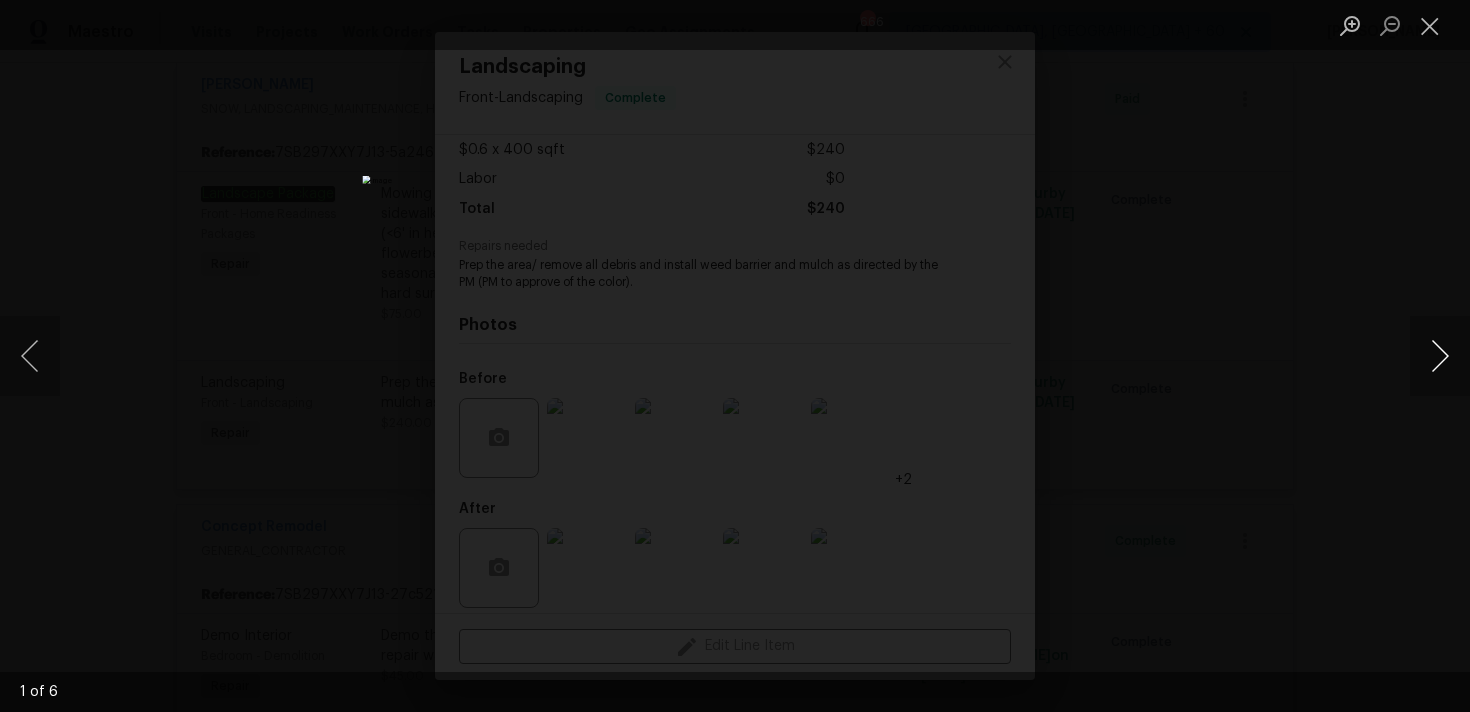 click at bounding box center [1440, 356] 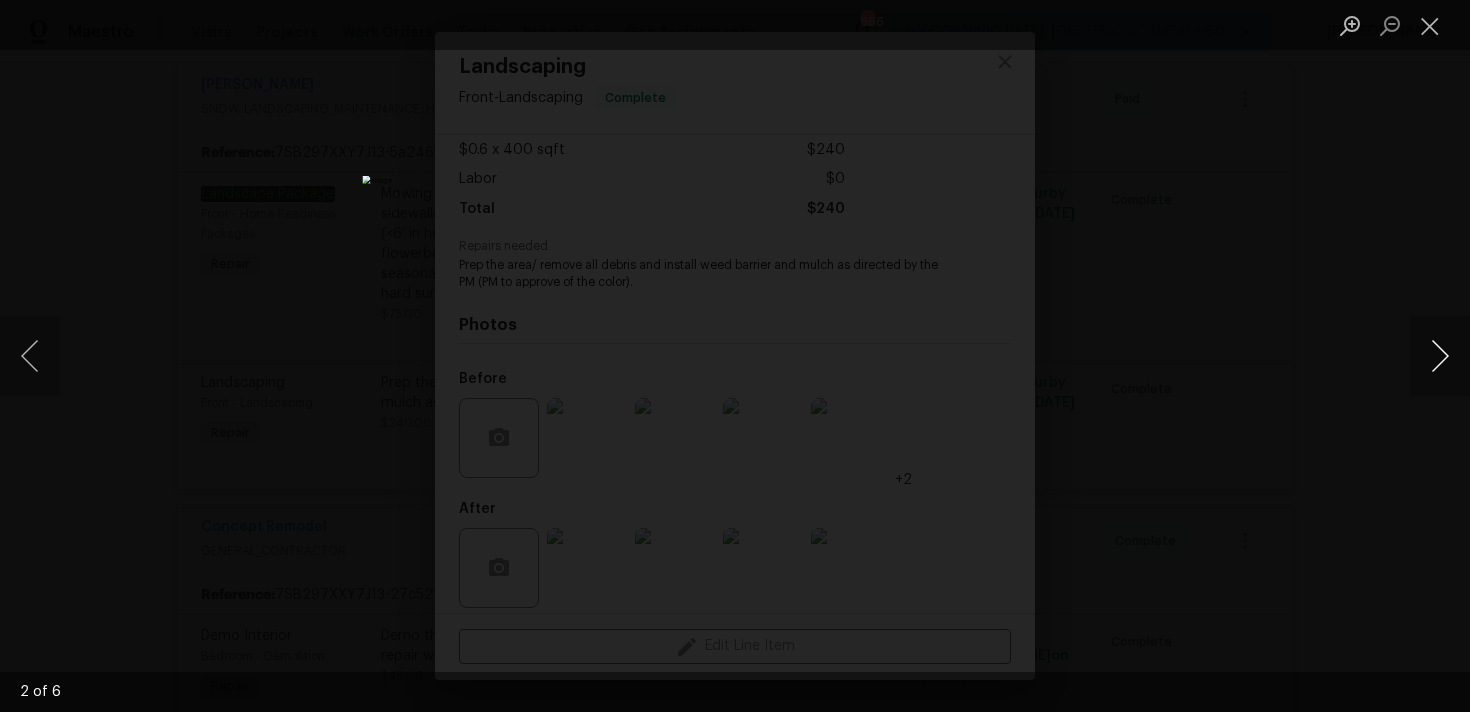 click at bounding box center (1440, 356) 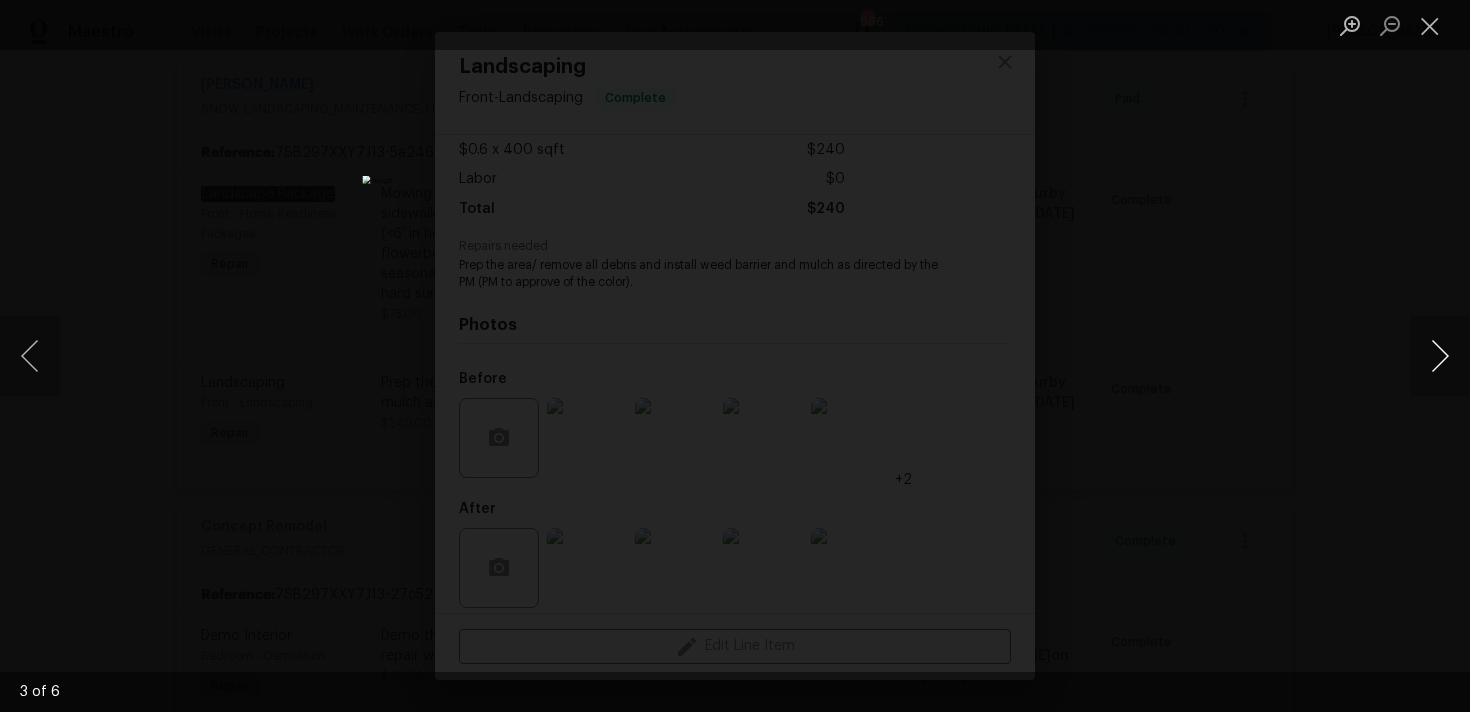 click at bounding box center (1440, 356) 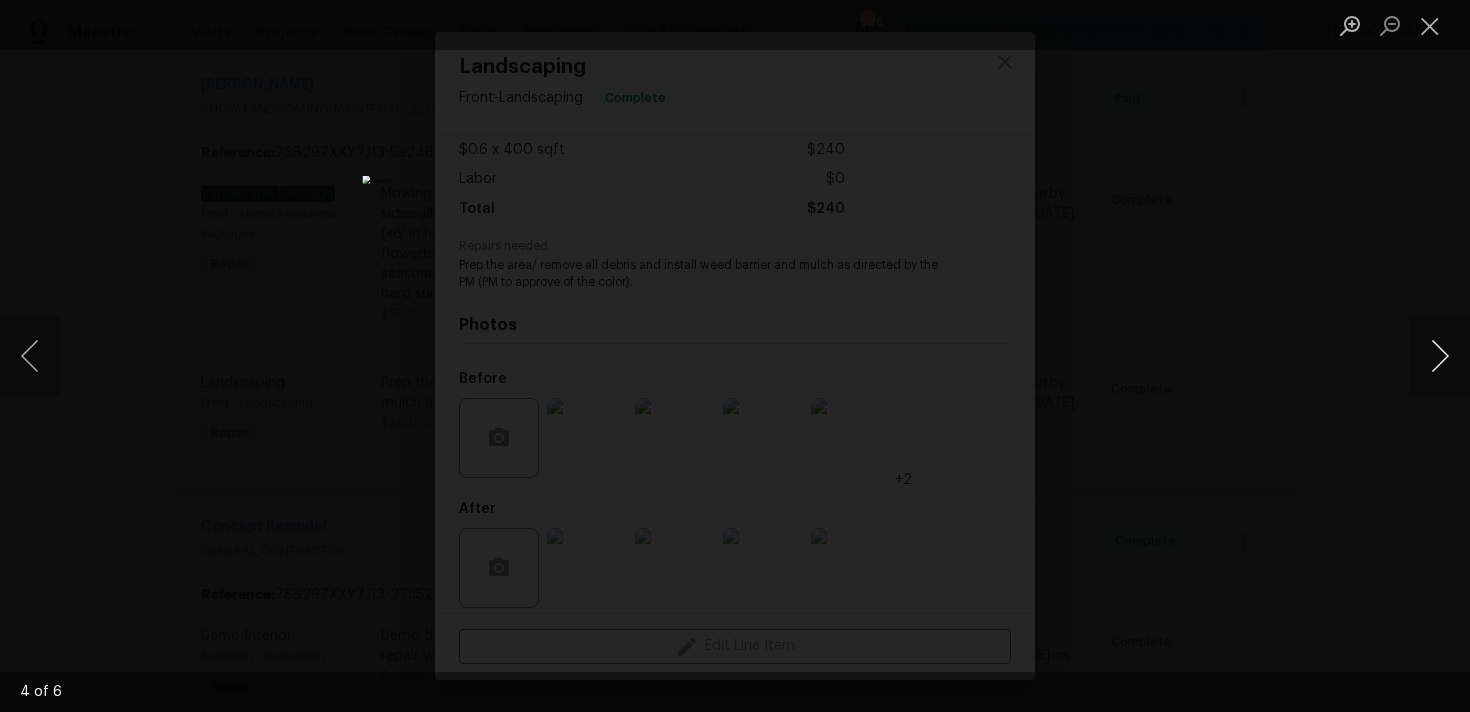 click at bounding box center [1440, 356] 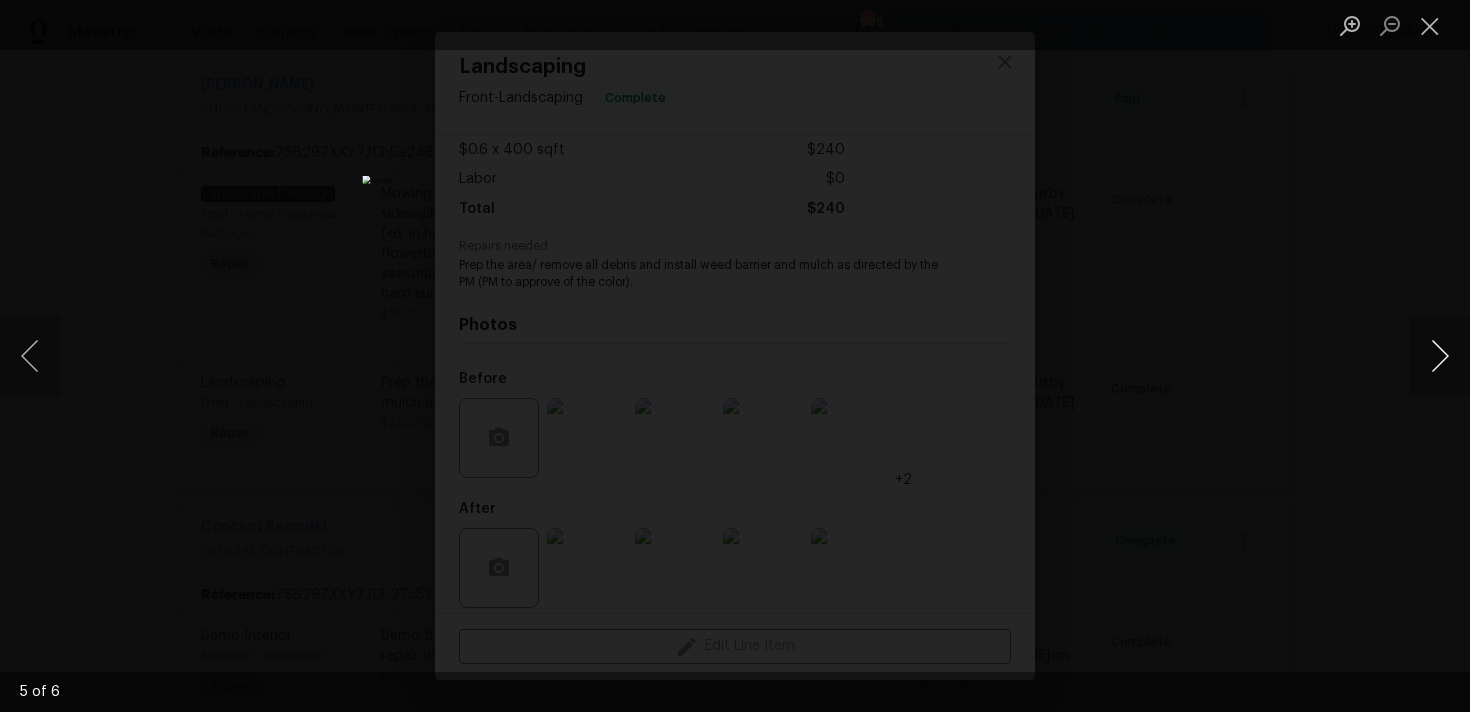 click at bounding box center (1440, 356) 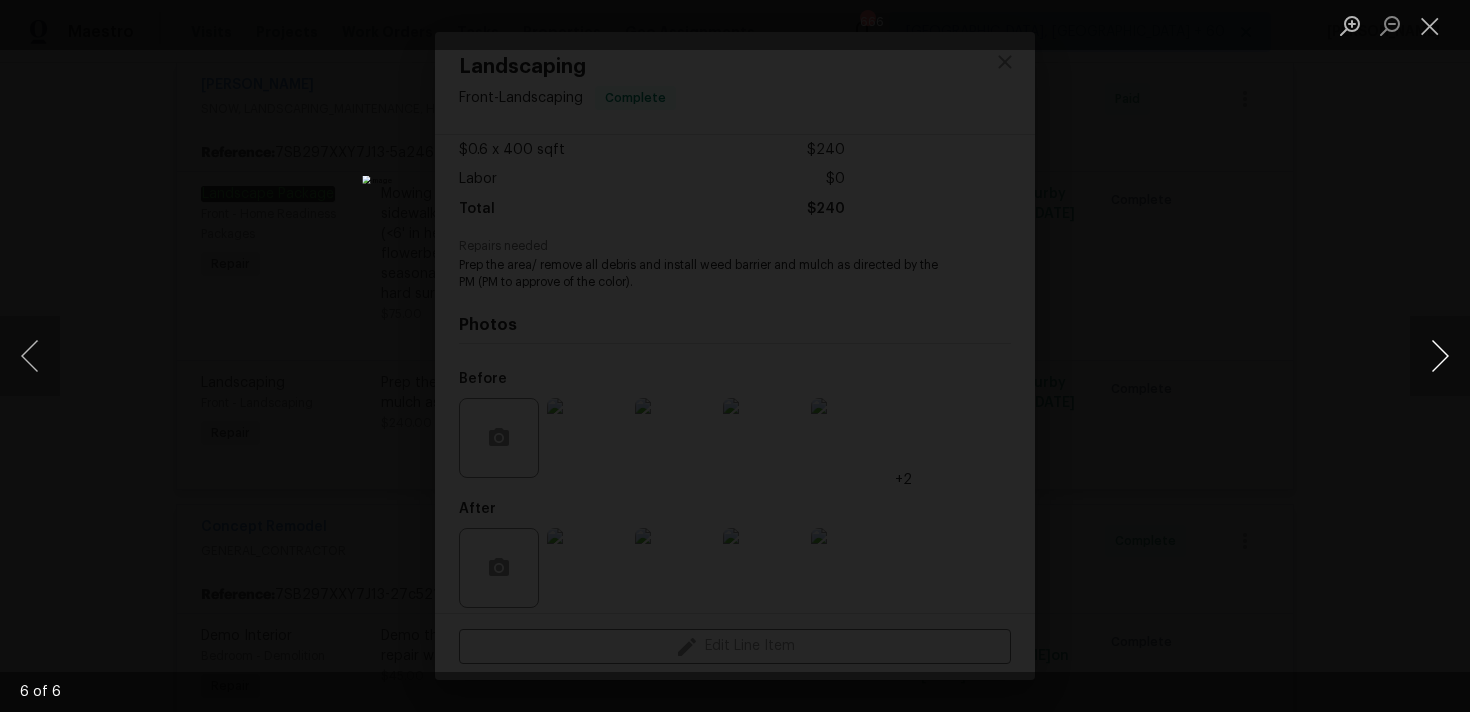 click at bounding box center (1440, 356) 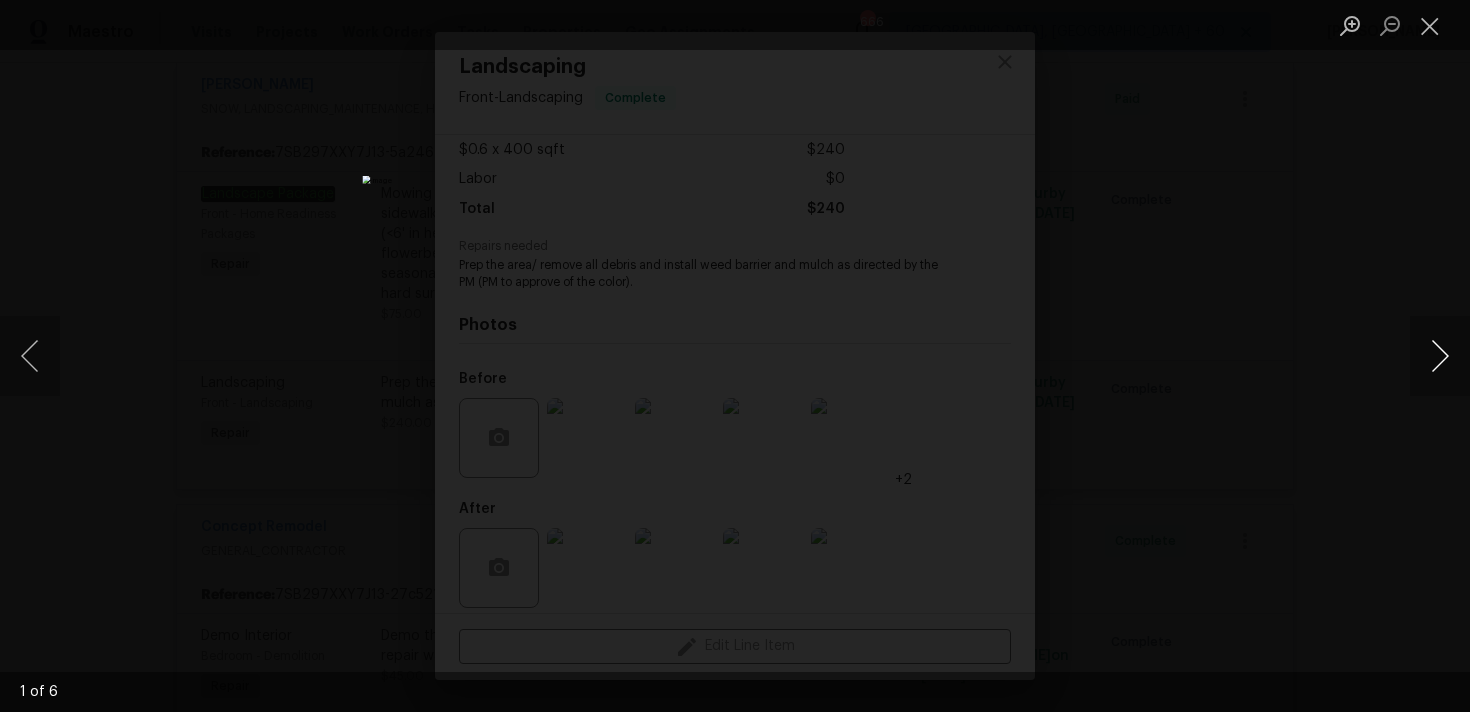 click at bounding box center [1440, 356] 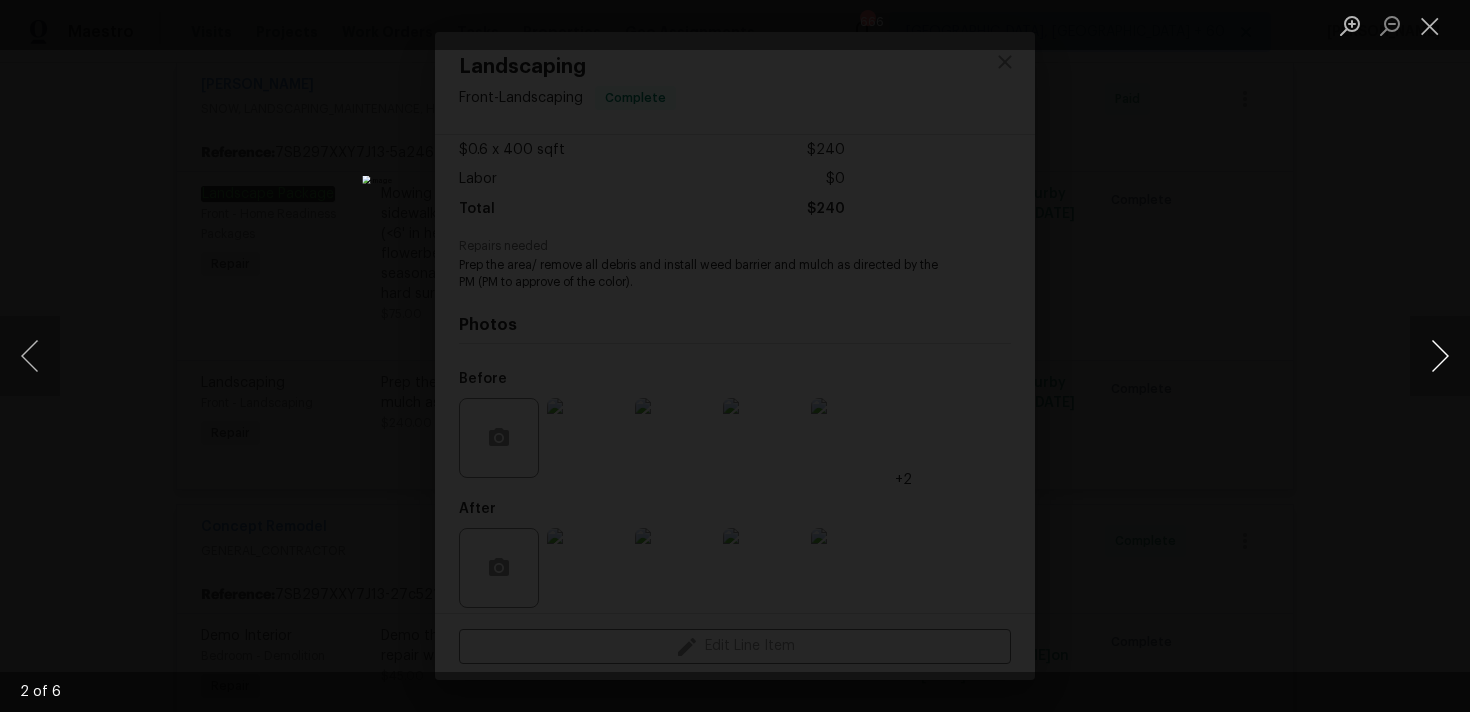click at bounding box center (1440, 356) 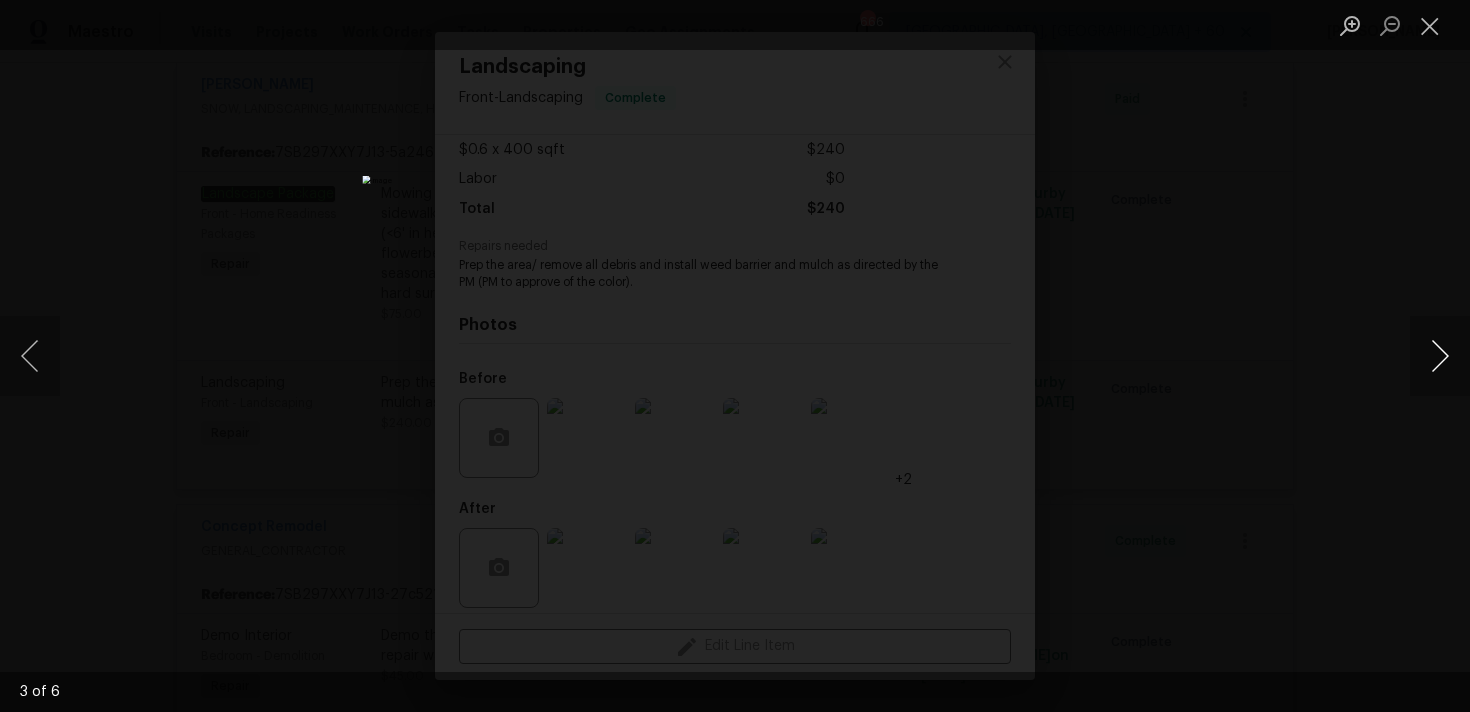 click at bounding box center (1440, 356) 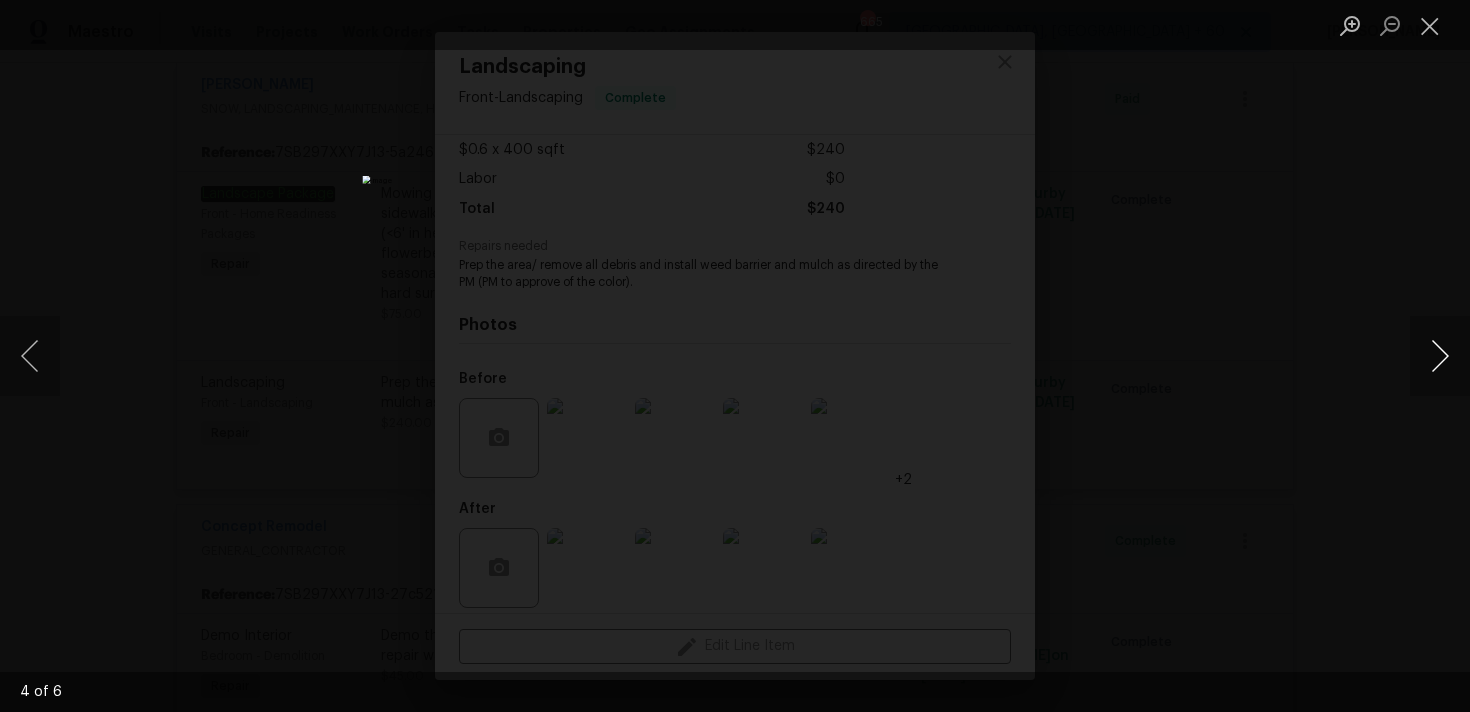 click at bounding box center [1440, 356] 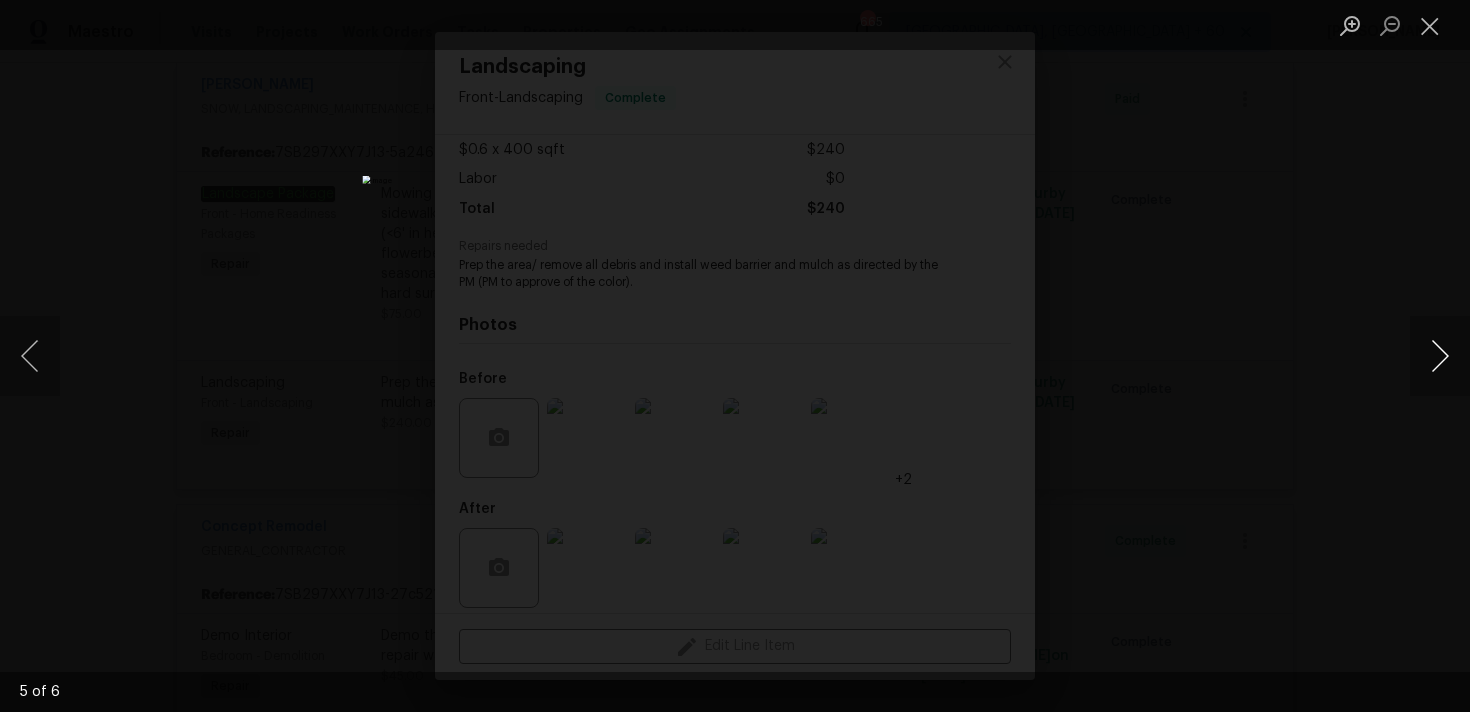 click at bounding box center (1440, 356) 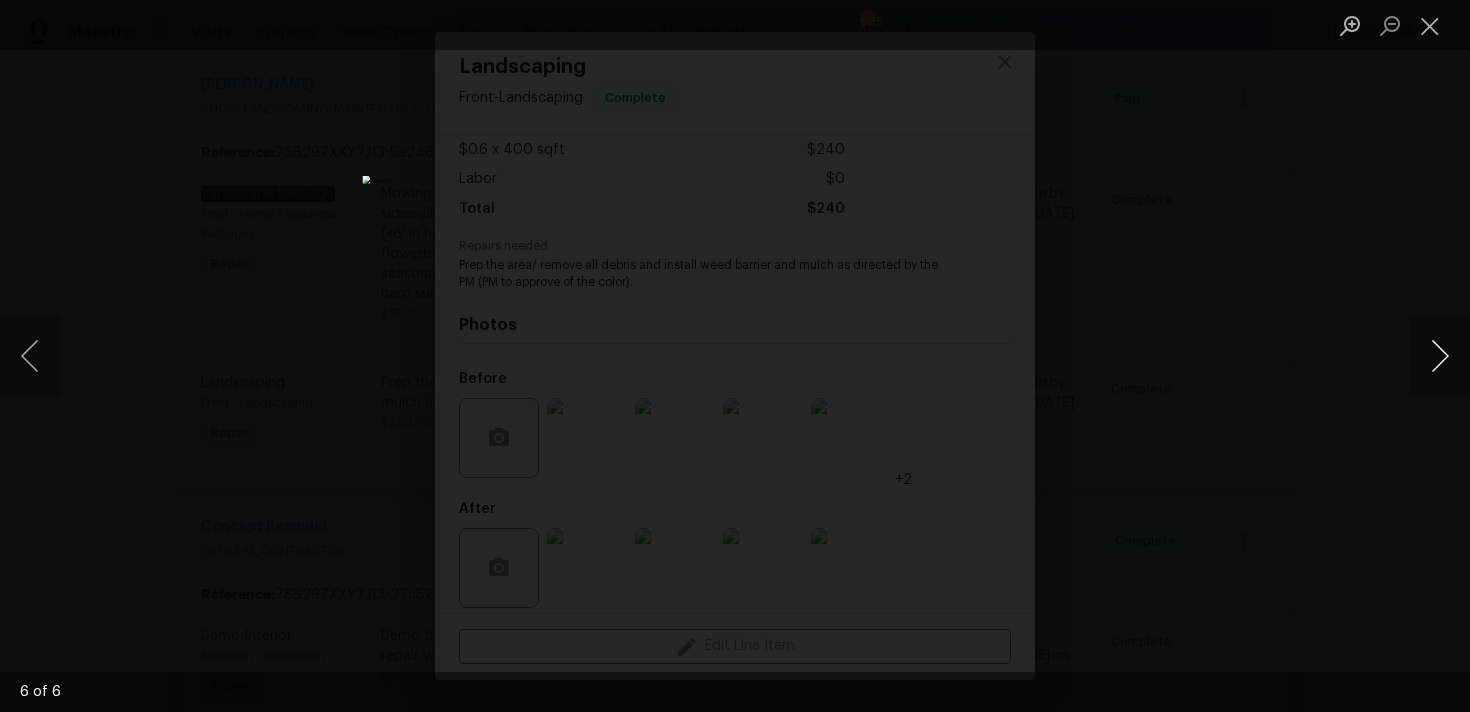 click at bounding box center [1440, 356] 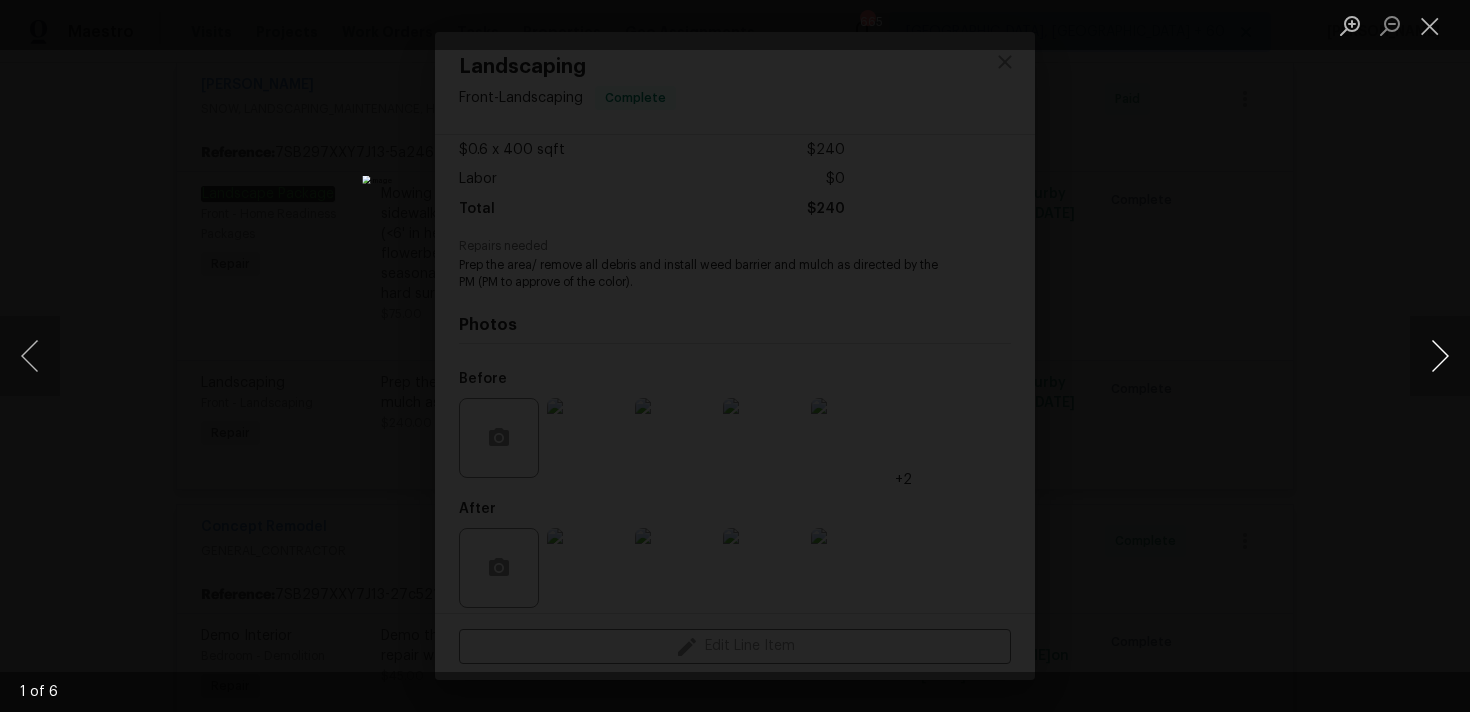 click at bounding box center [1440, 356] 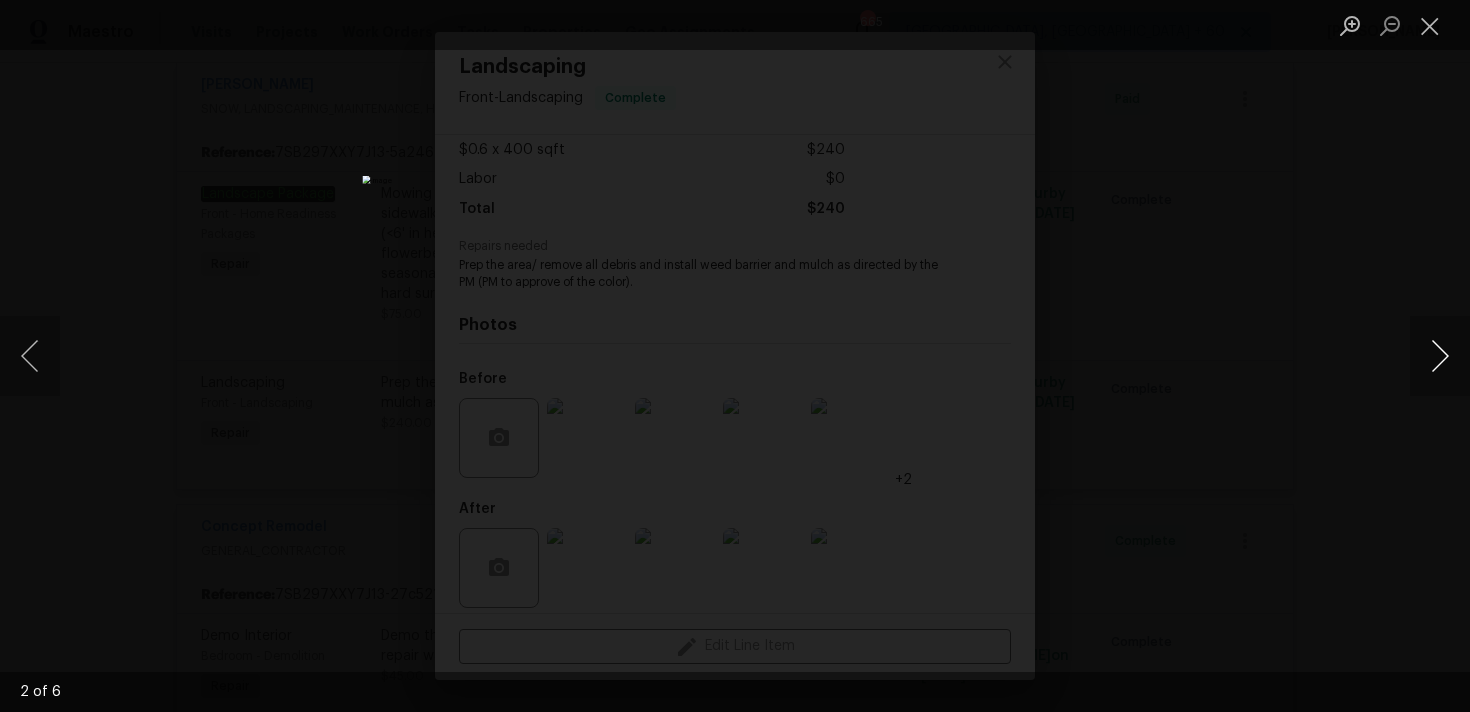 click at bounding box center [1440, 356] 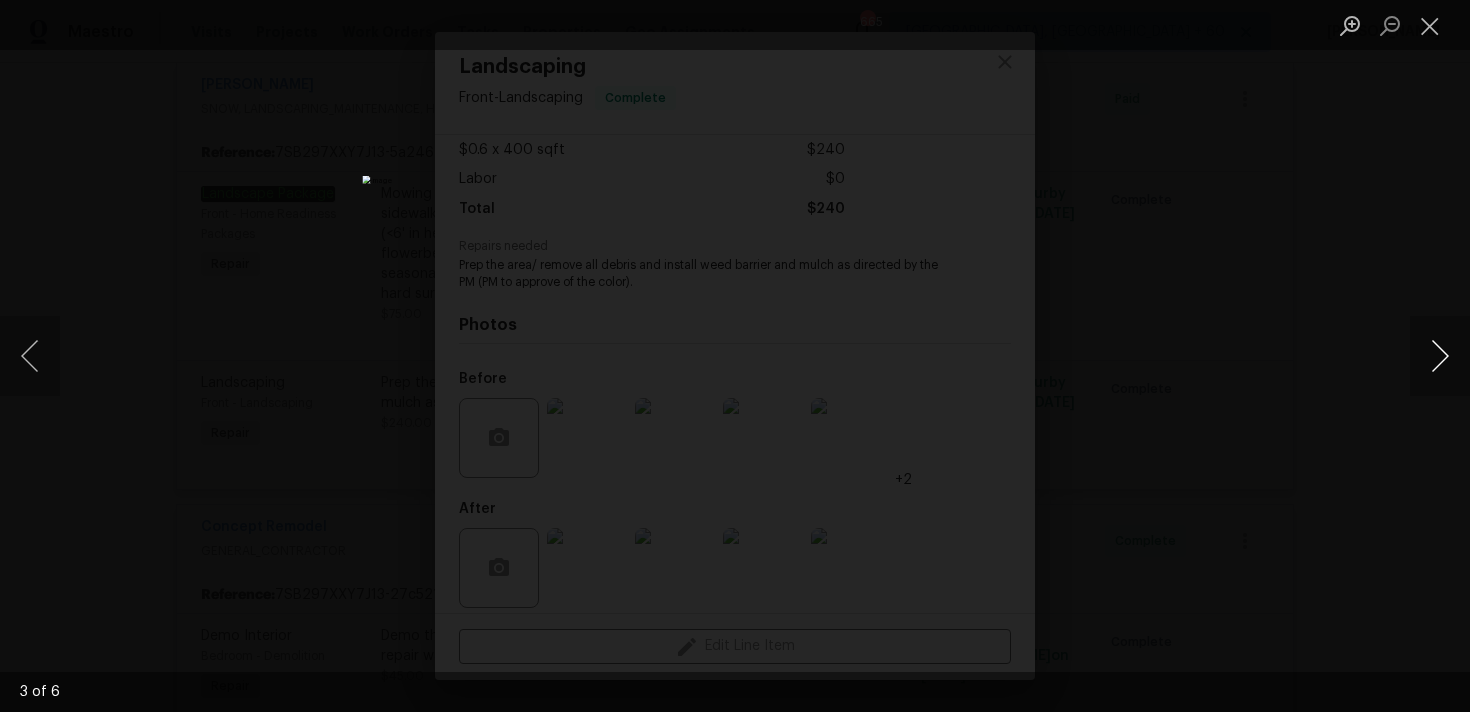 click at bounding box center [1440, 356] 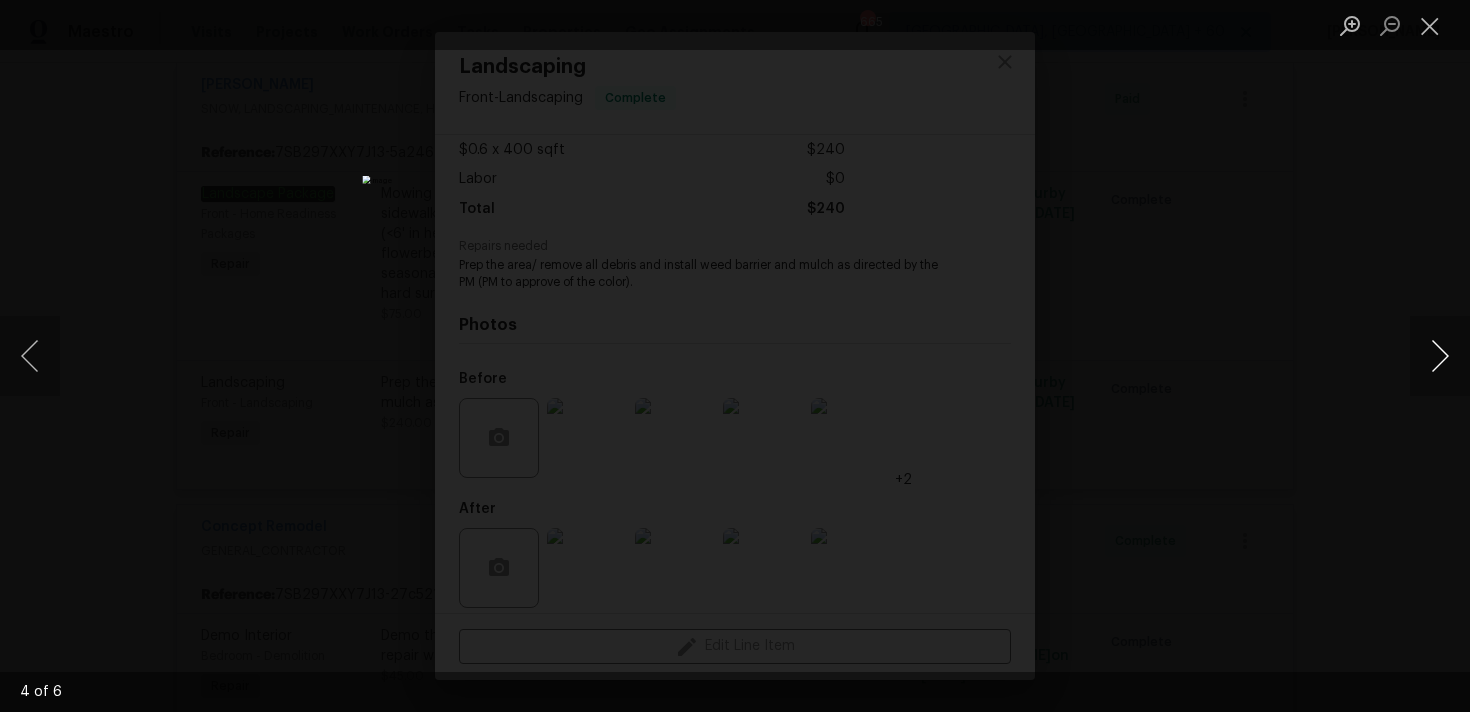 click at bounding box center [1440, 356] 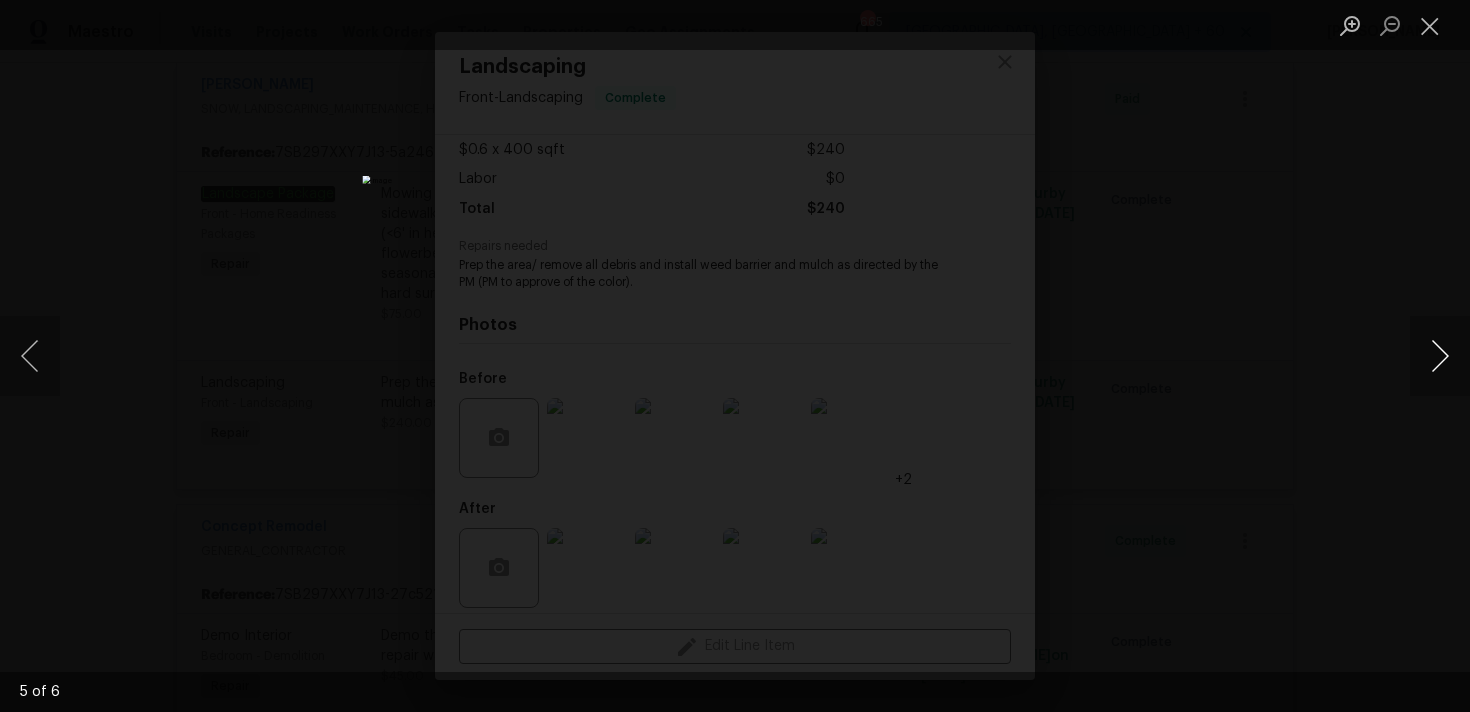 click at bounding box center (1440, 356) 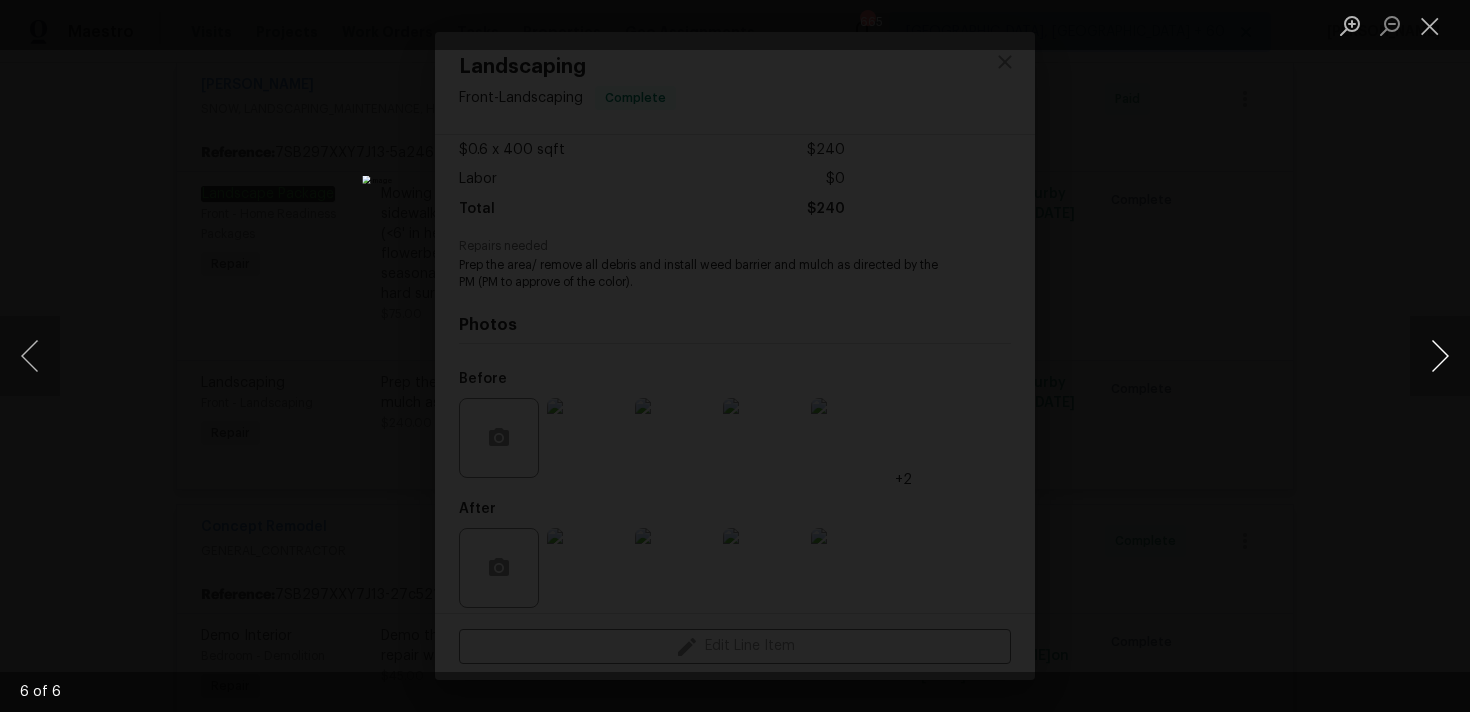 click at bounding box center (1440, 356) 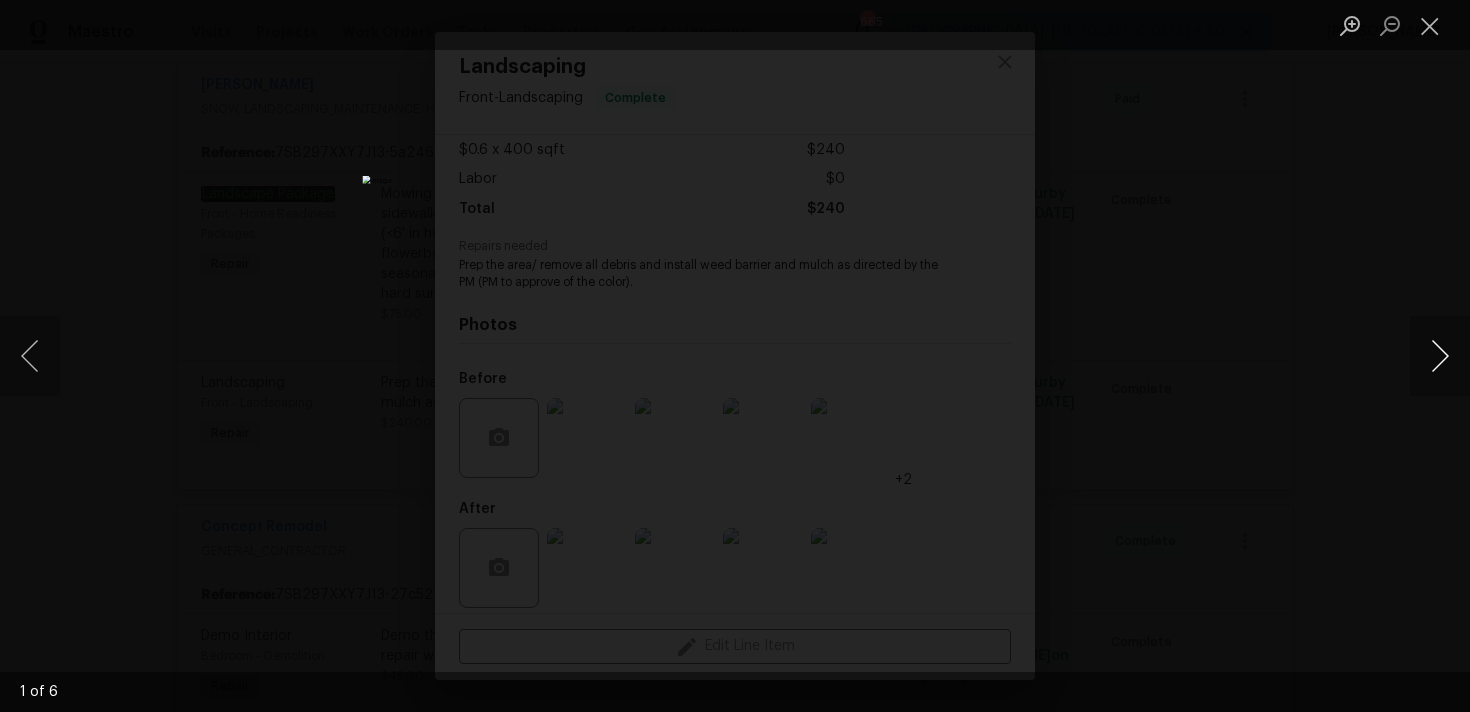 click at bounding box center (1440, 356) 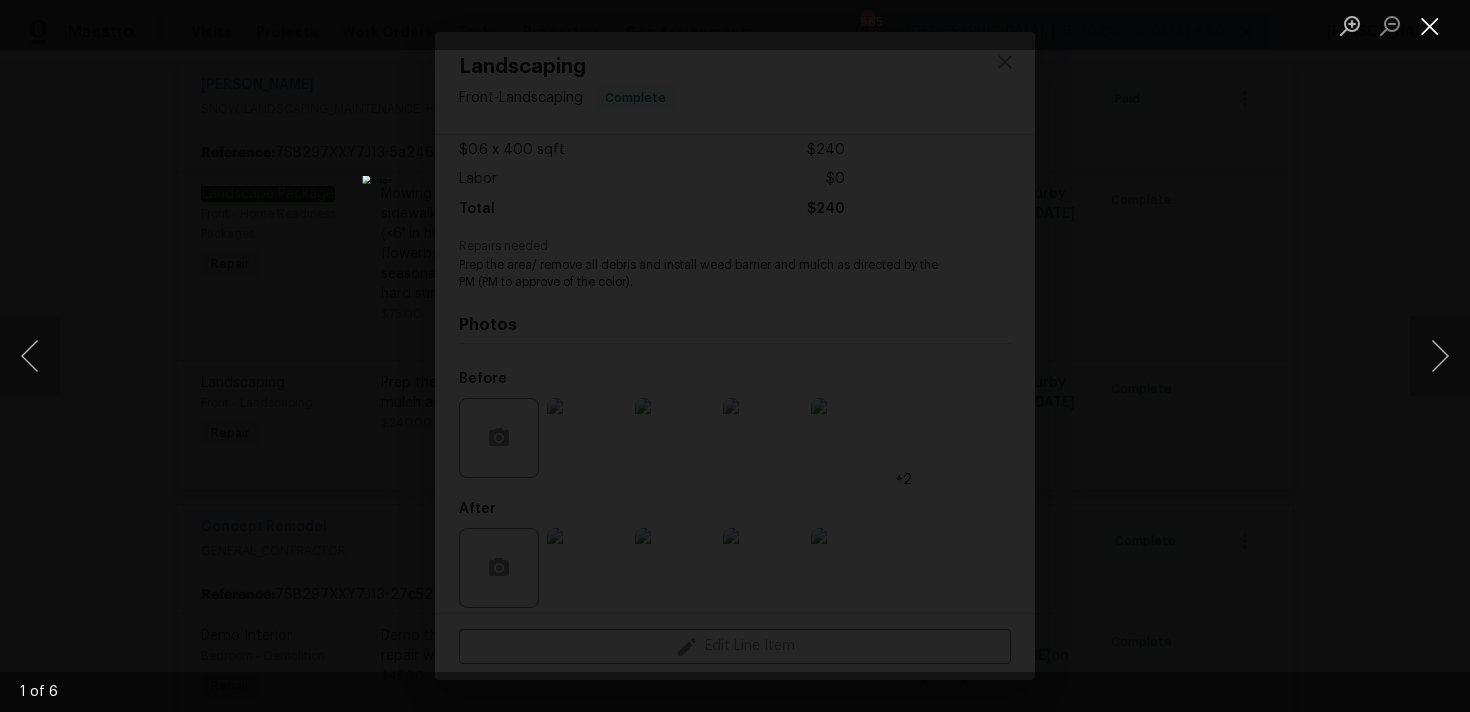 click at bounding box center [1430, 25] 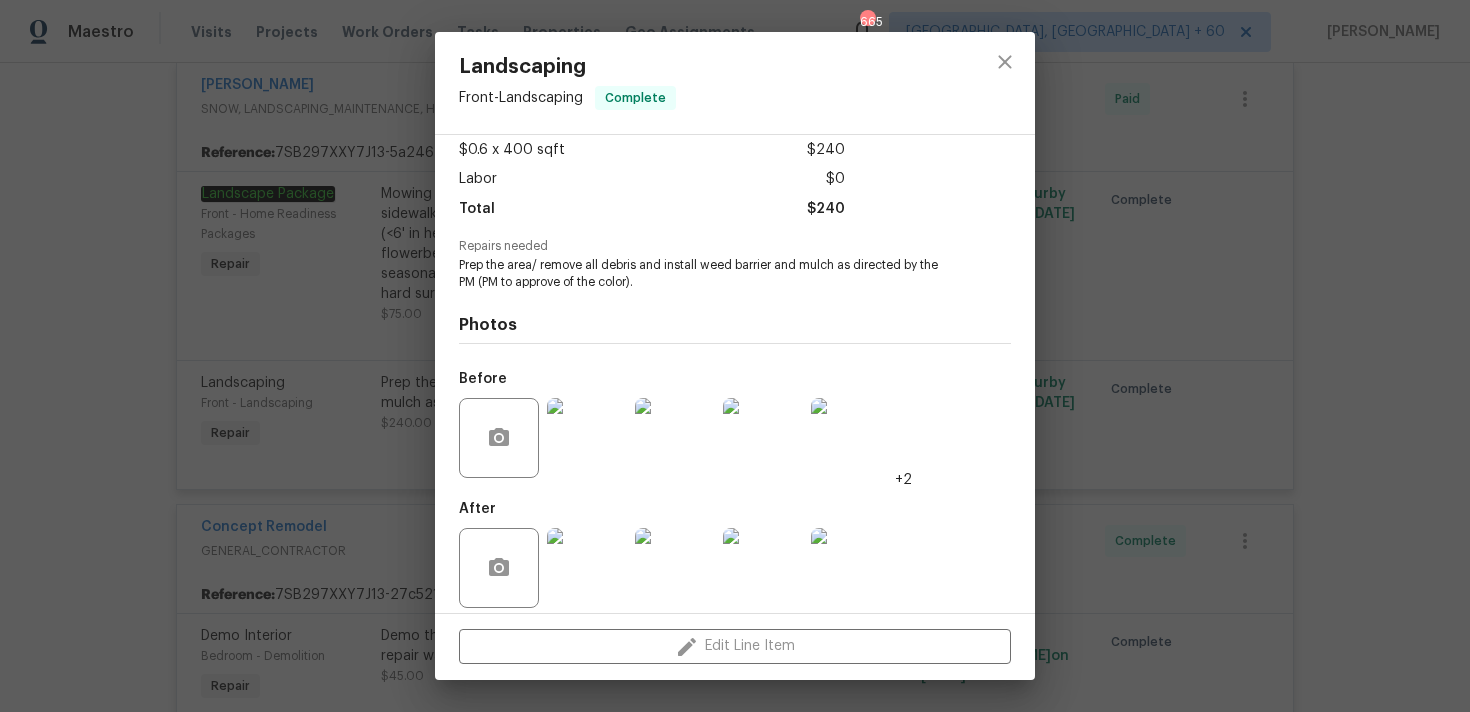 click at bounding box center [587, 568] 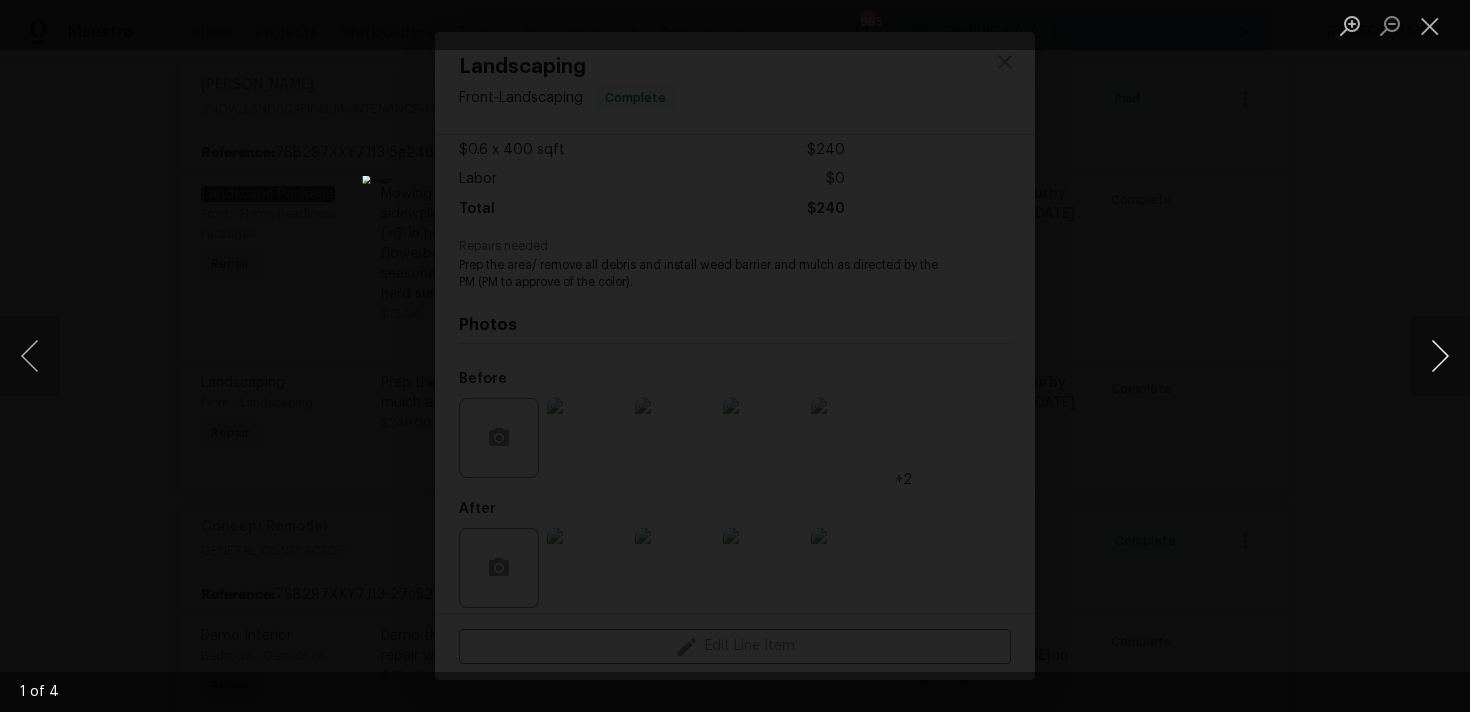 click at bounding box center [1440, 356] 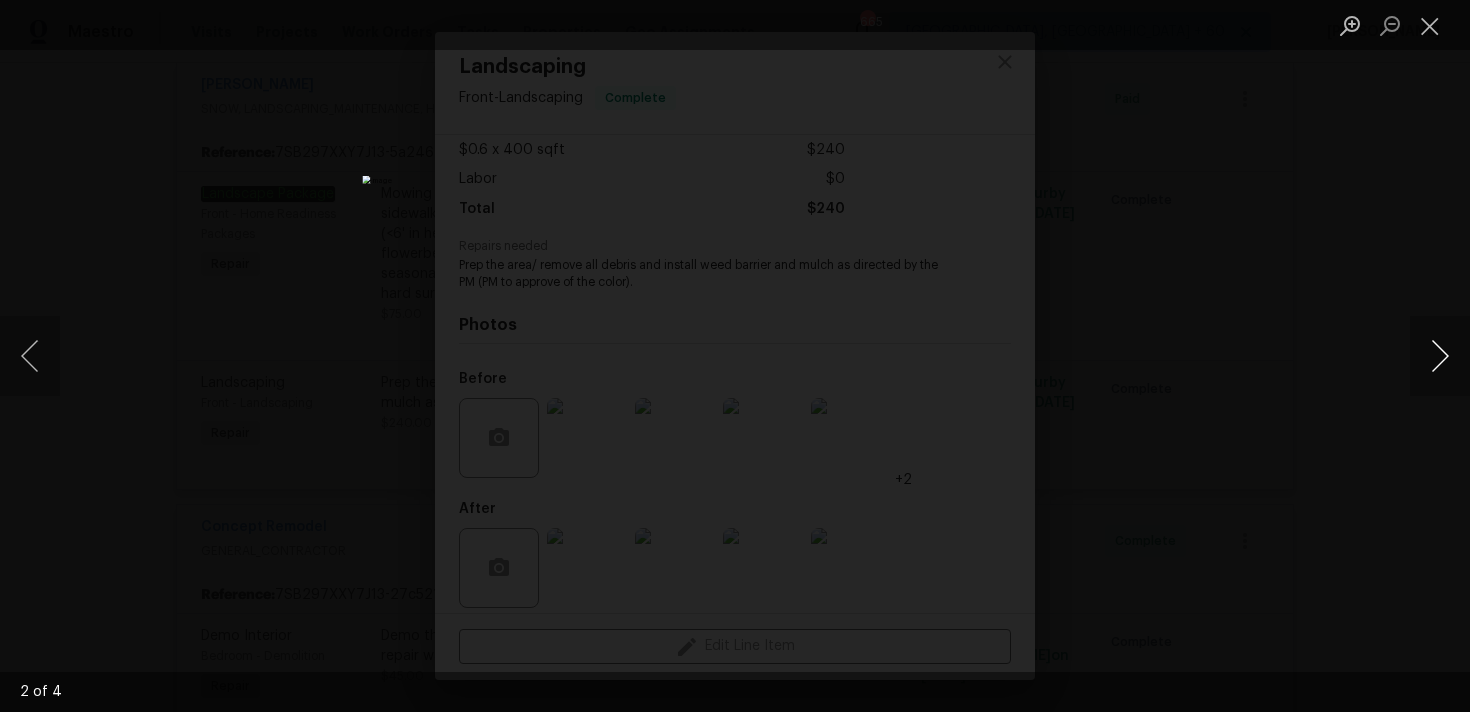 click at bounding box center [1440, 356] 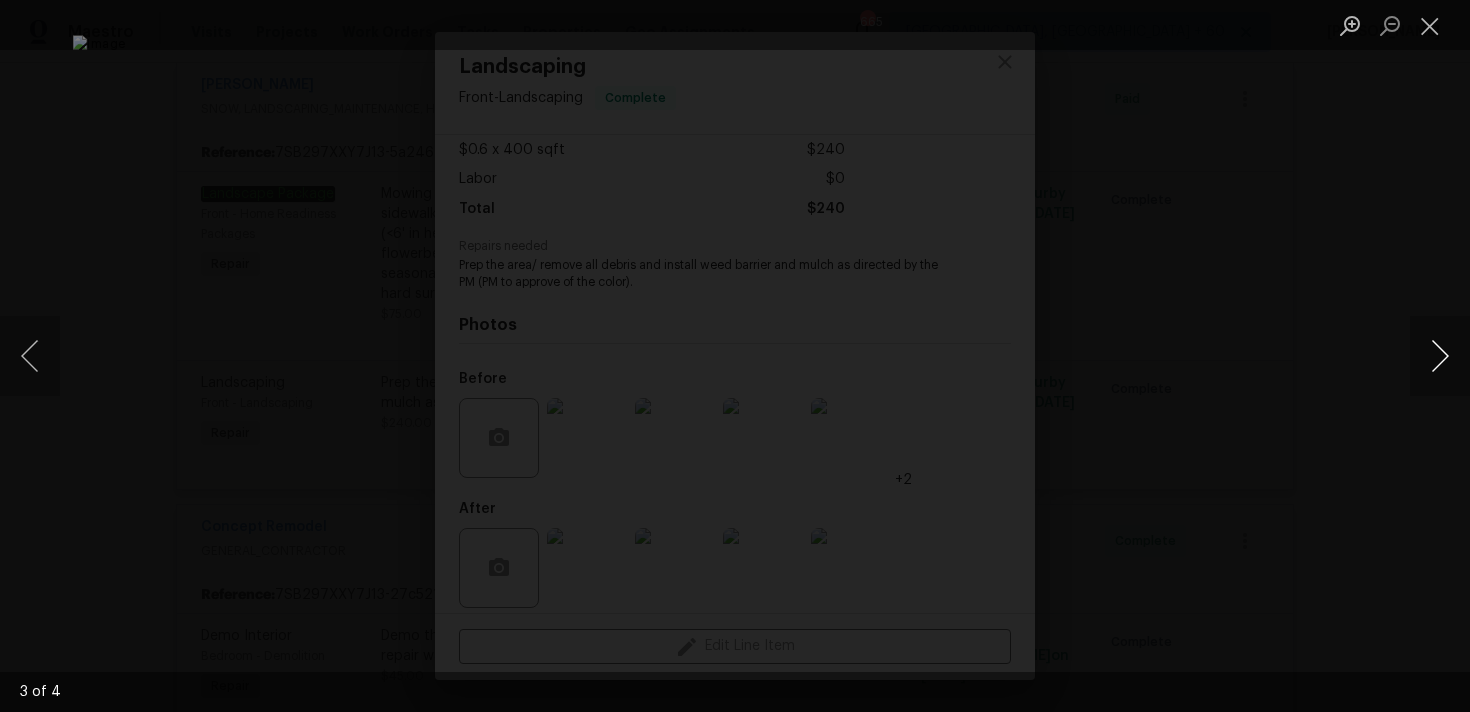 click at bounding box center (1440, 356) 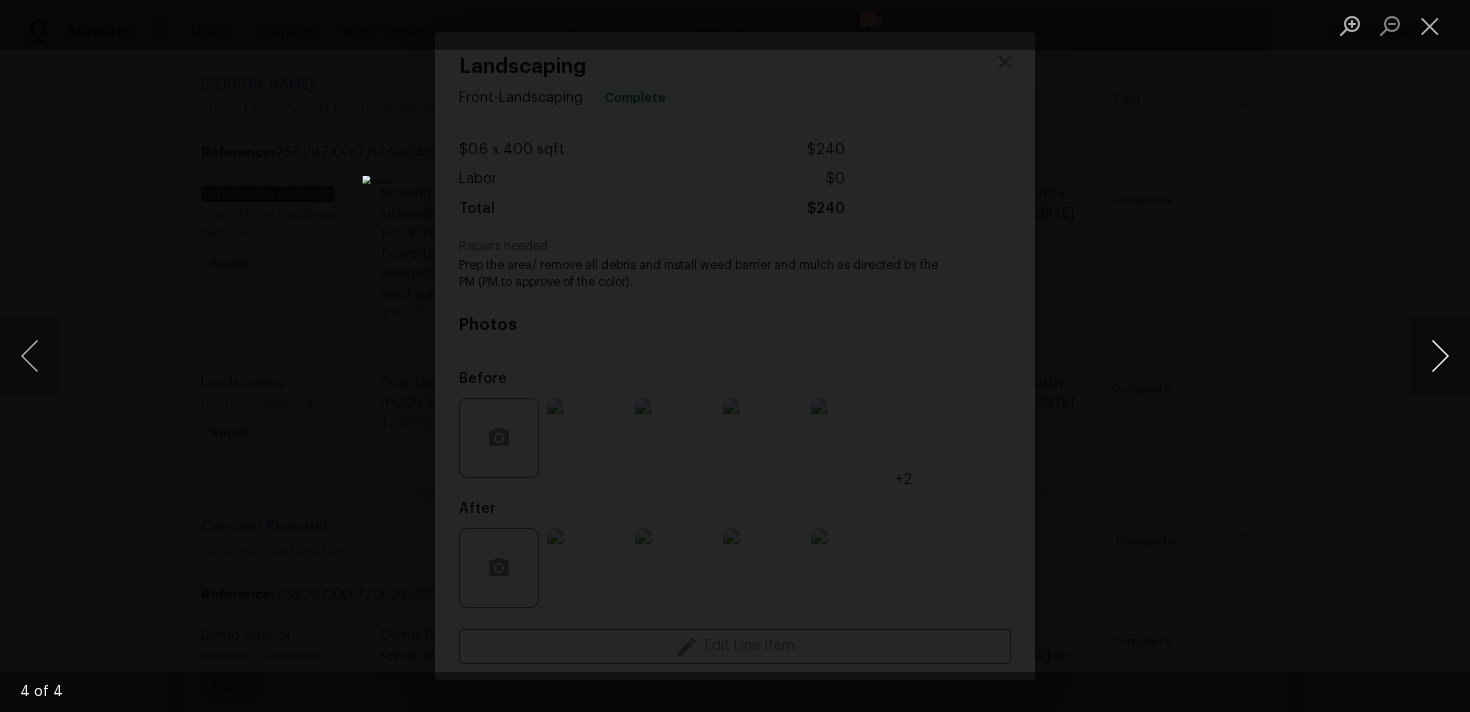 click at bounding box center (1440, 356) 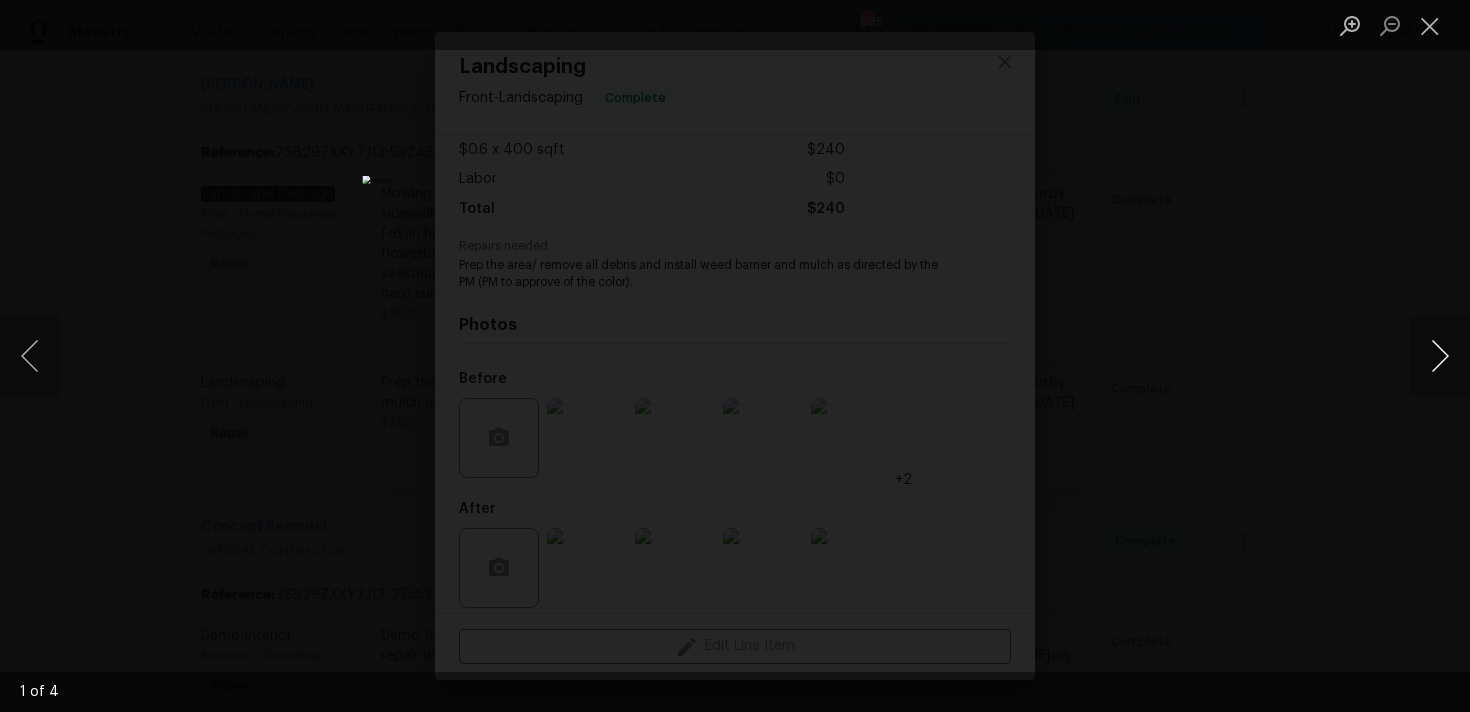 click at bounding box center [1440, 356] 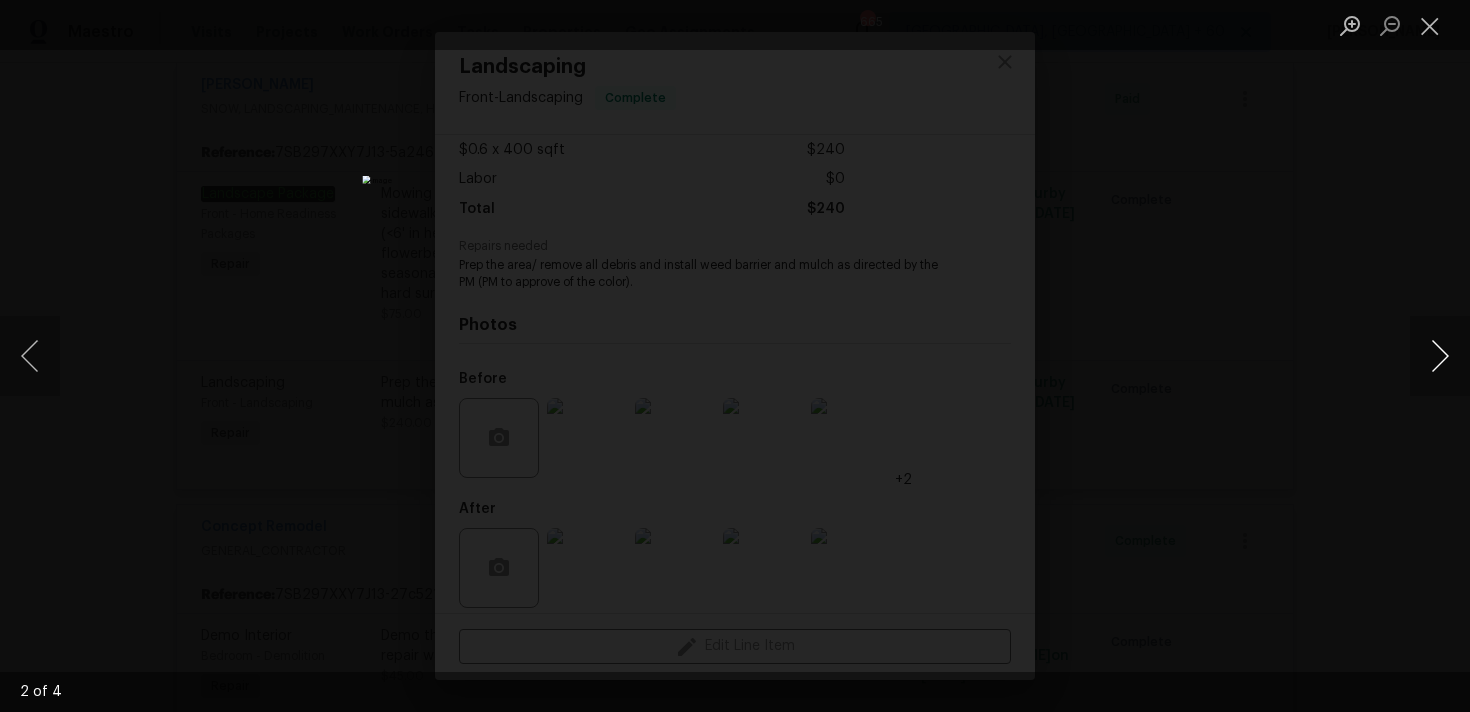 click at bounding box center [1440, 356] 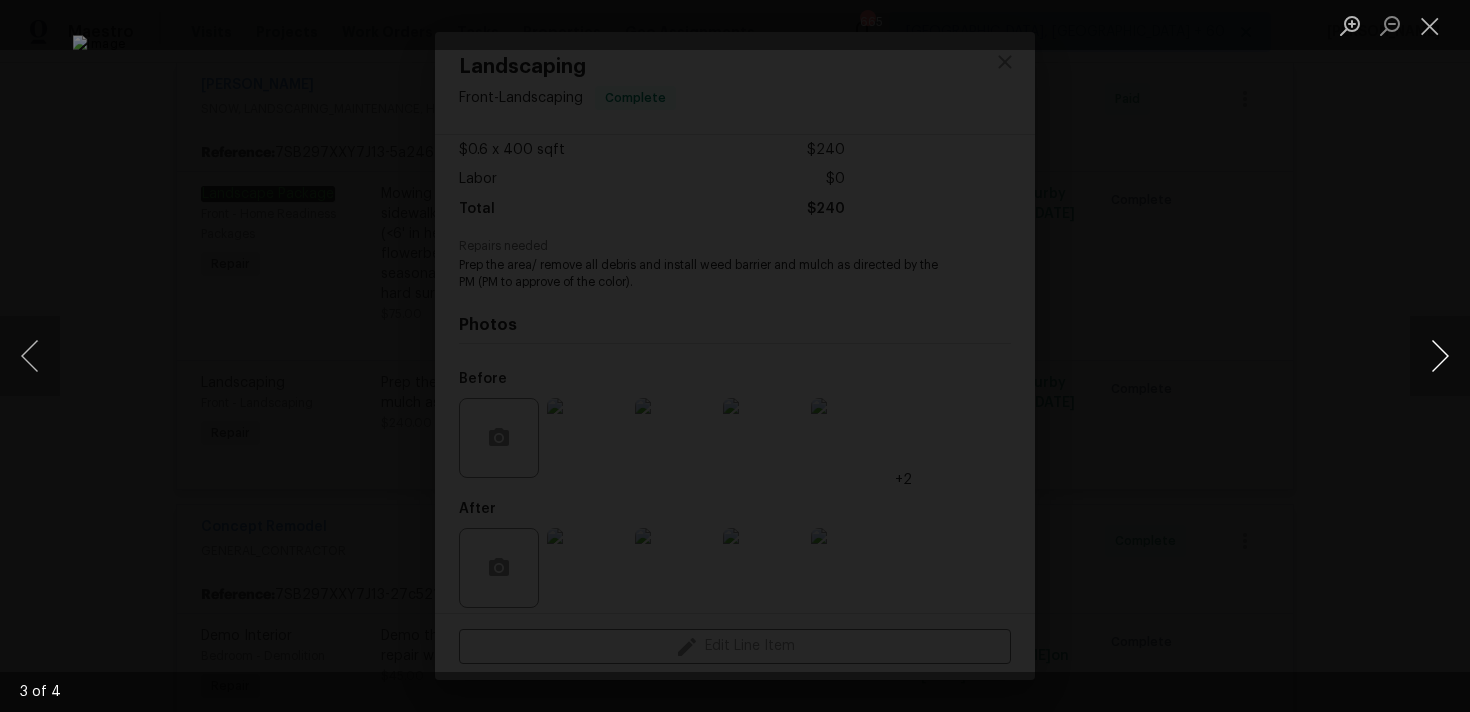 click at bounding box center [1440, 356] 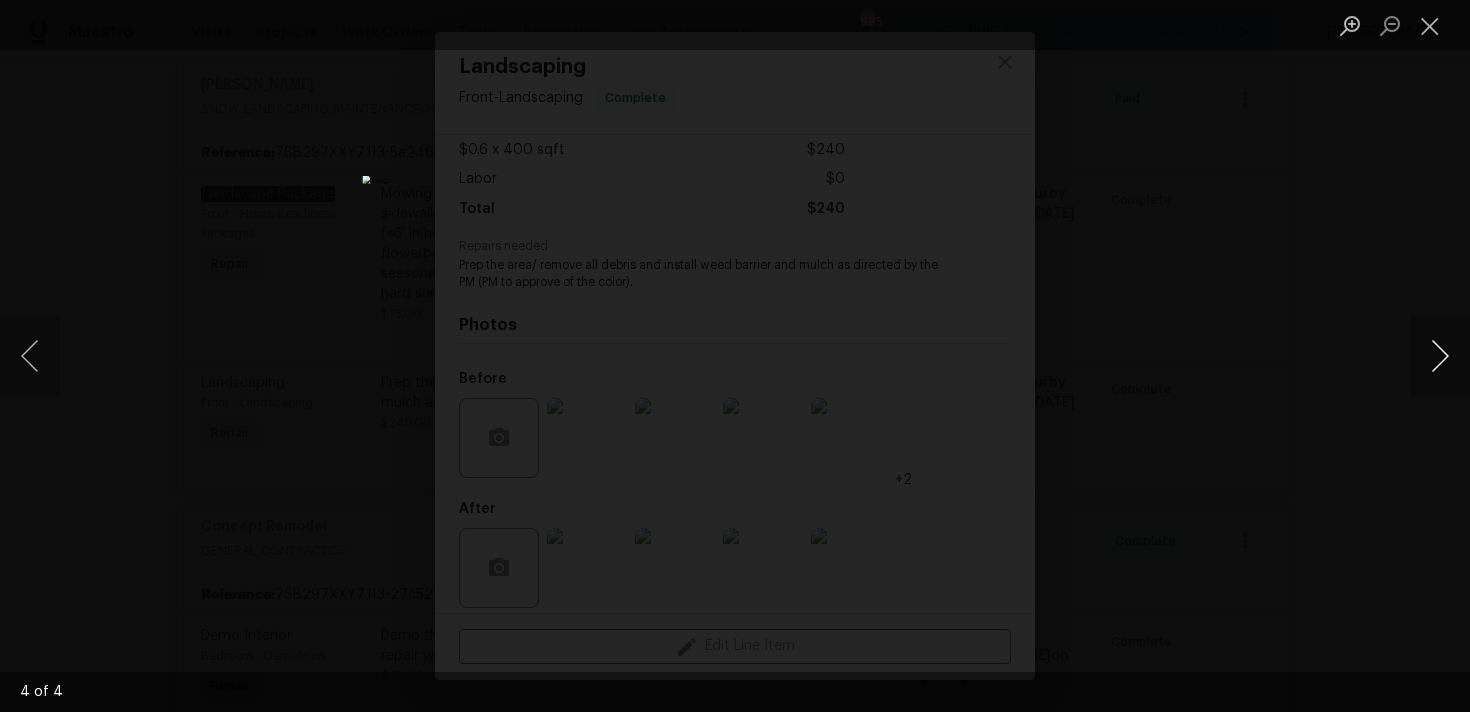 click at bounding box center [1440, 356] 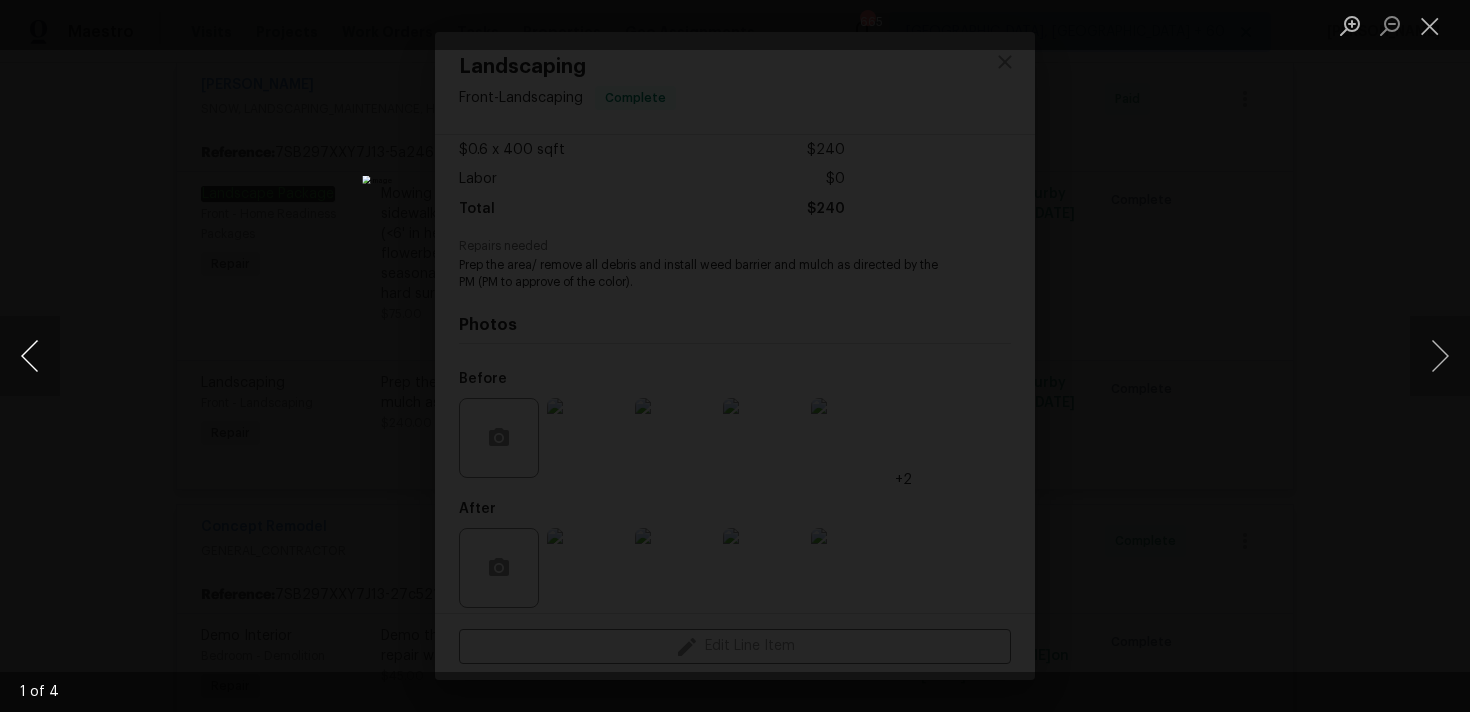 click at bounding box center [30, 356] 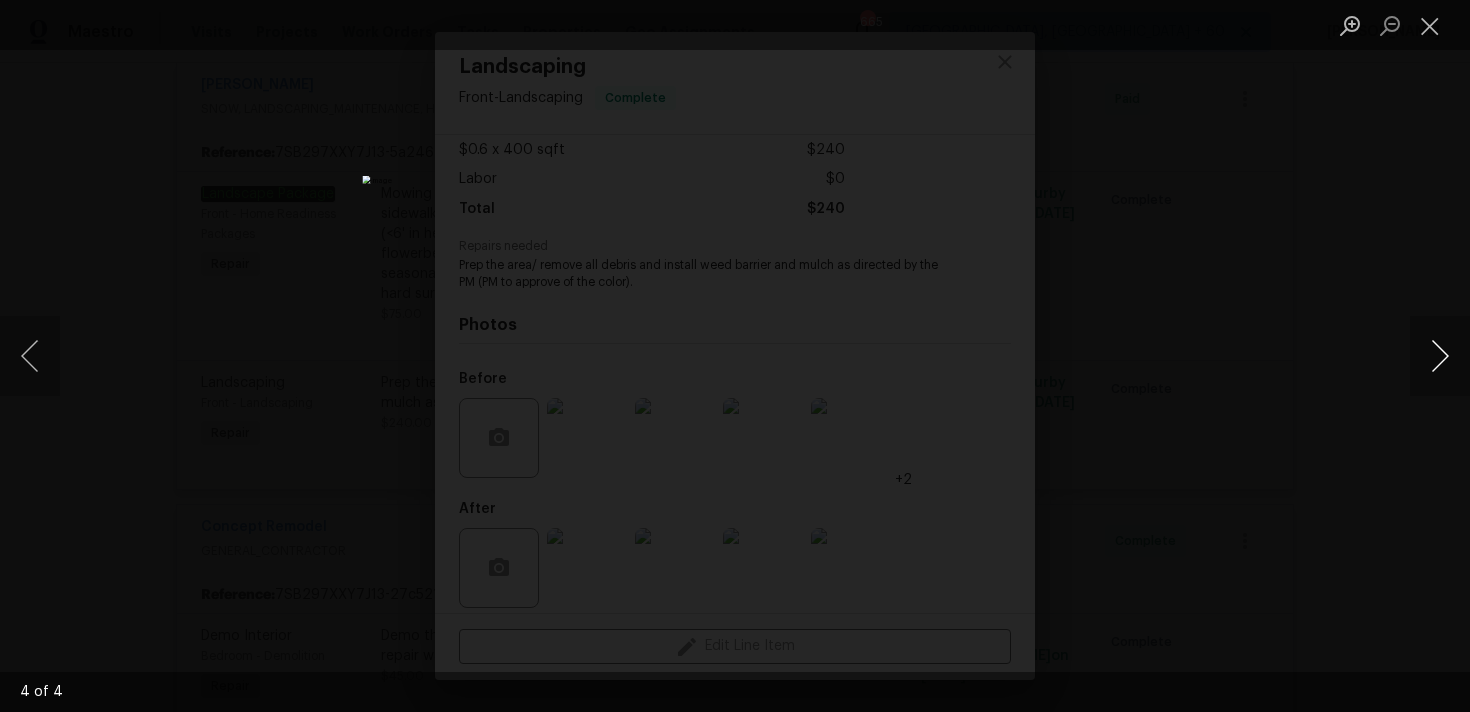click at bounding box center [1440, 356] 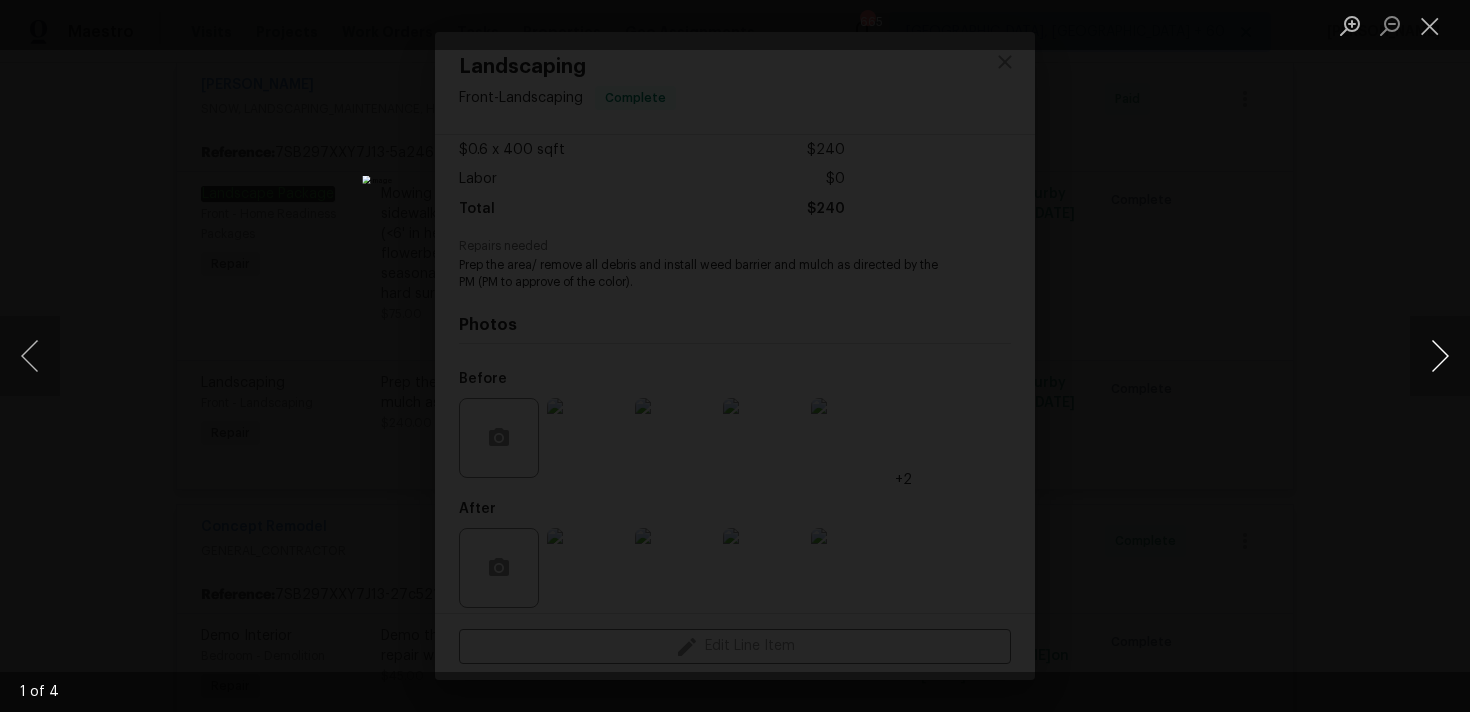 click at bounding box center [1440, 356] 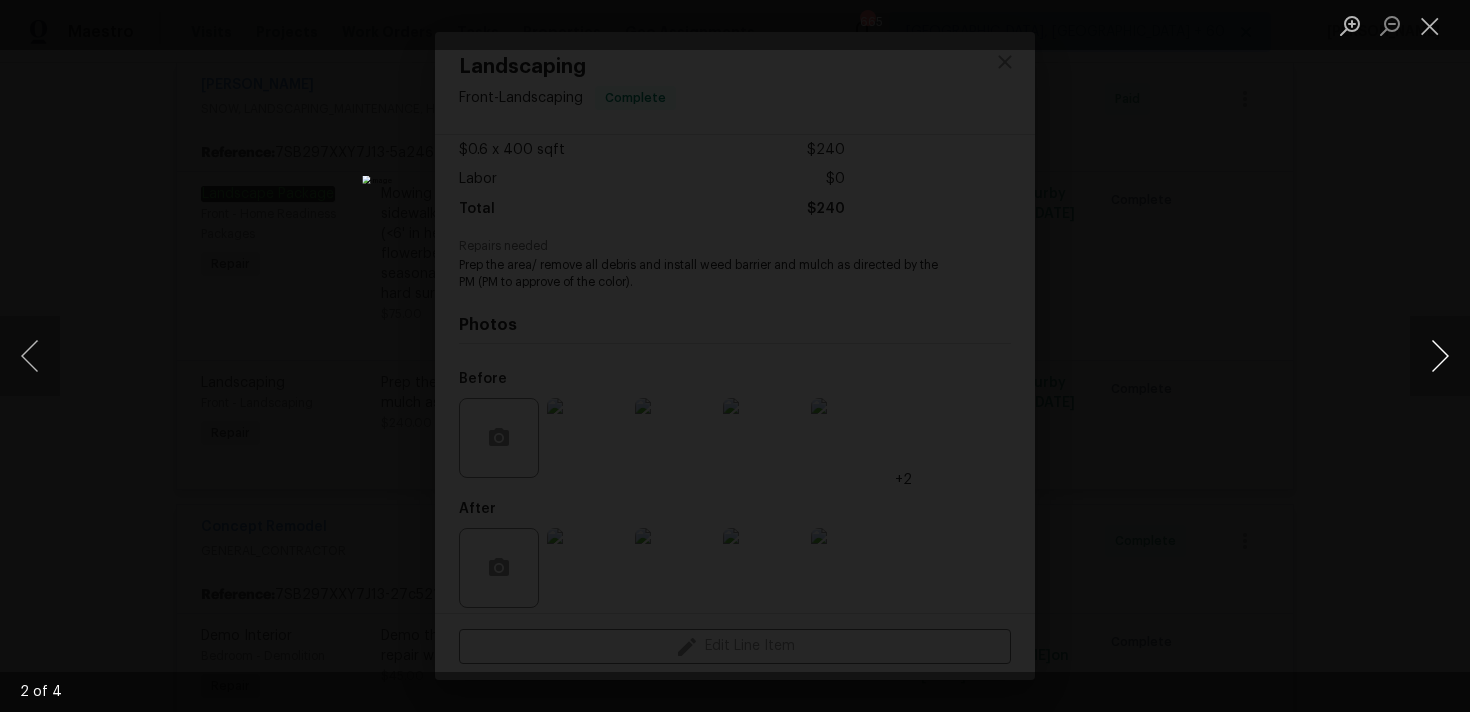 click at bounding box center (1440, 356) 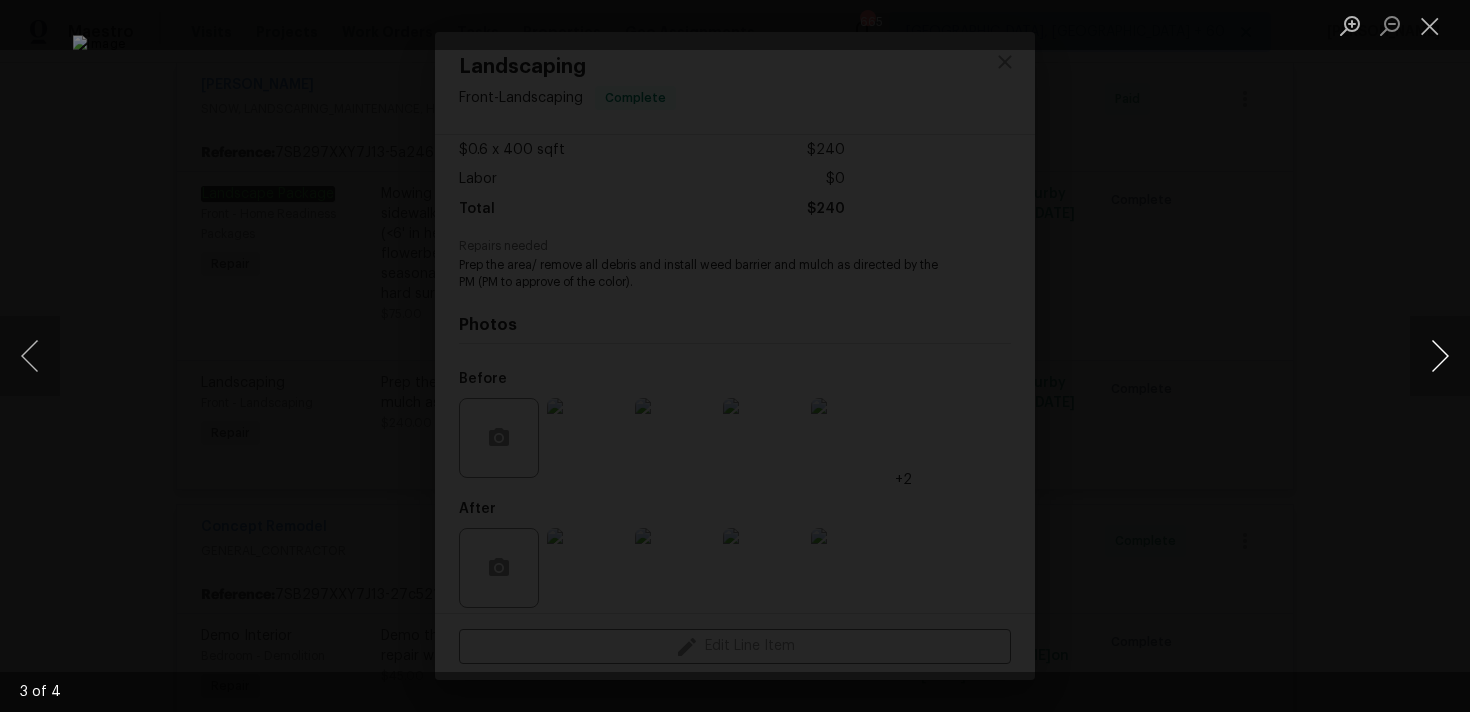 click at bounding box center (1440, 356) 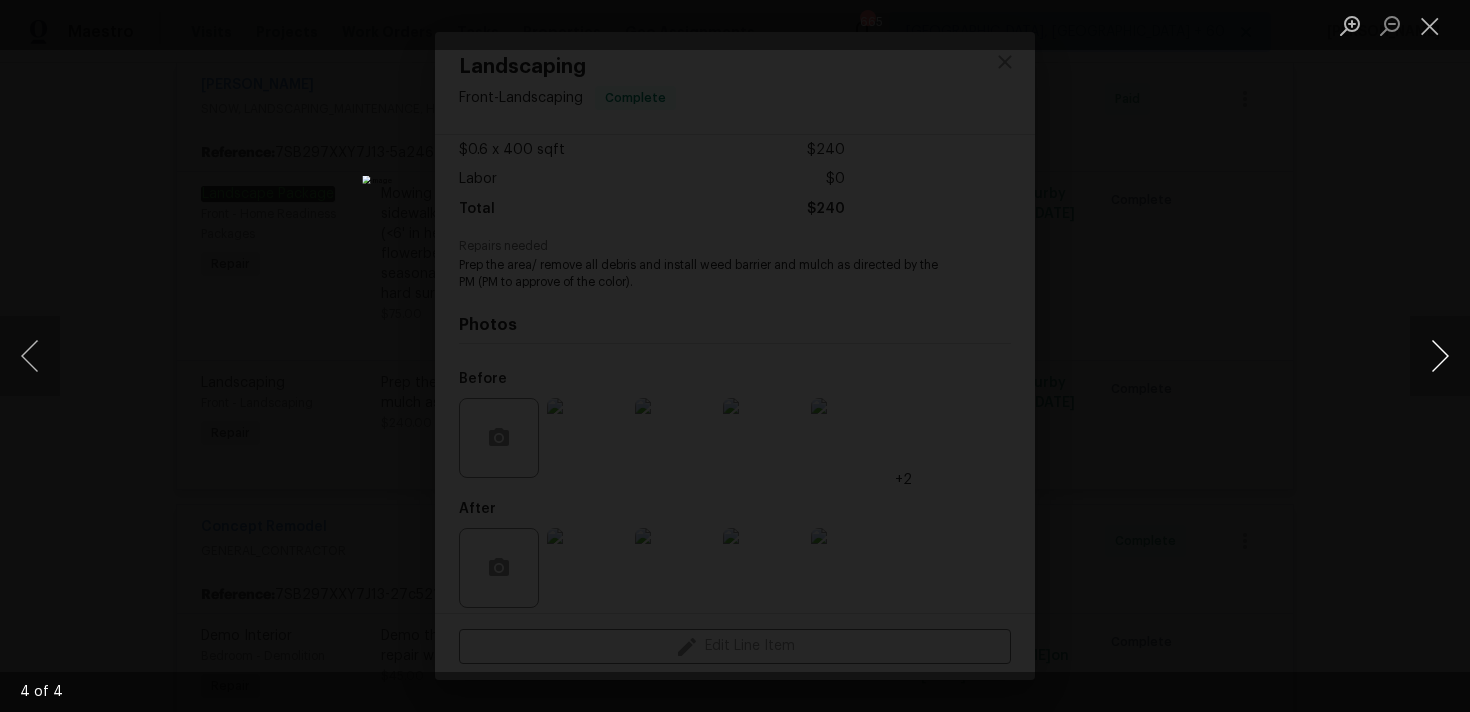 click at bounding box center (1440, 356) 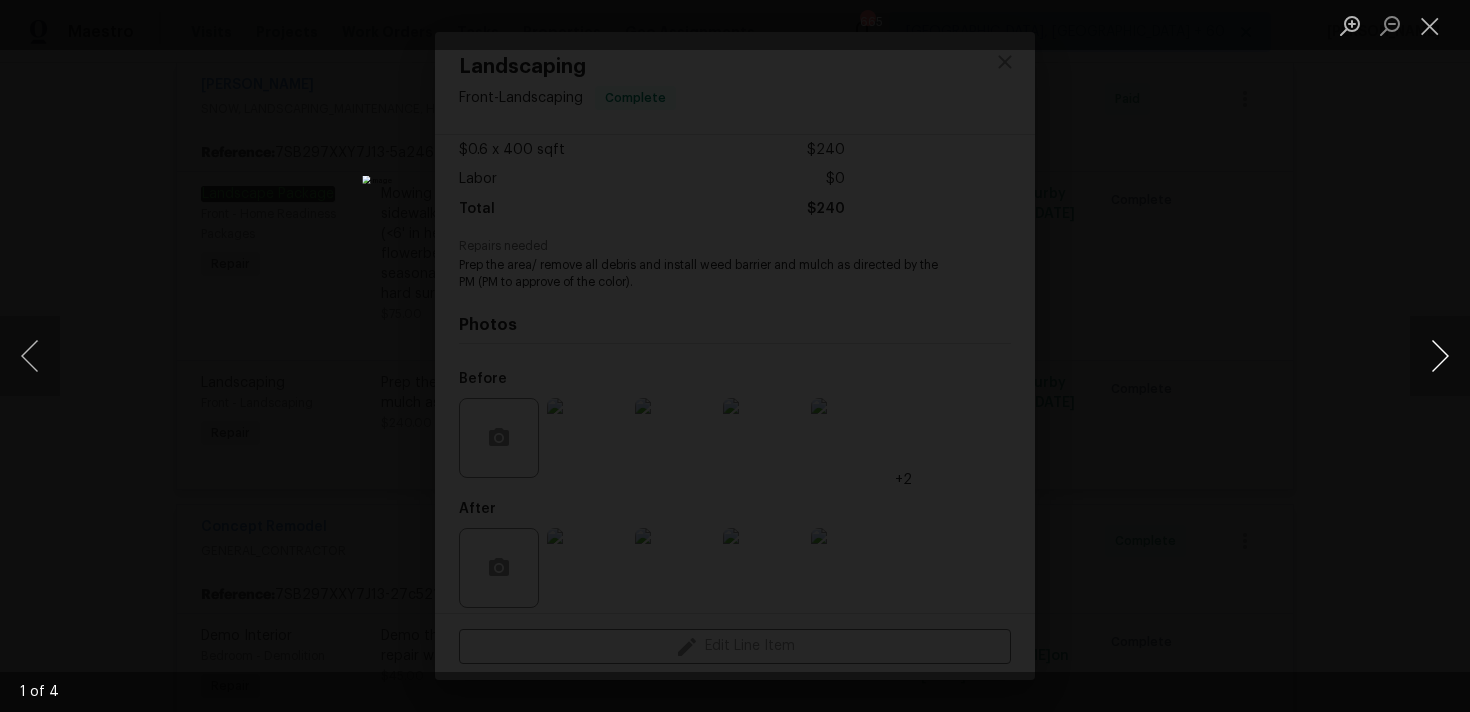 click at bounding box center (1440, 356) 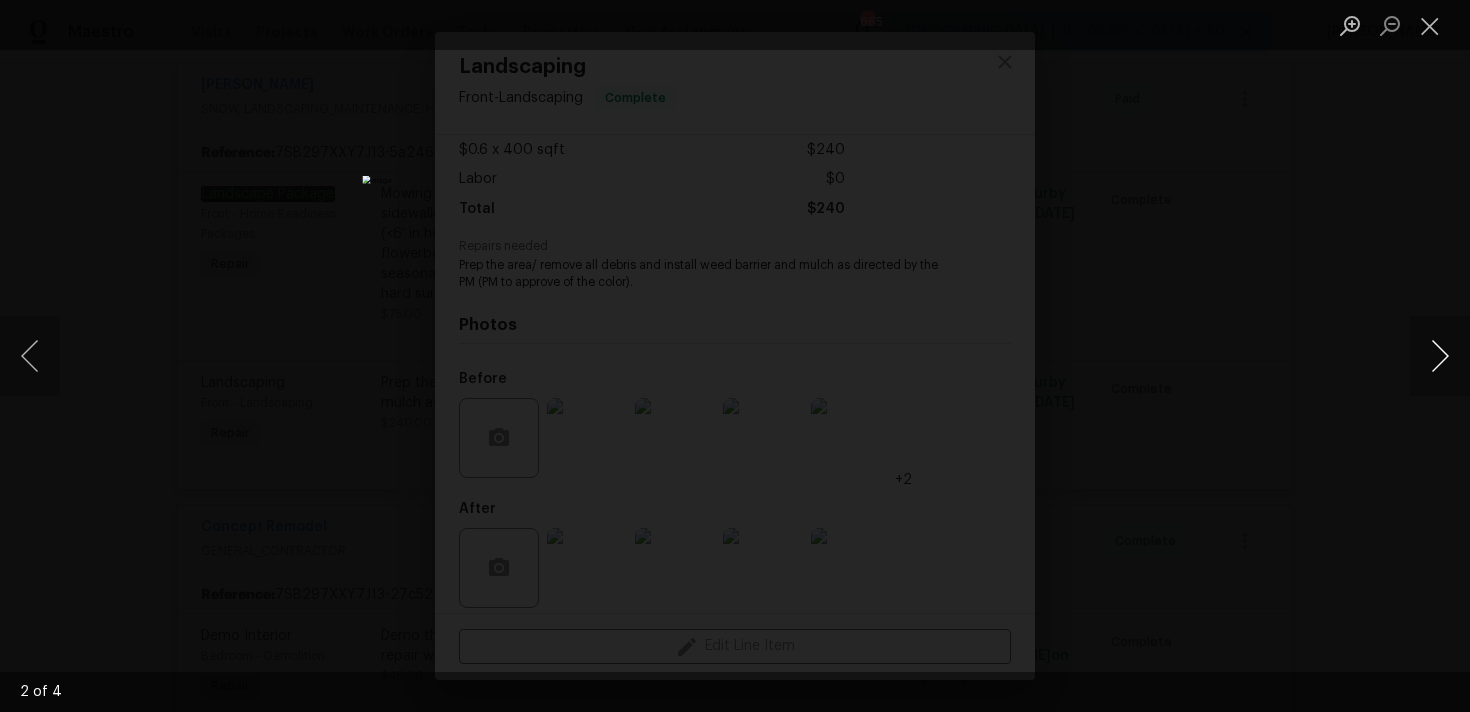 click at bounding box center [1440, 356] 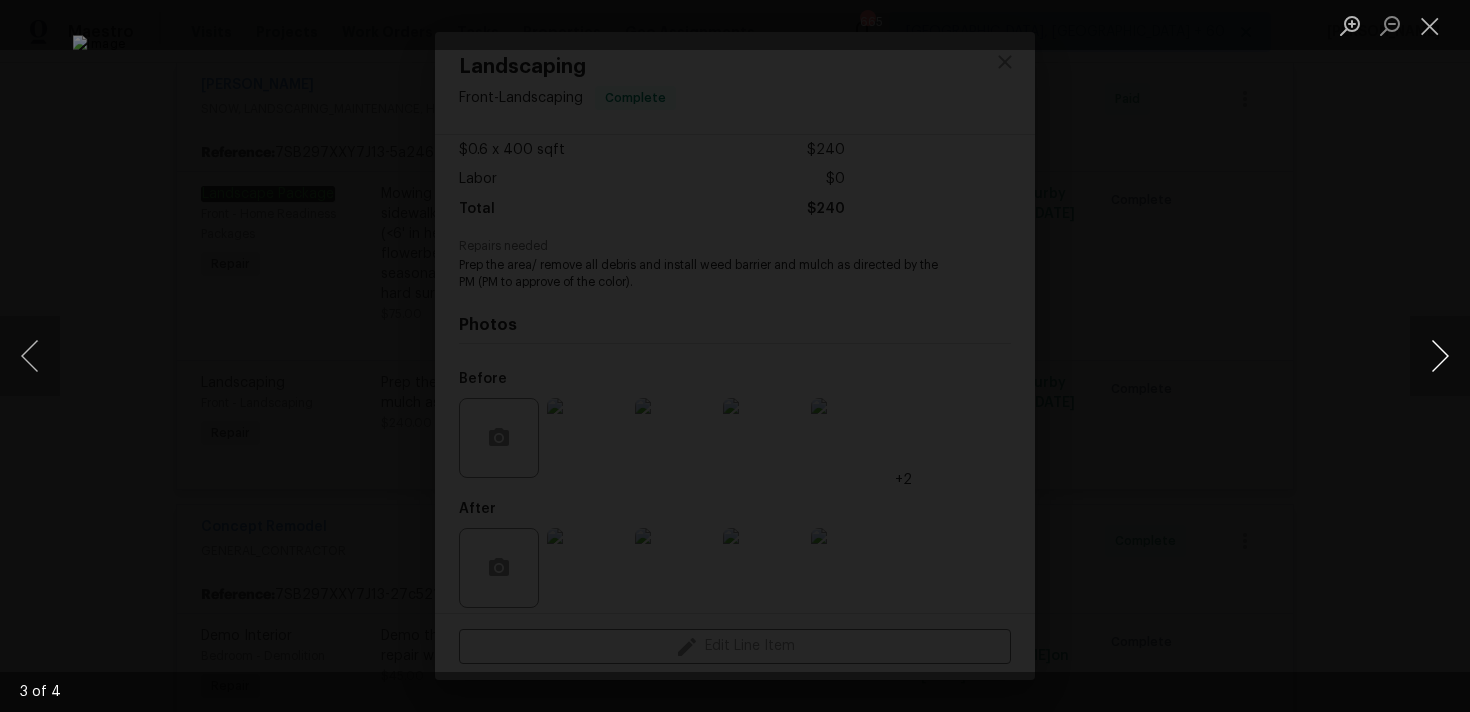 click at bounding box center (1440, 356) 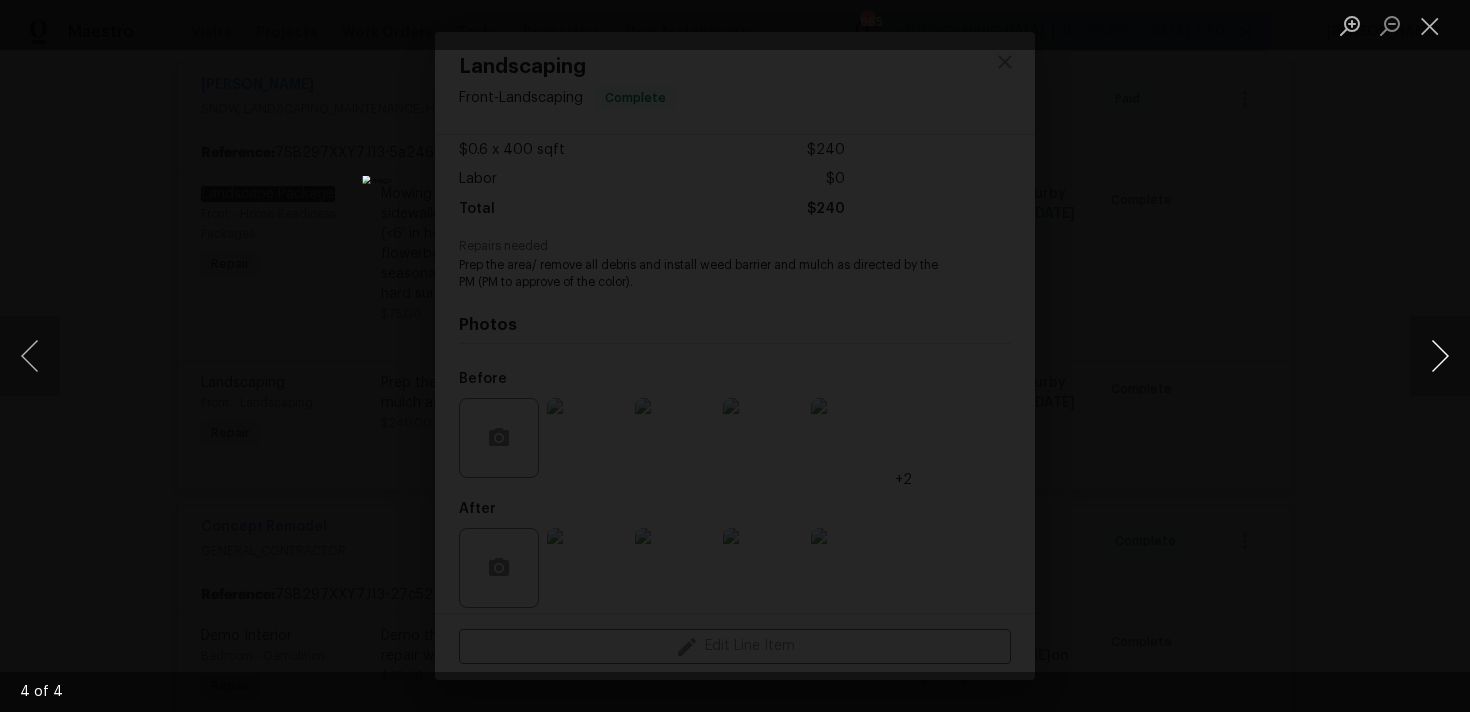 click at bounding box center (1440, 356) 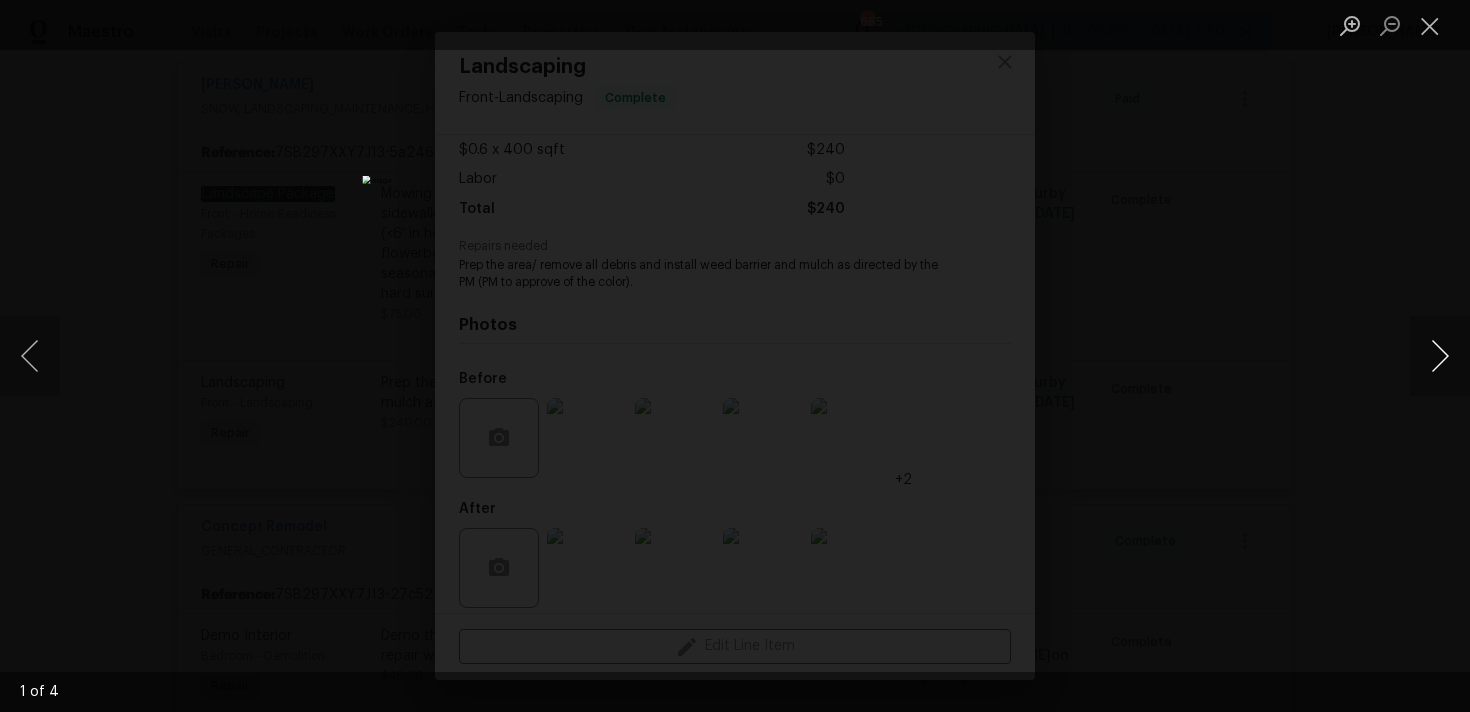 click at bounding box center (1440, 356) 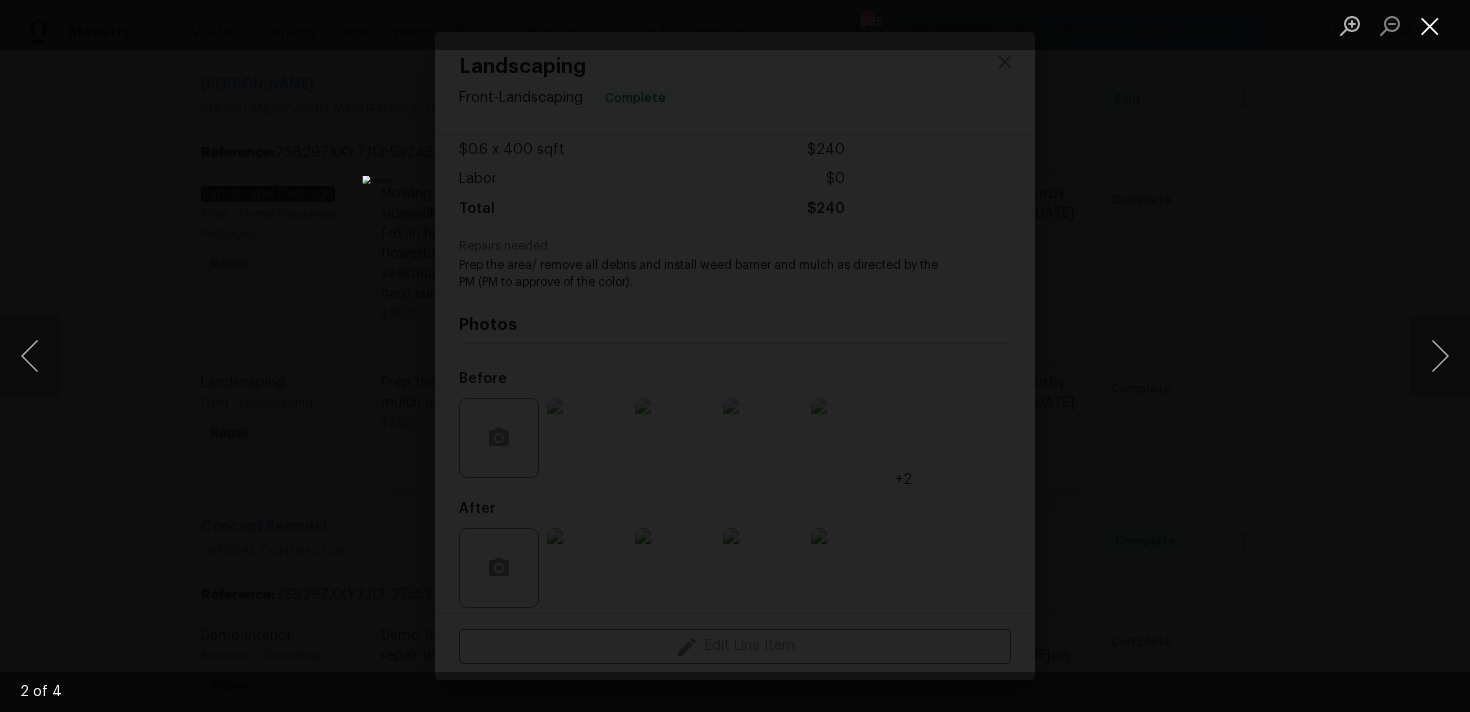 click at bounding box center [1430, 25] 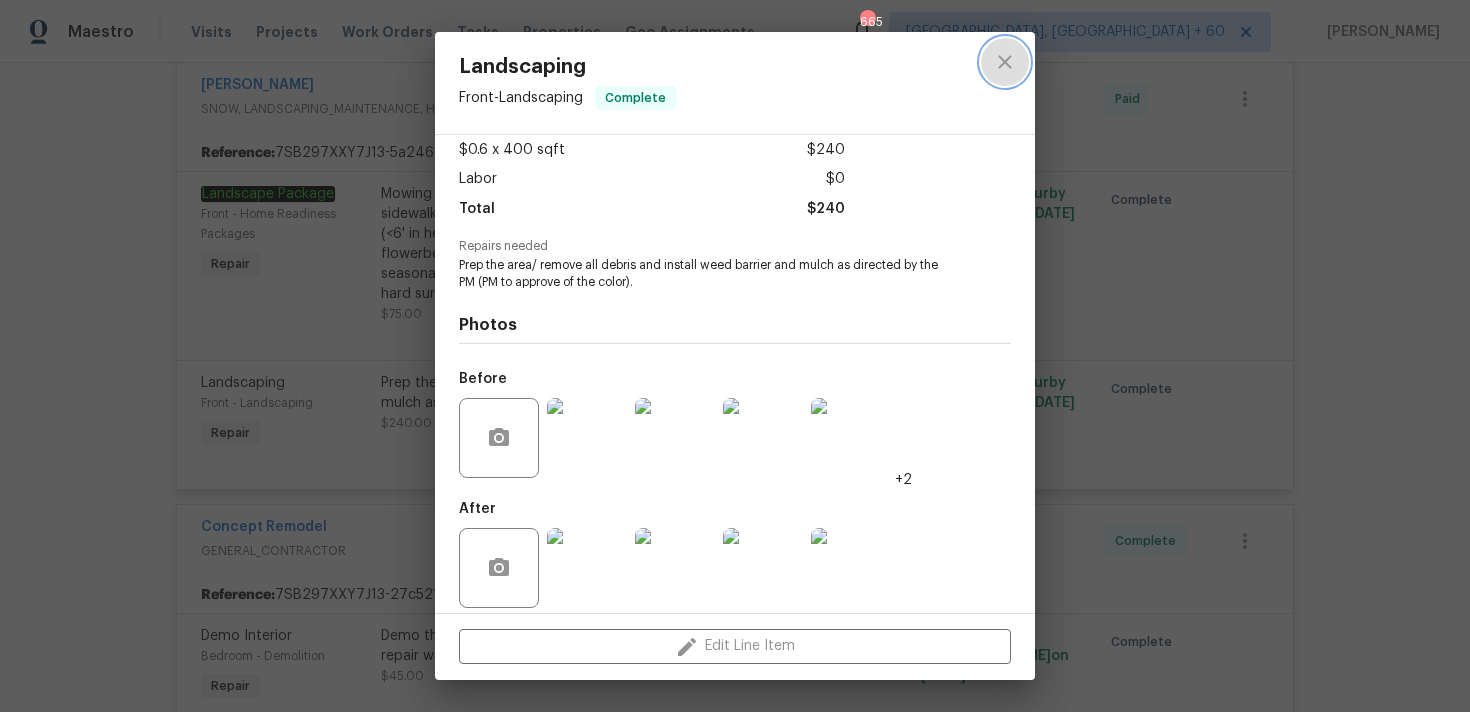 click 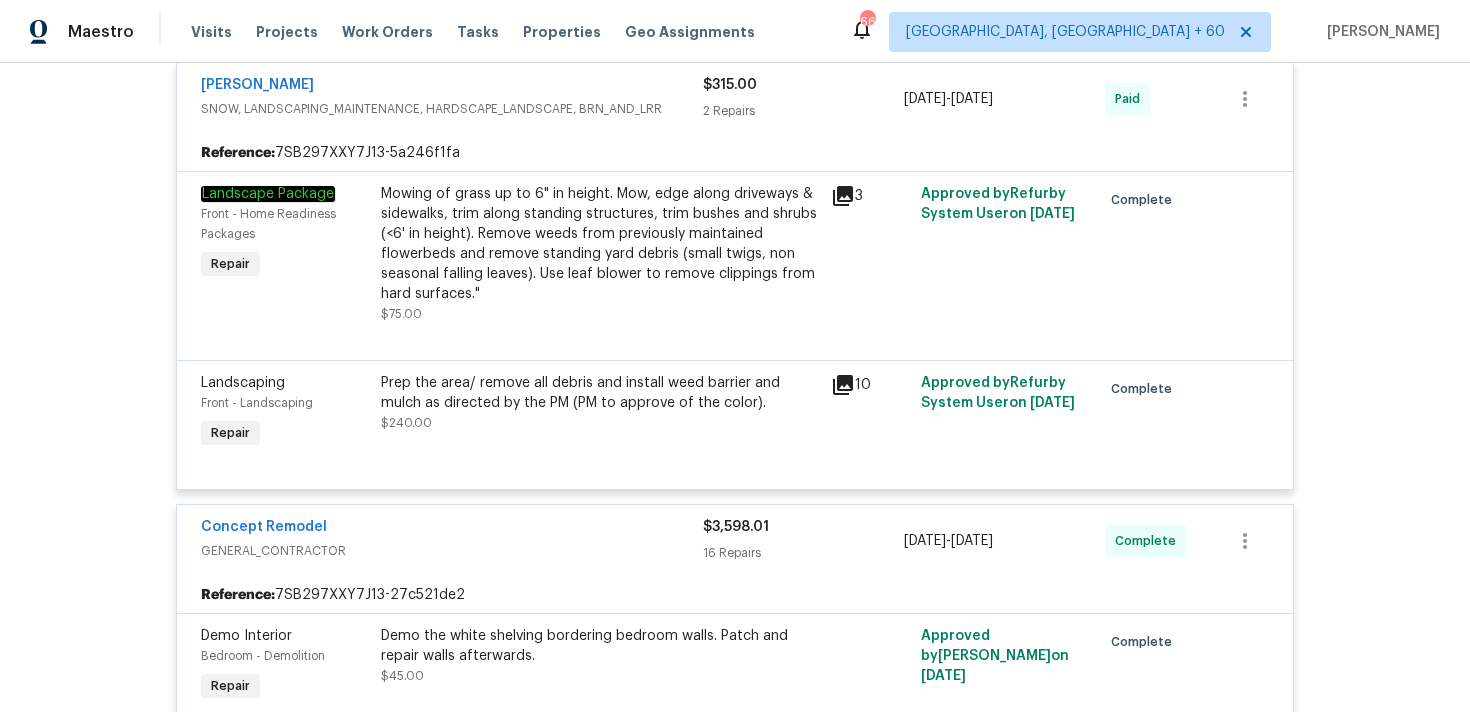 click on "3" at bounding box center [870, 254] 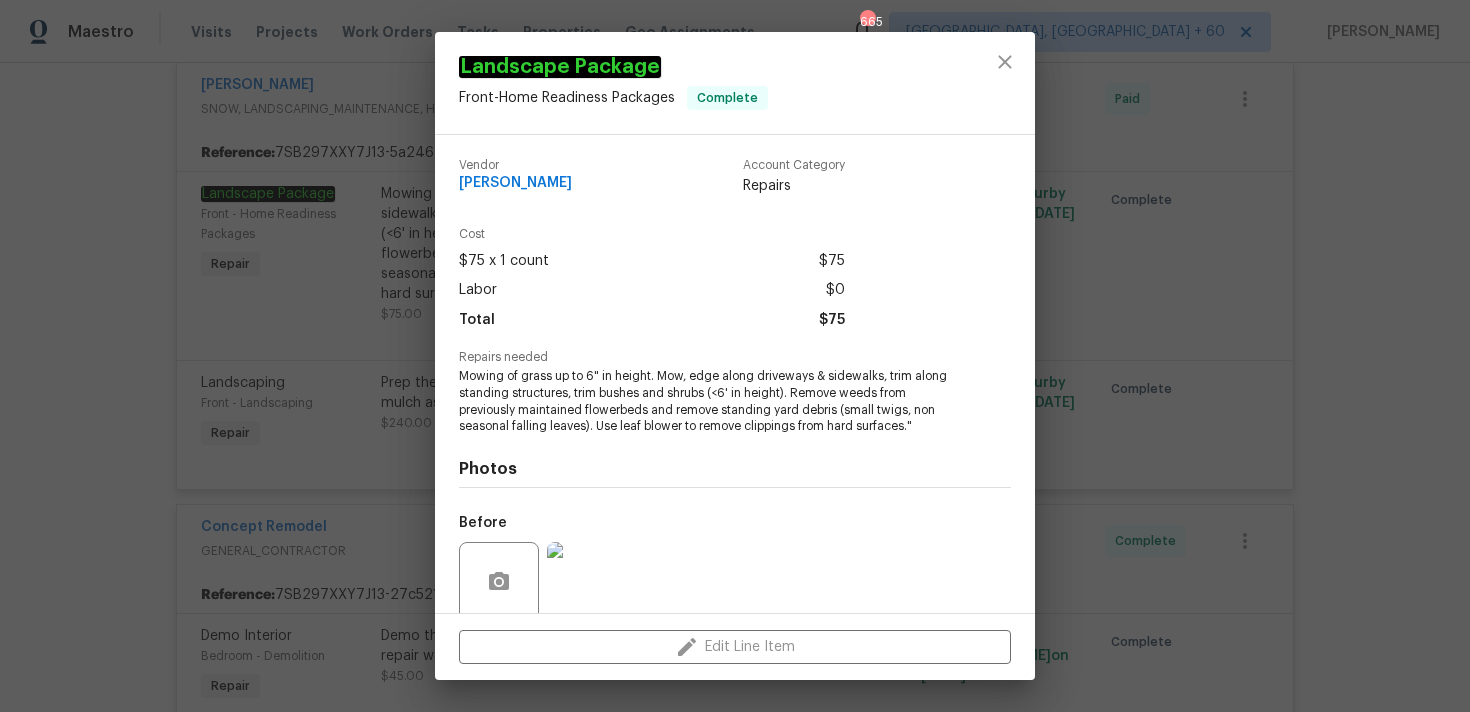 scroll, scrollTop: 159, scrollLeft: 0, axis: vertical 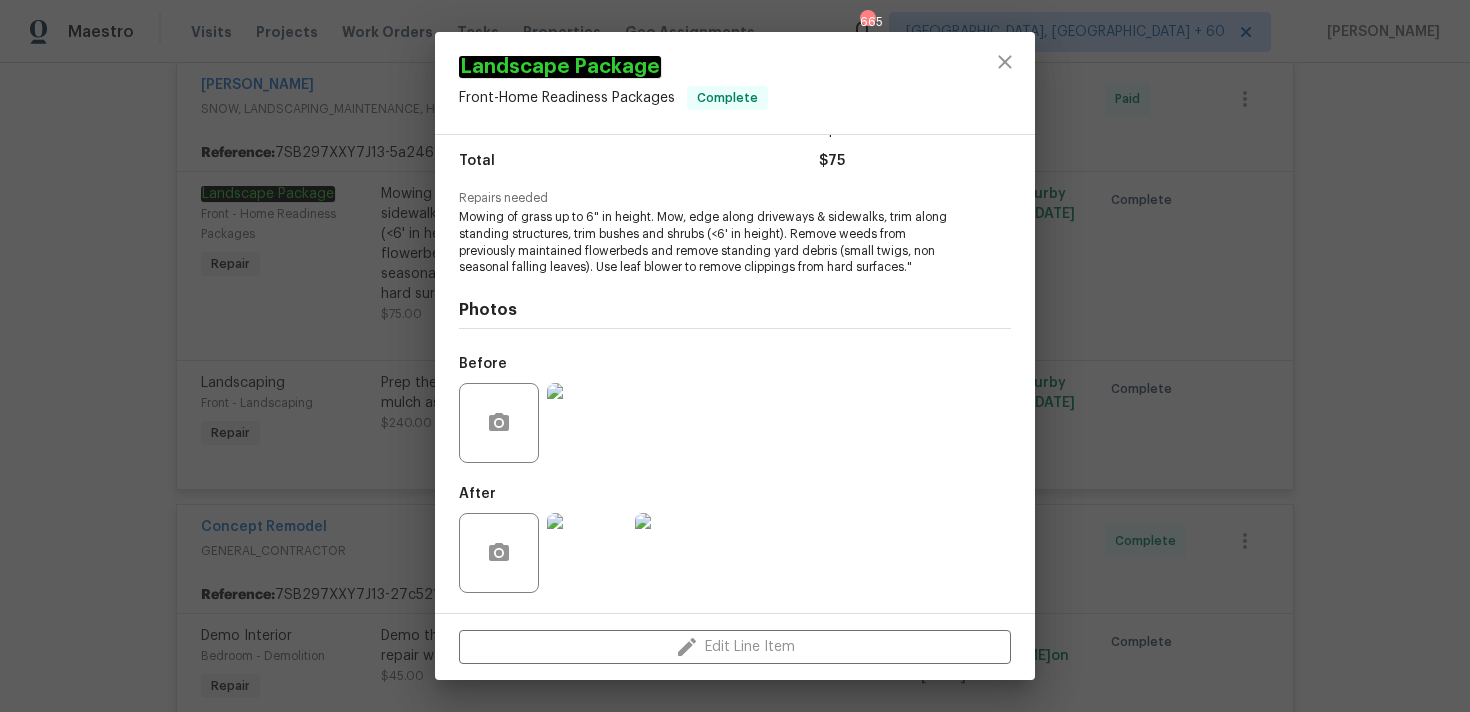 click at bounding box center [587, 423] 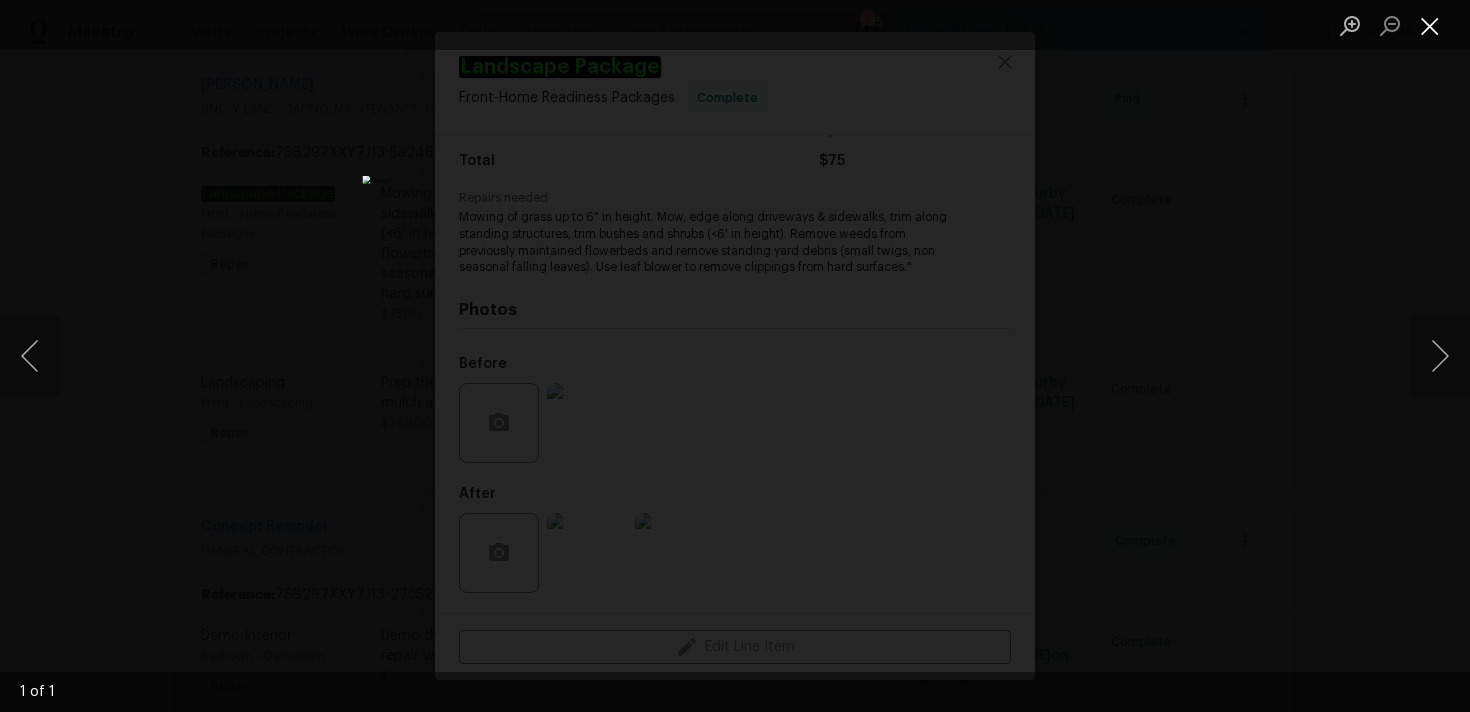 click at bounding box center [1430, 25] 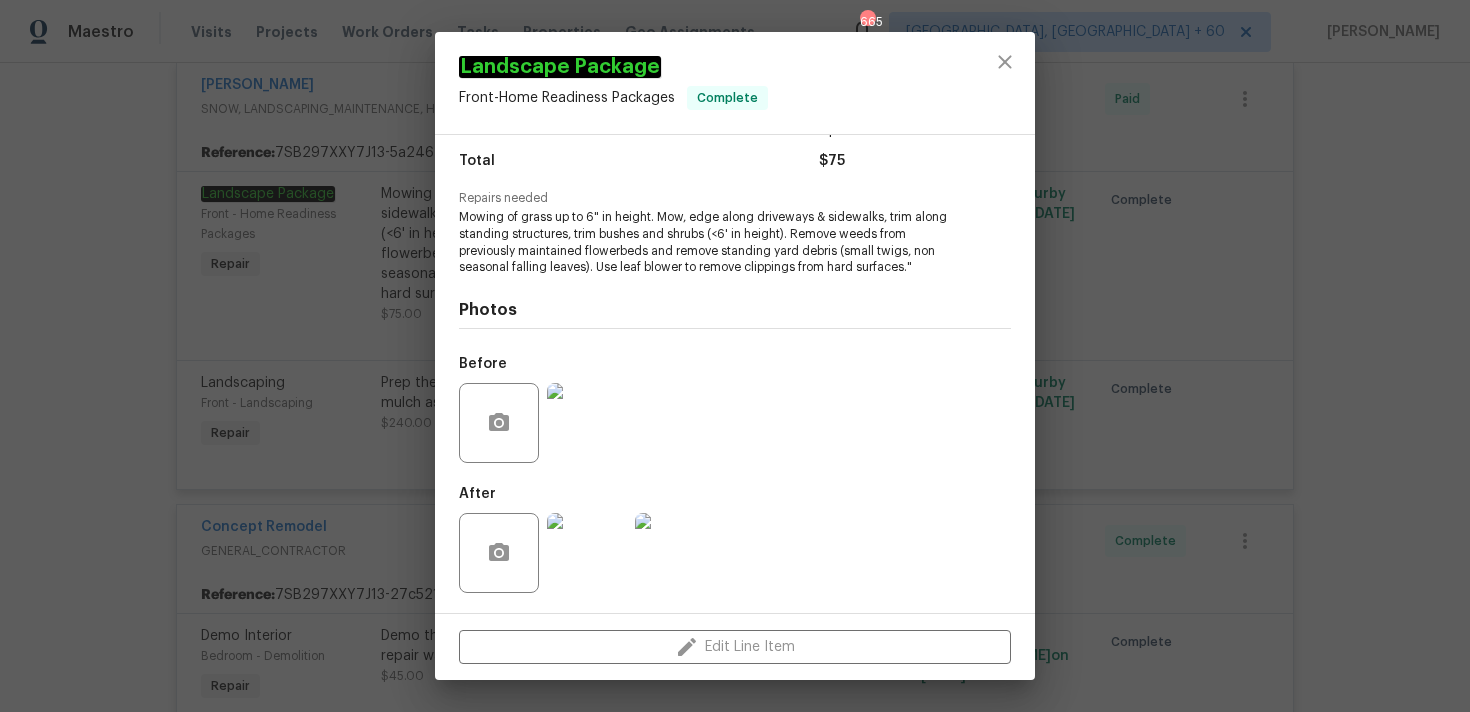 click at bounding box center [587, 553] 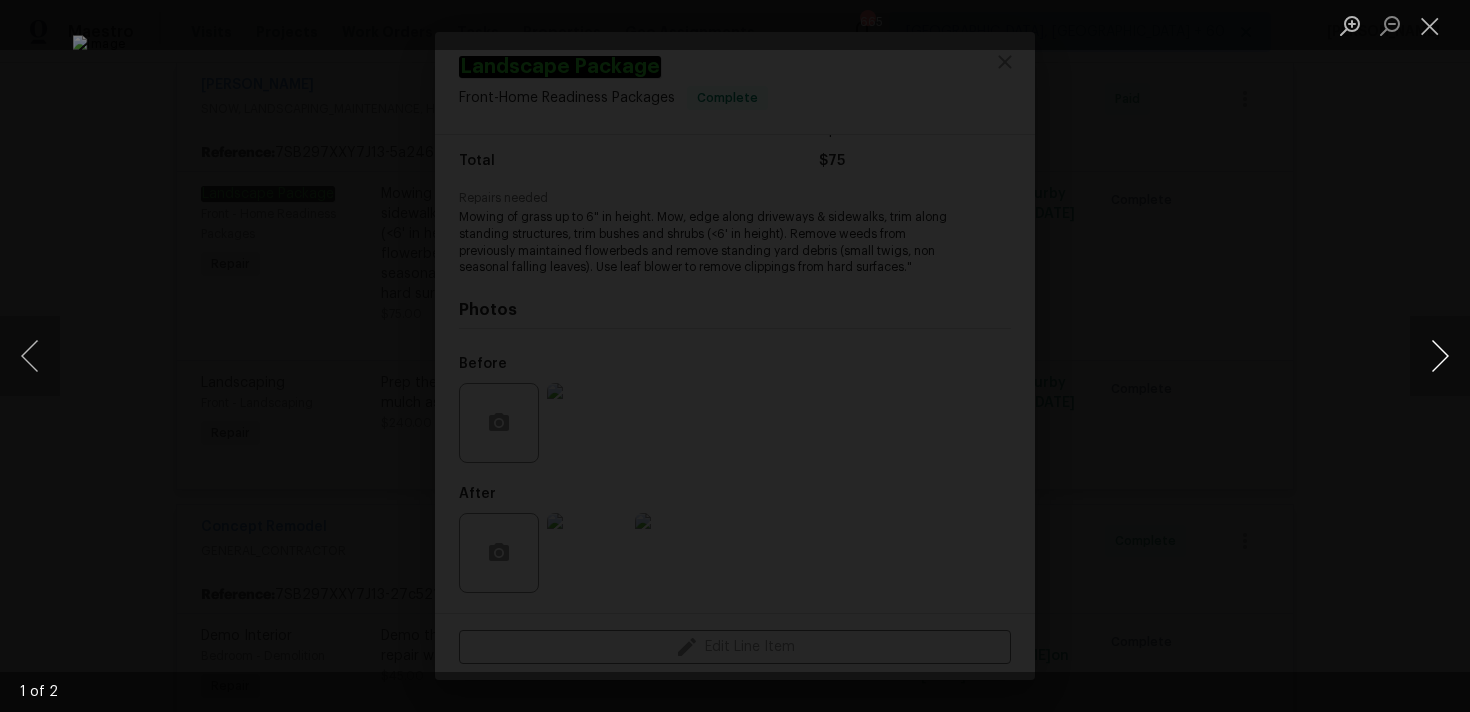 click at bounding box center (1440, 356) 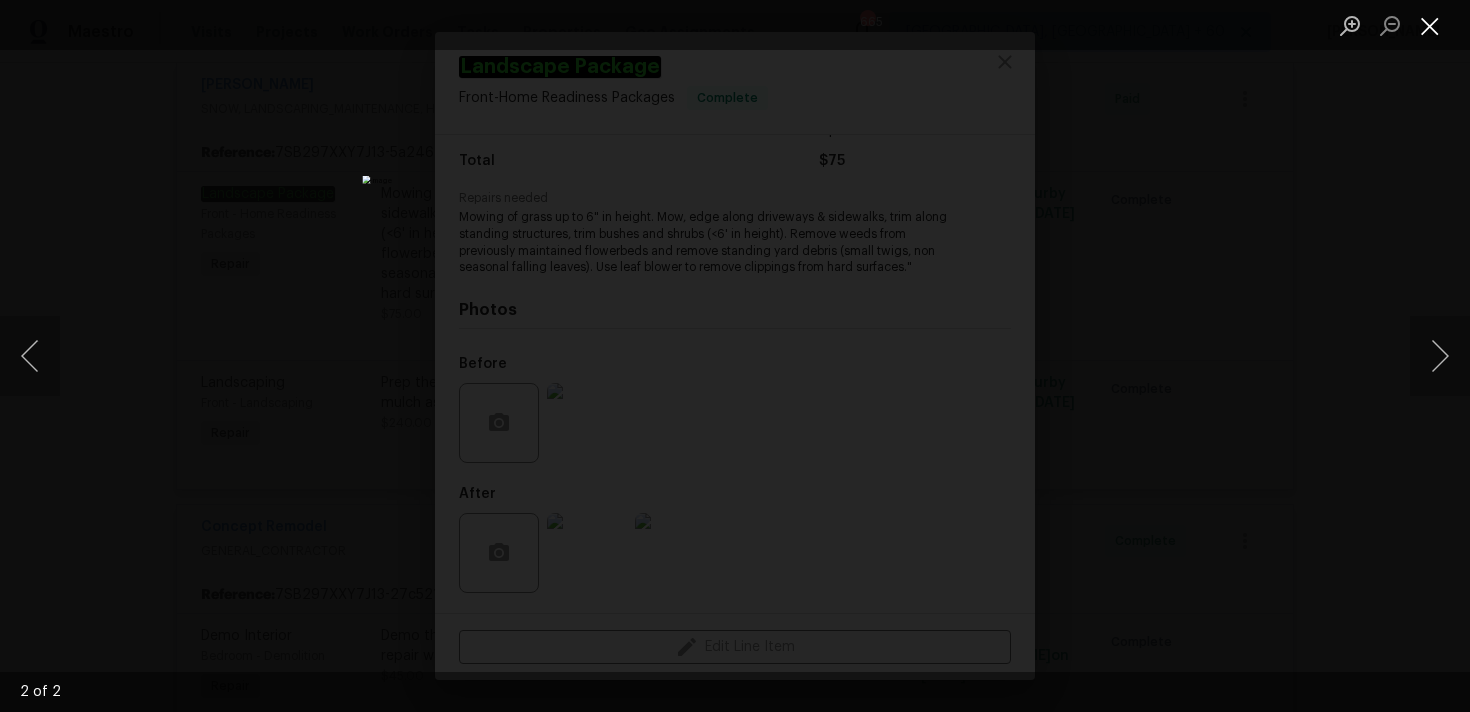 click at bounding box center [1430, 25] 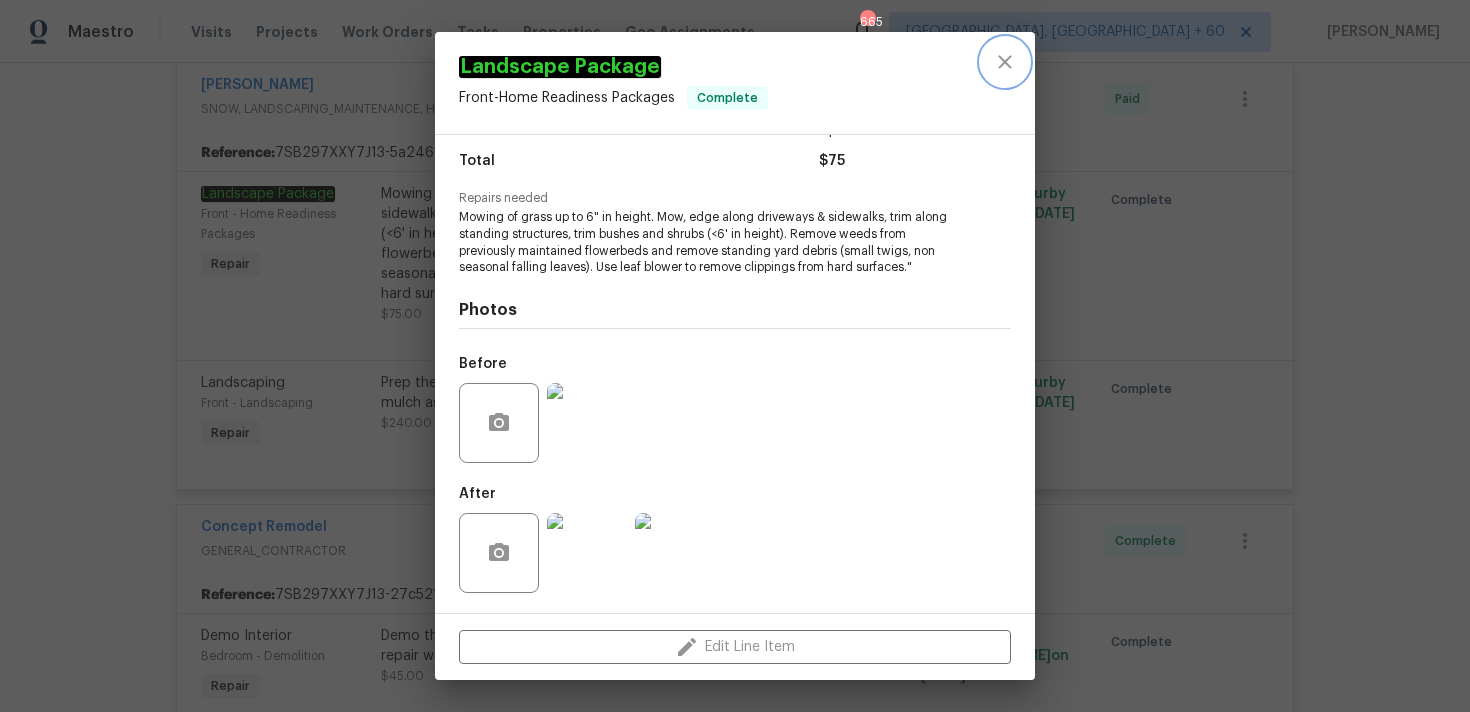 click 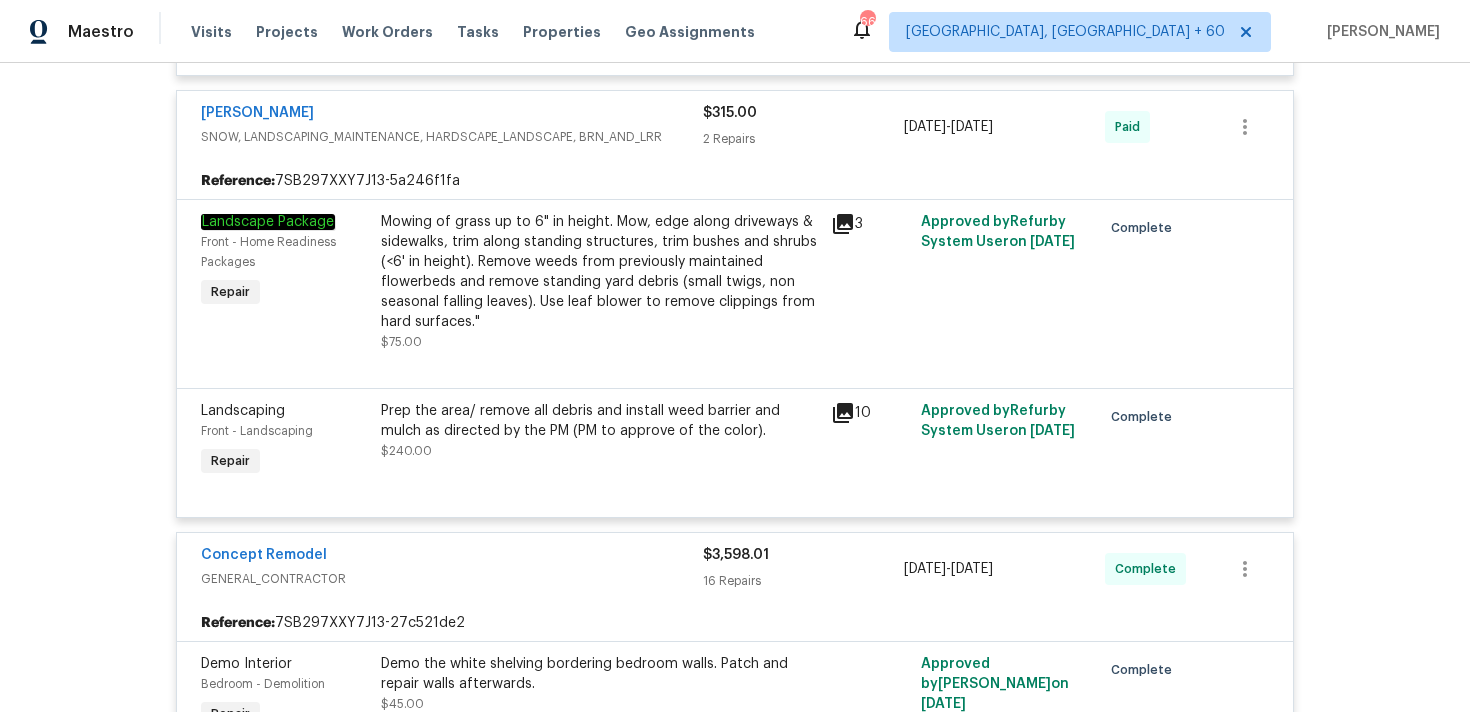 scroll, scrollTop: 1162, scrollLeft: 0, axis: vertical 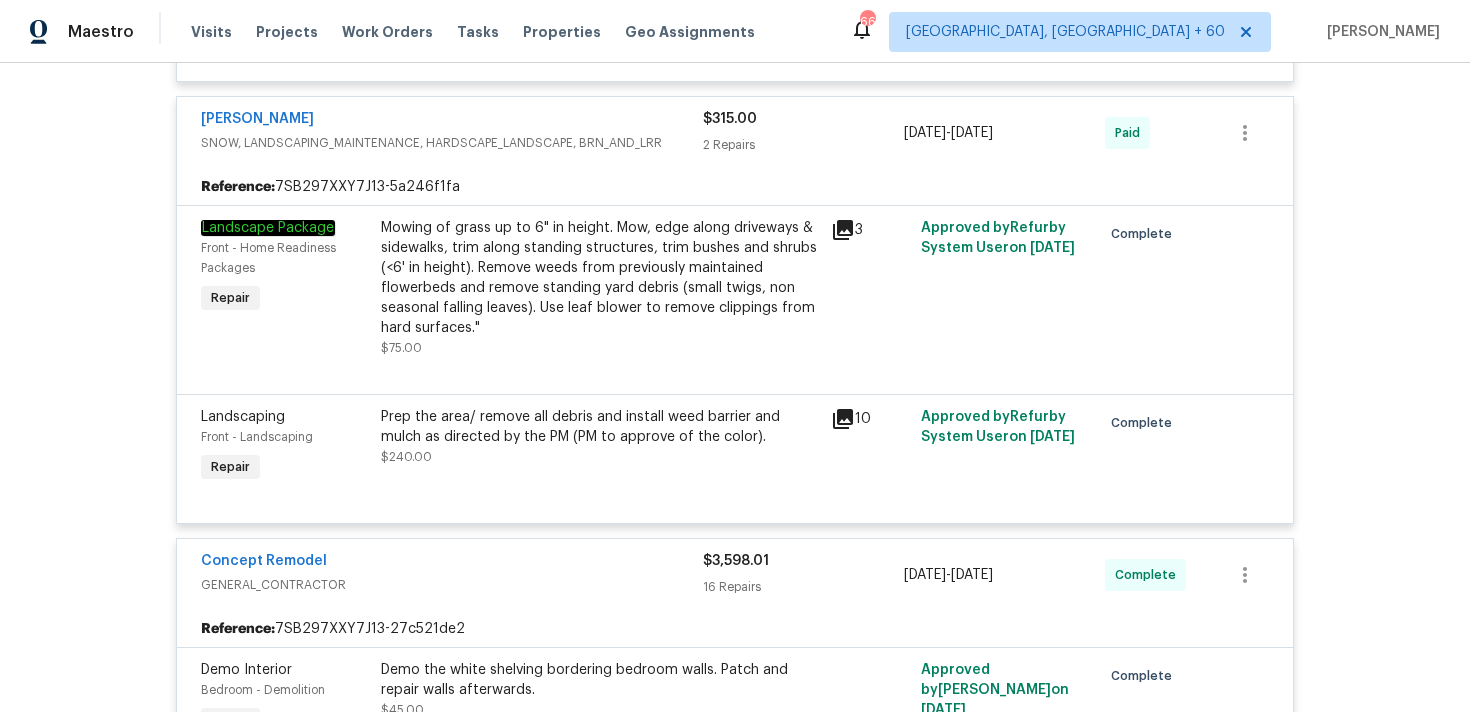 click on "Mowing of grass up to 6" in height. Mow, edge along driveways & sidewalks, trim along standing structures, trim bushes and shrubs (<6' in height). Remove weeds from previously maintained flowerbeds and remove standing yard debris (small twigs, non seasonal falling leaves).  Use leaf blower to remove clippings from hard surfaces."" at bounding box center (600, 278) 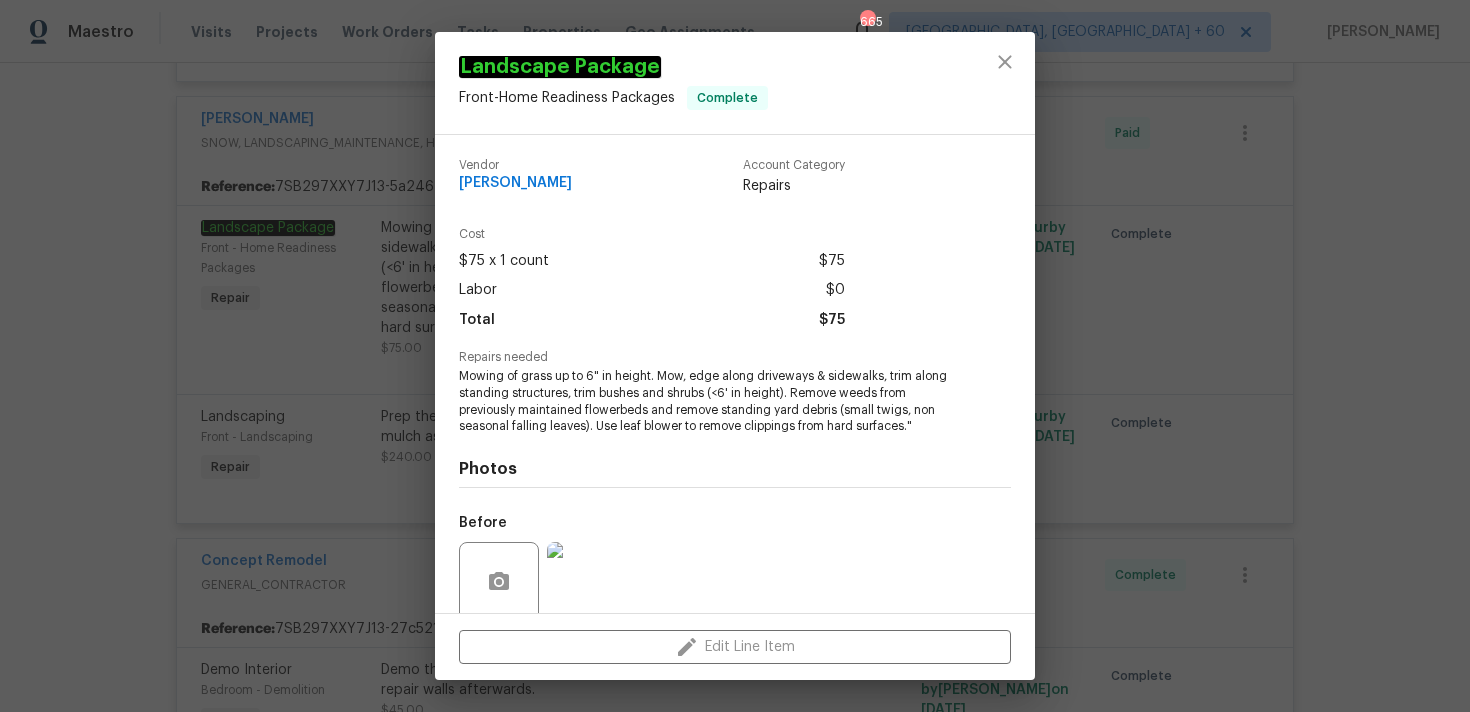scroll, scrollTop: 159, scrollLeft: 0, axis: vertical 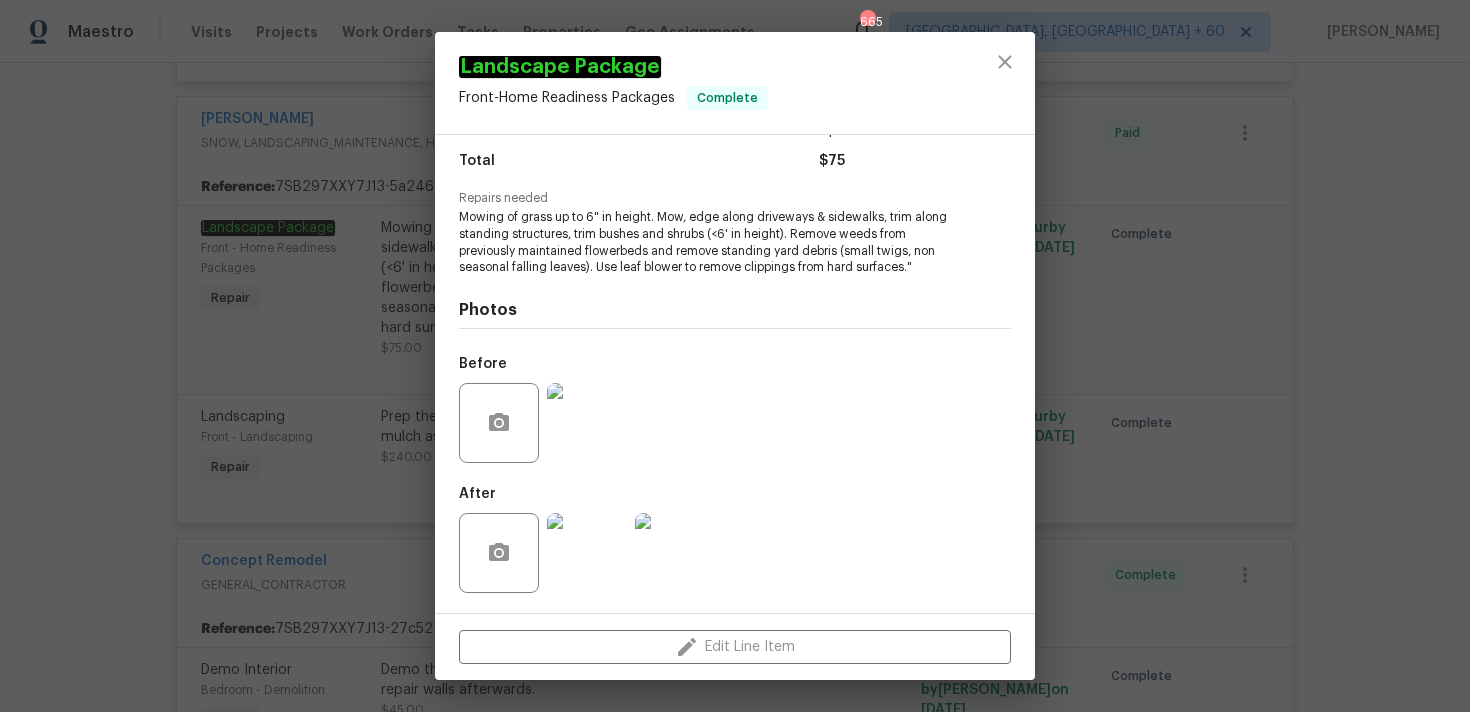 click at bounding box center (587, 553) 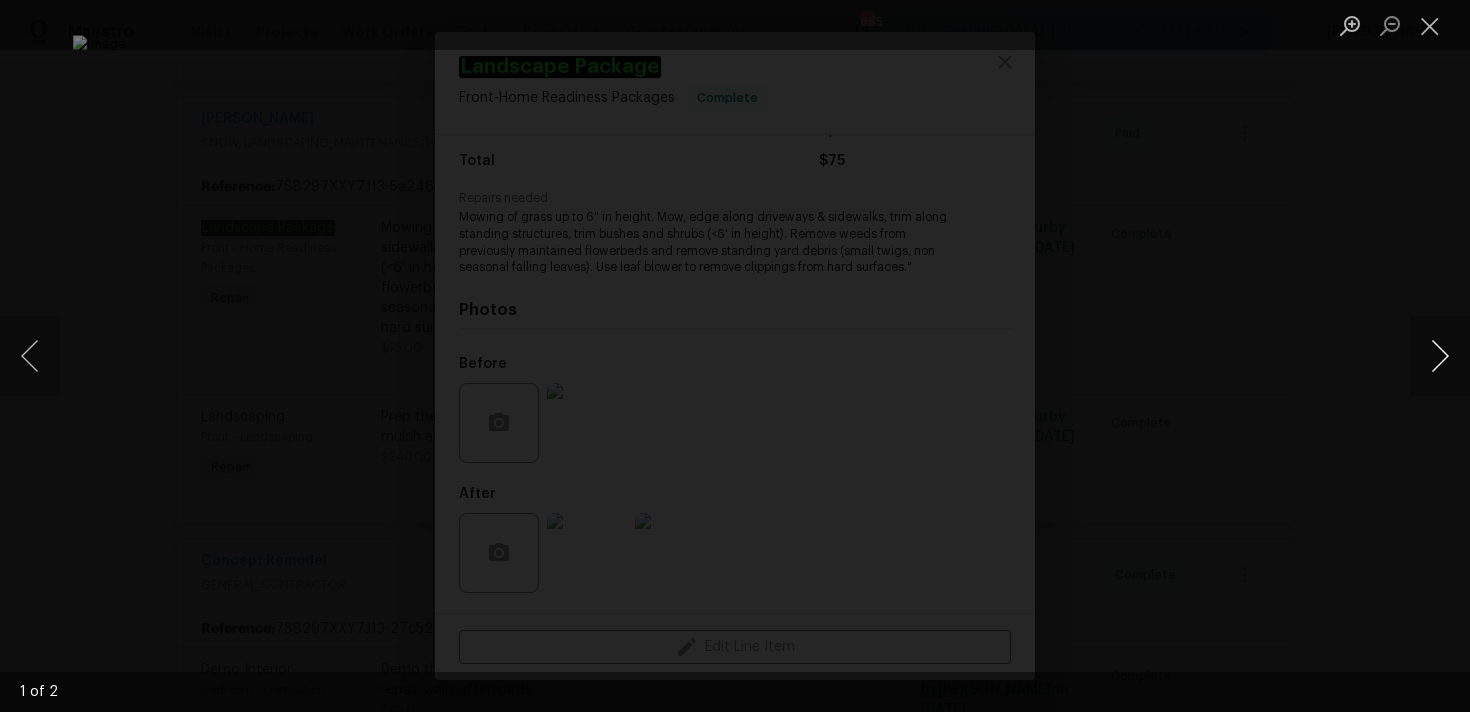 click at bounding box center (1440, 356) 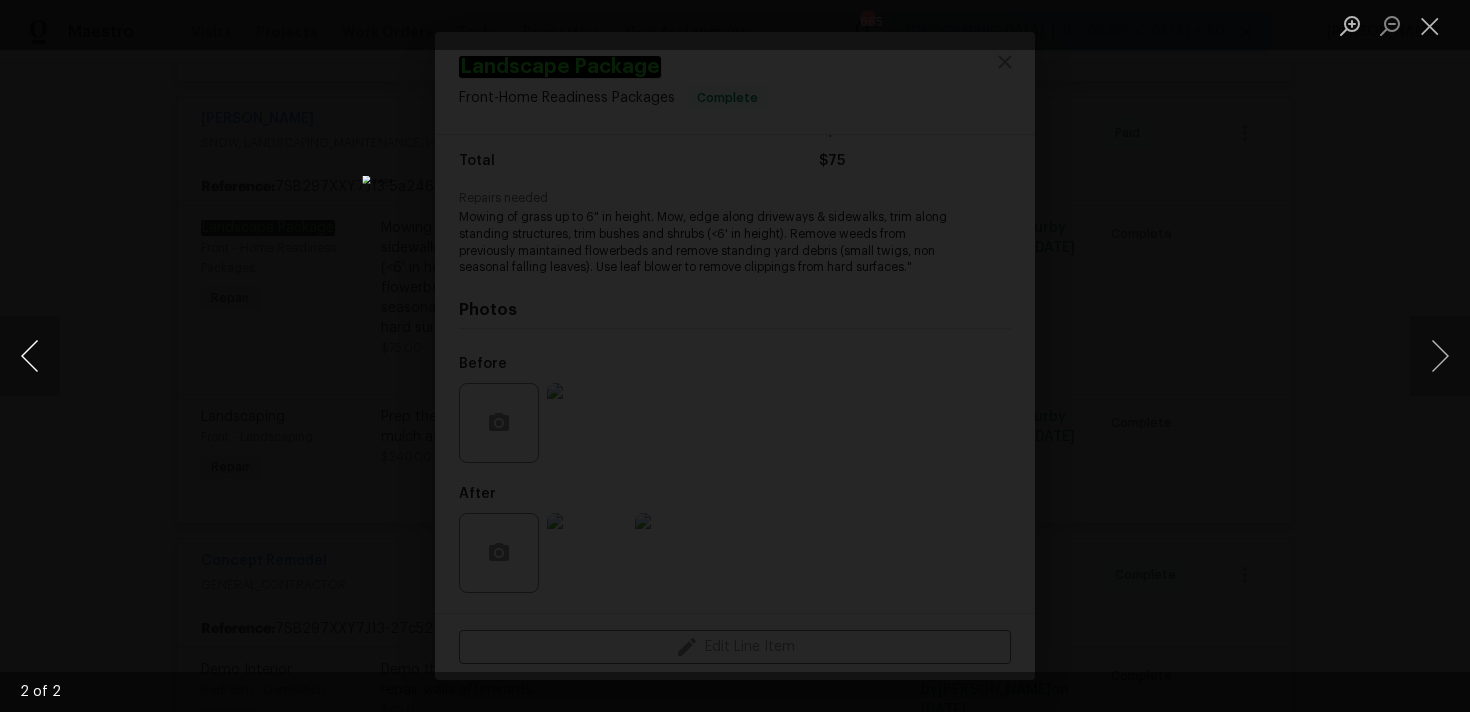 click at bounding box center (30, 356) 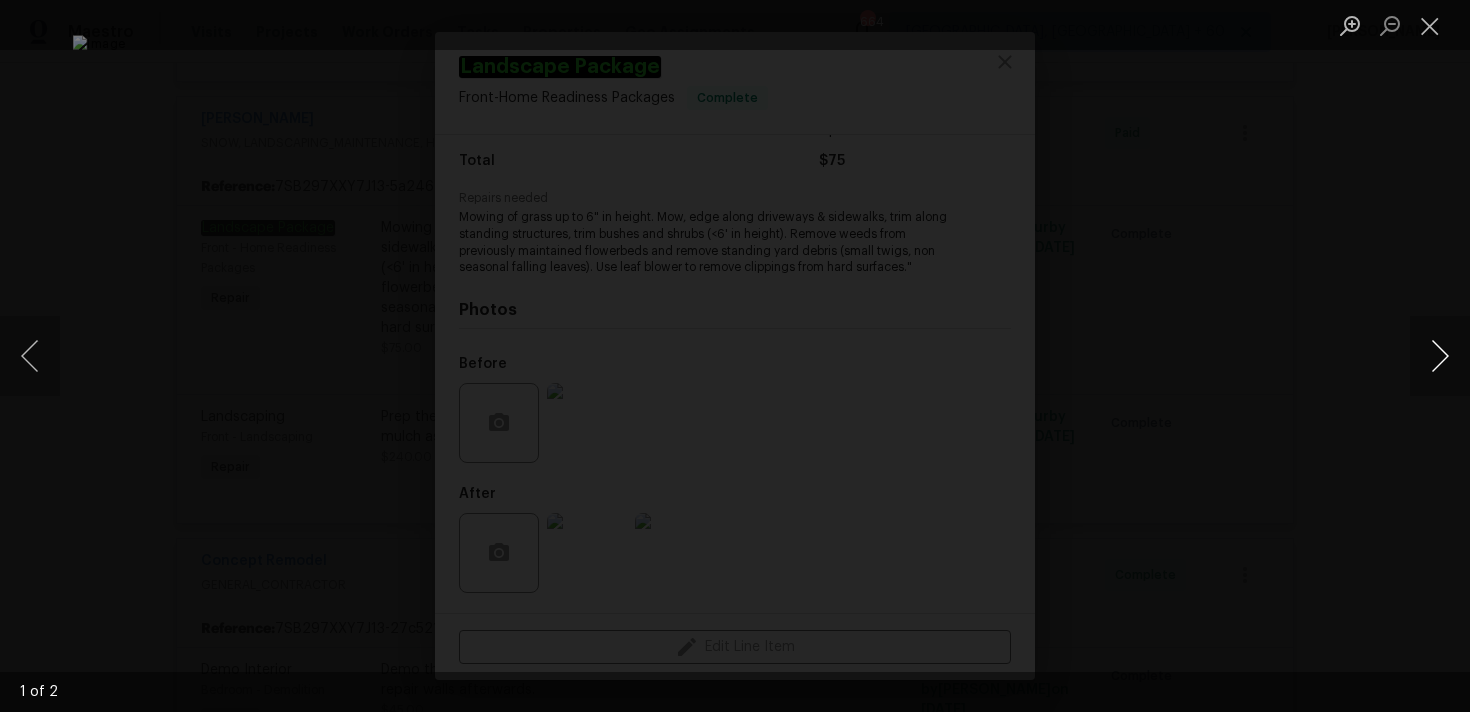 click at bounding box center [1440, 356] 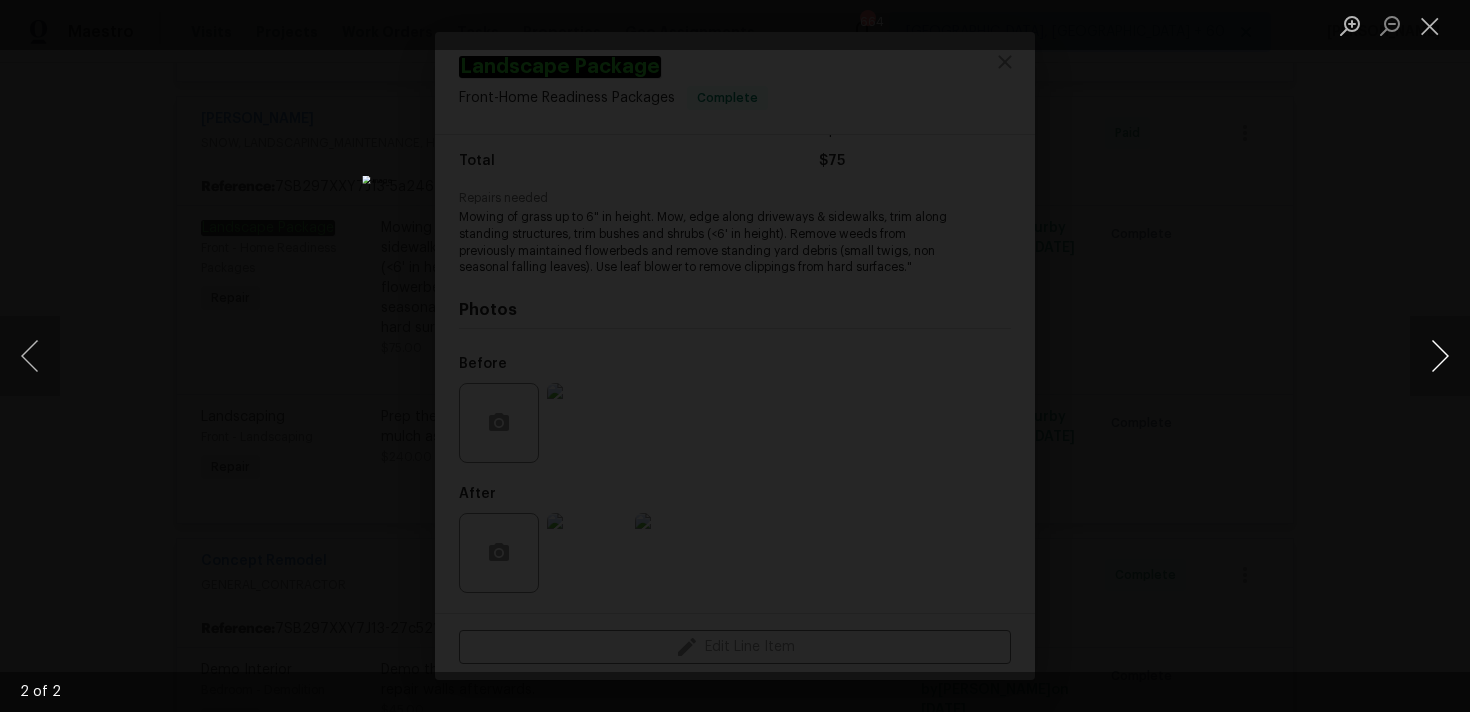 click at bounding box center (1440, 356) 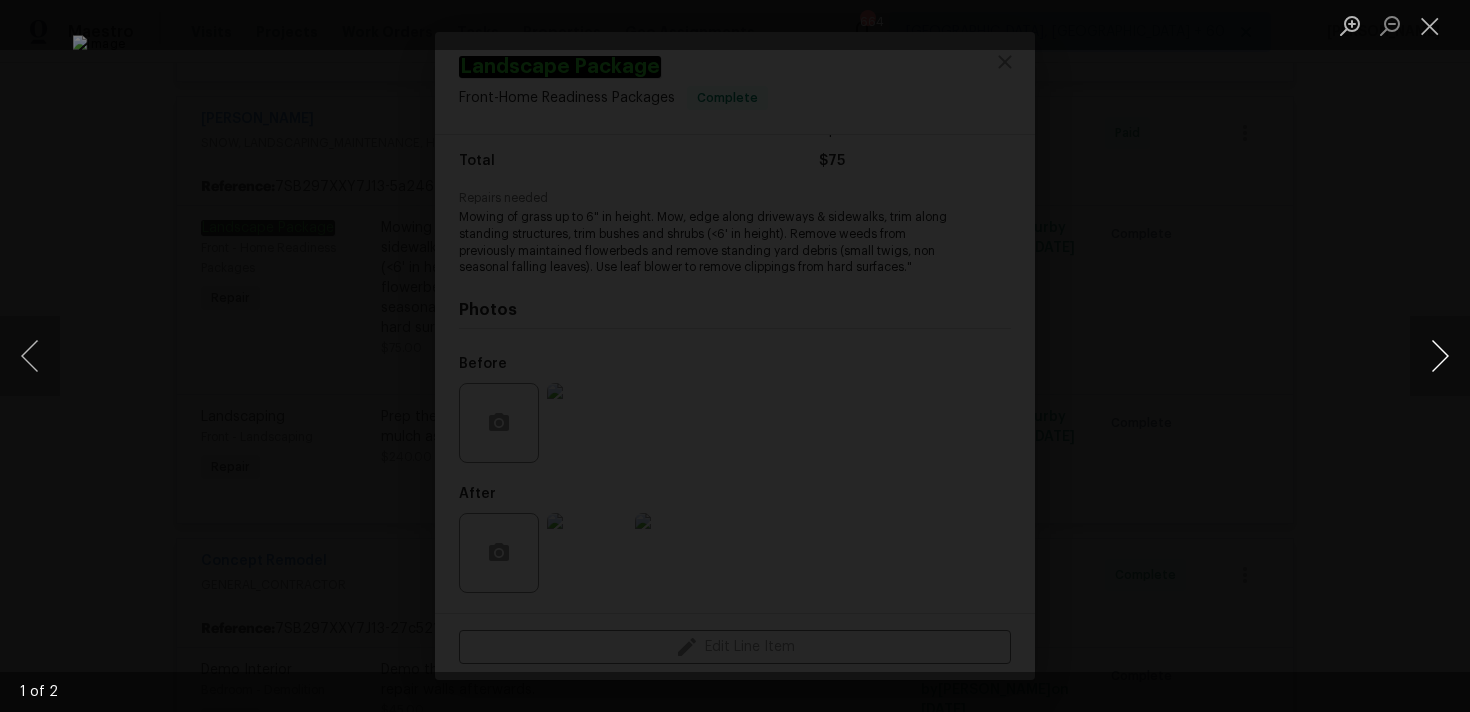 click at bounding box center (1440, 356) 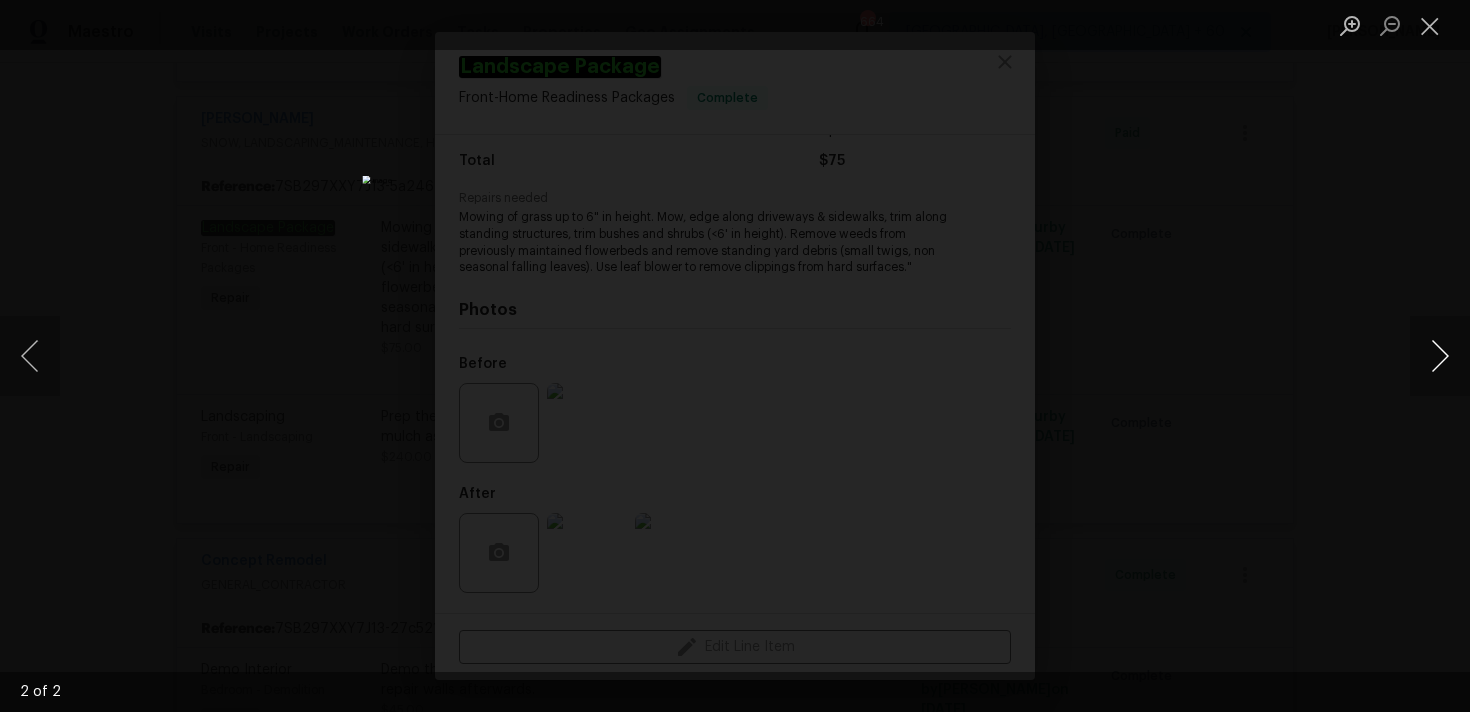 click at bounding box center (1440, 356) 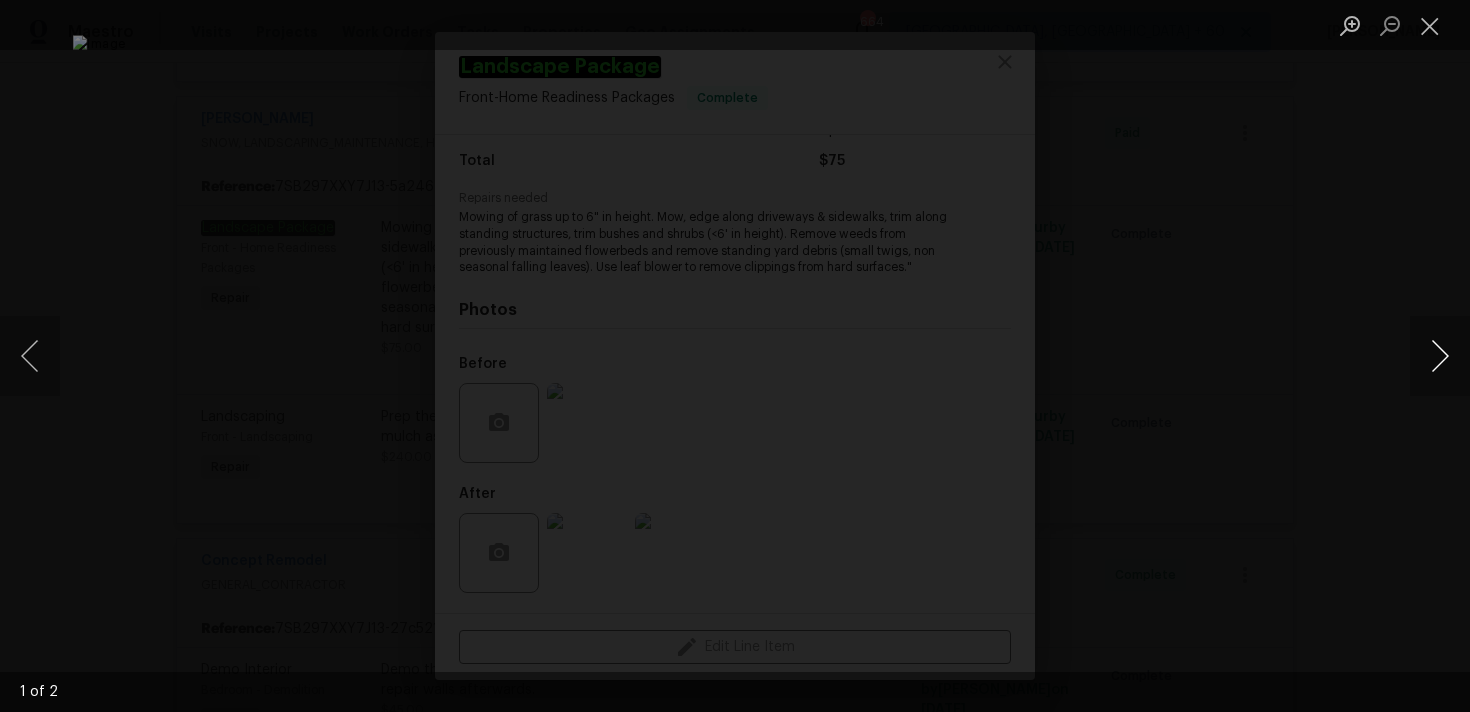 click at bounding box center (1440, 356) 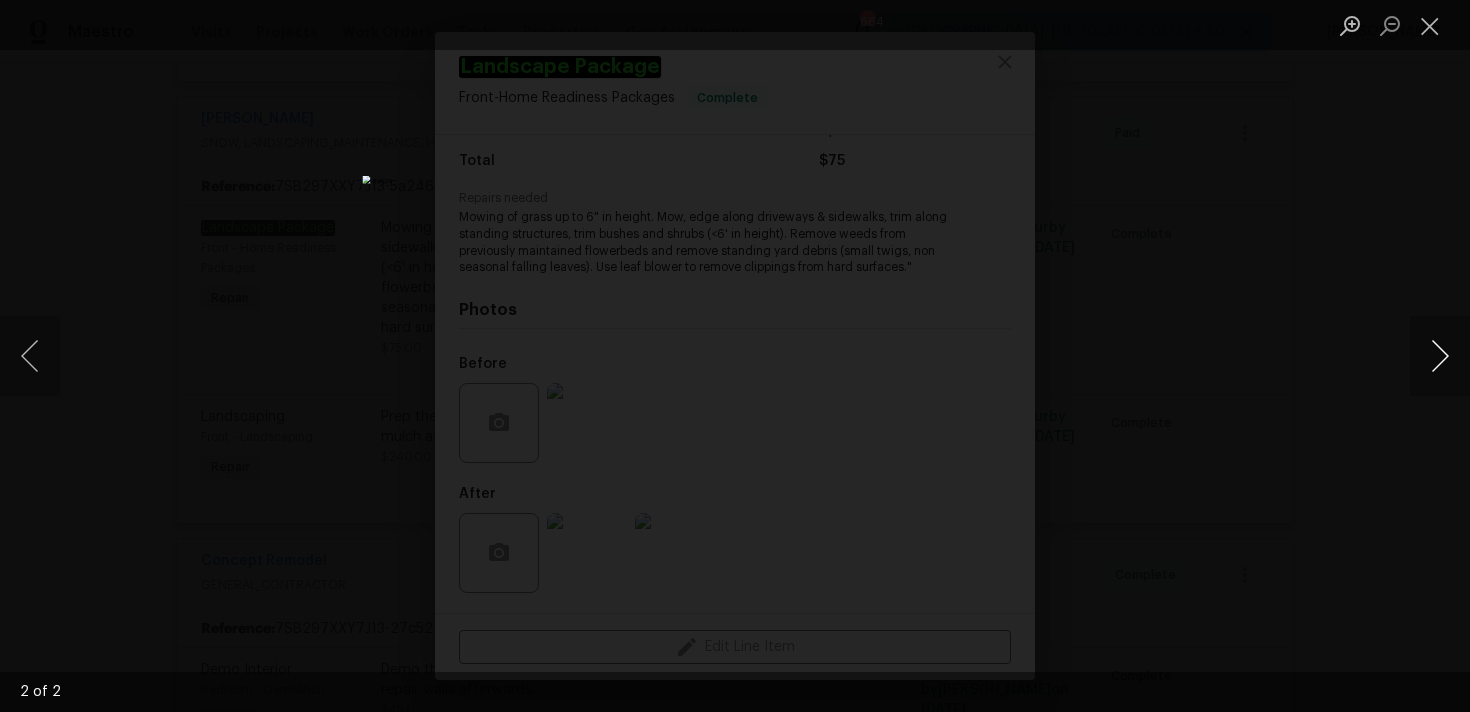 click at bounding box center (1440, 356) 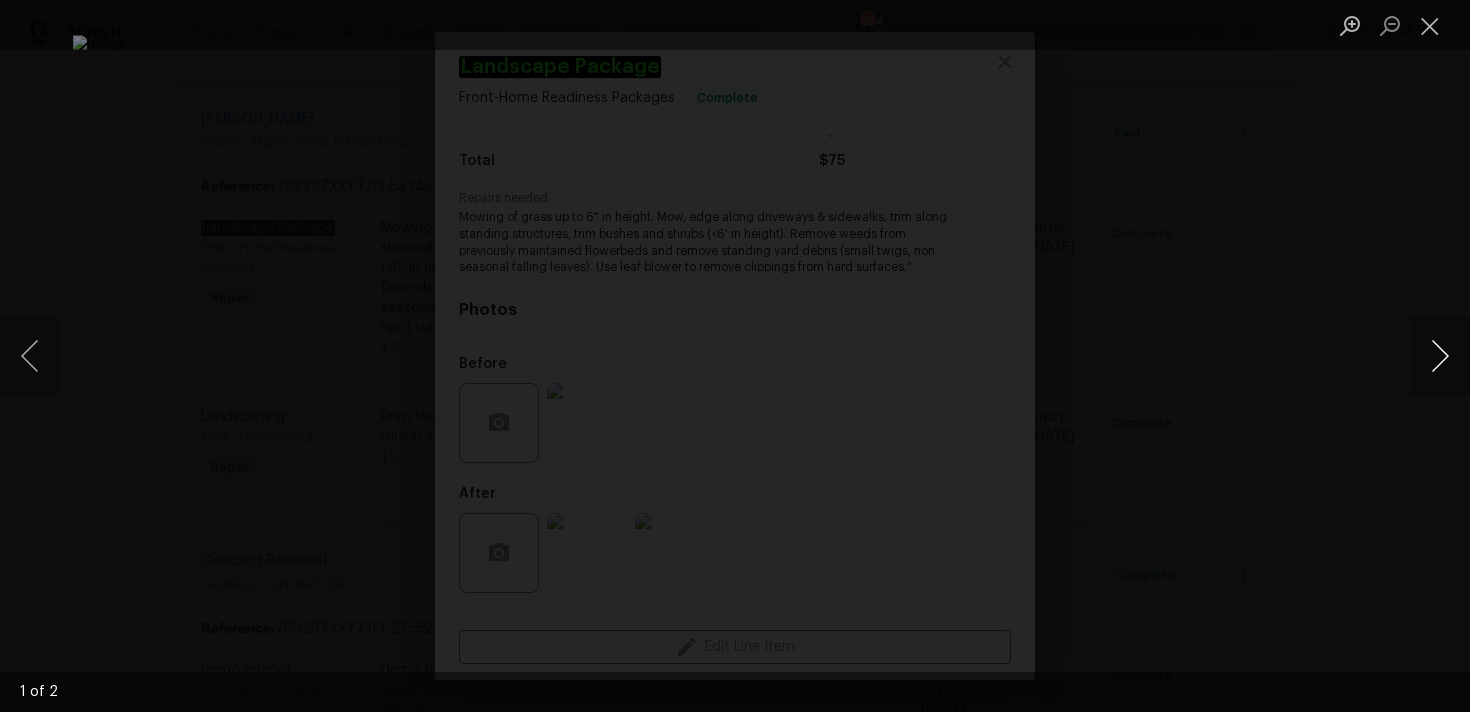 click at bounding box center (1440, 356) 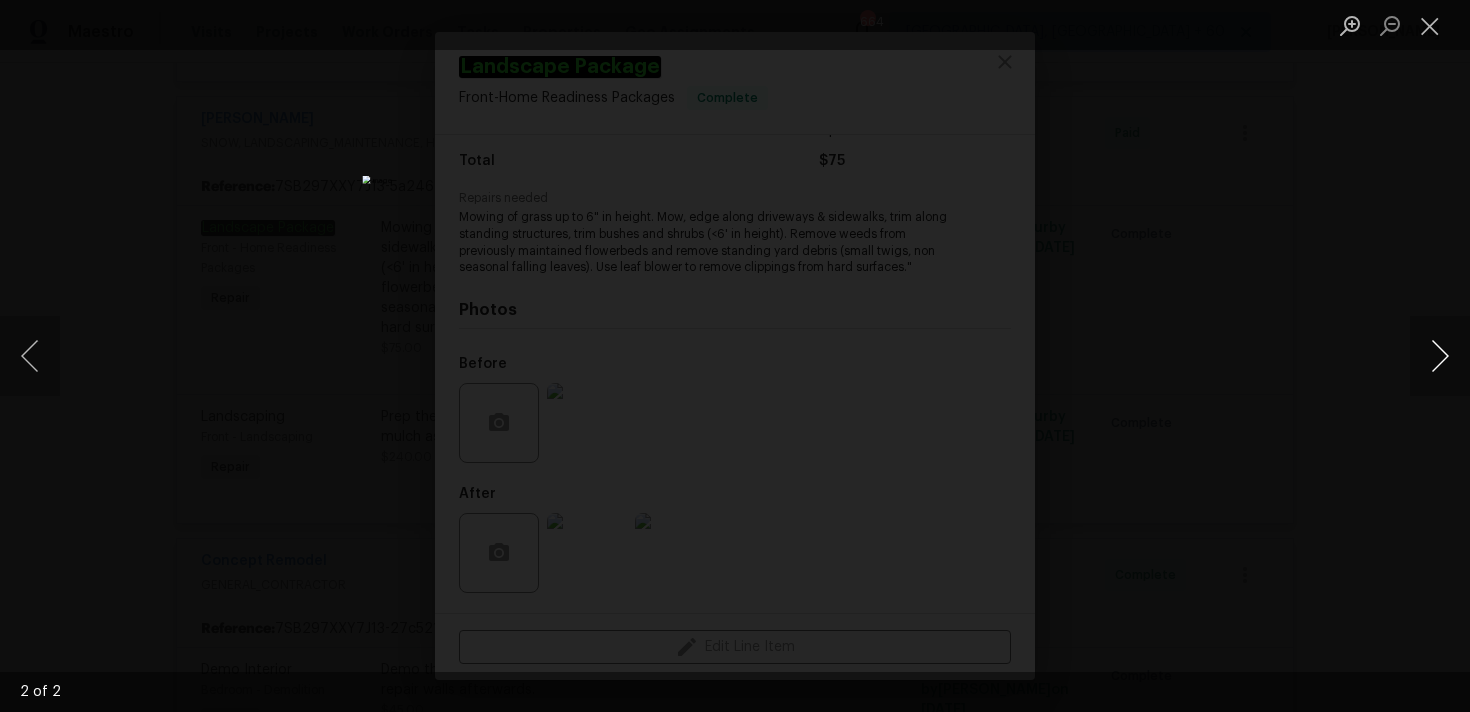 click at bounding box center [1440, 356] 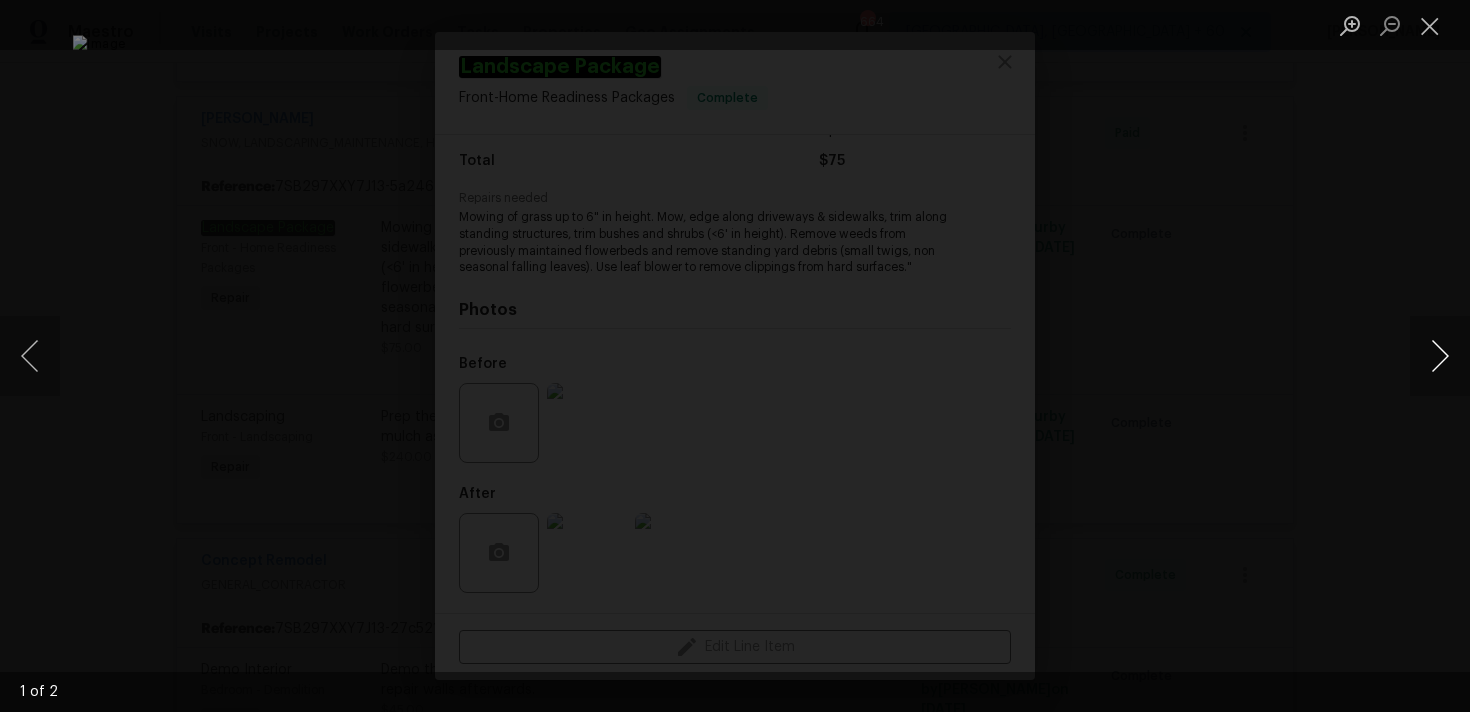 click at bounding box center (1440, 356) 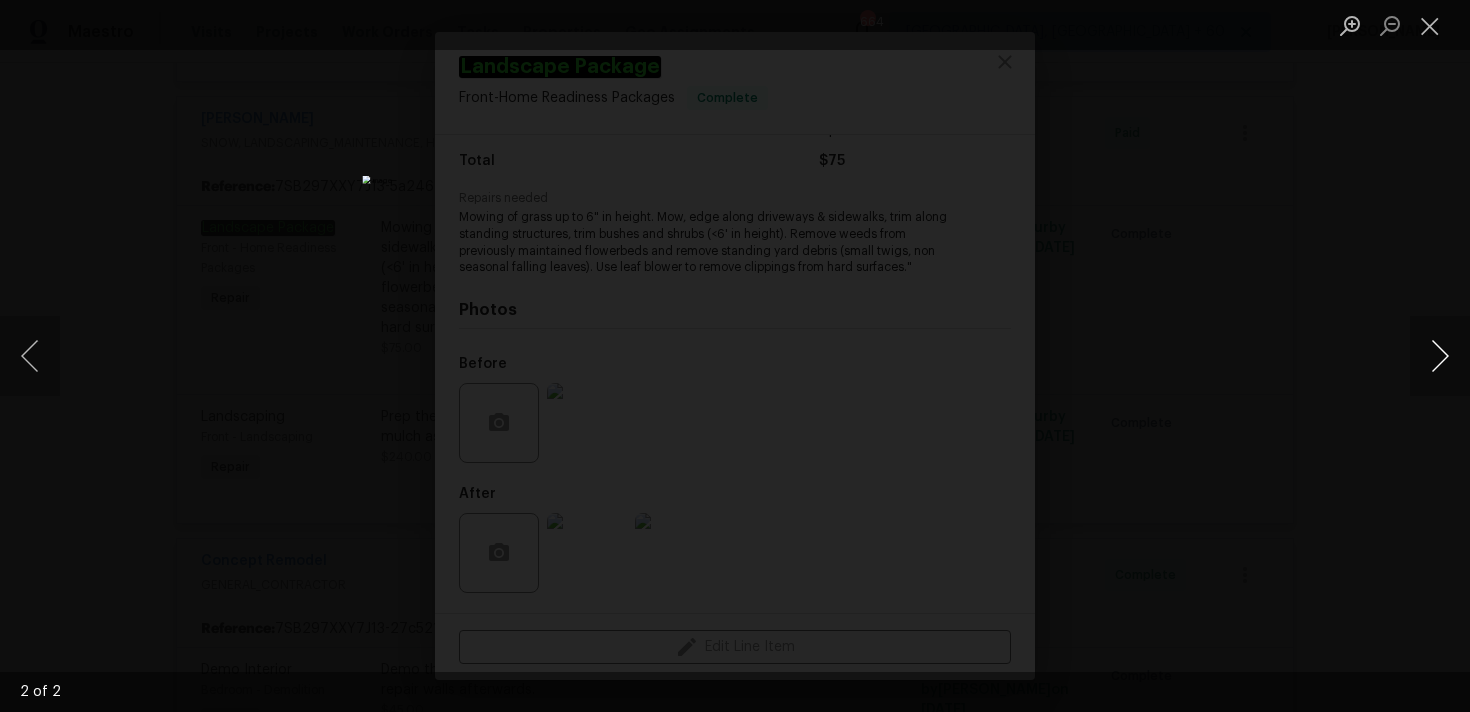 click at bounding box center [1440, 356] 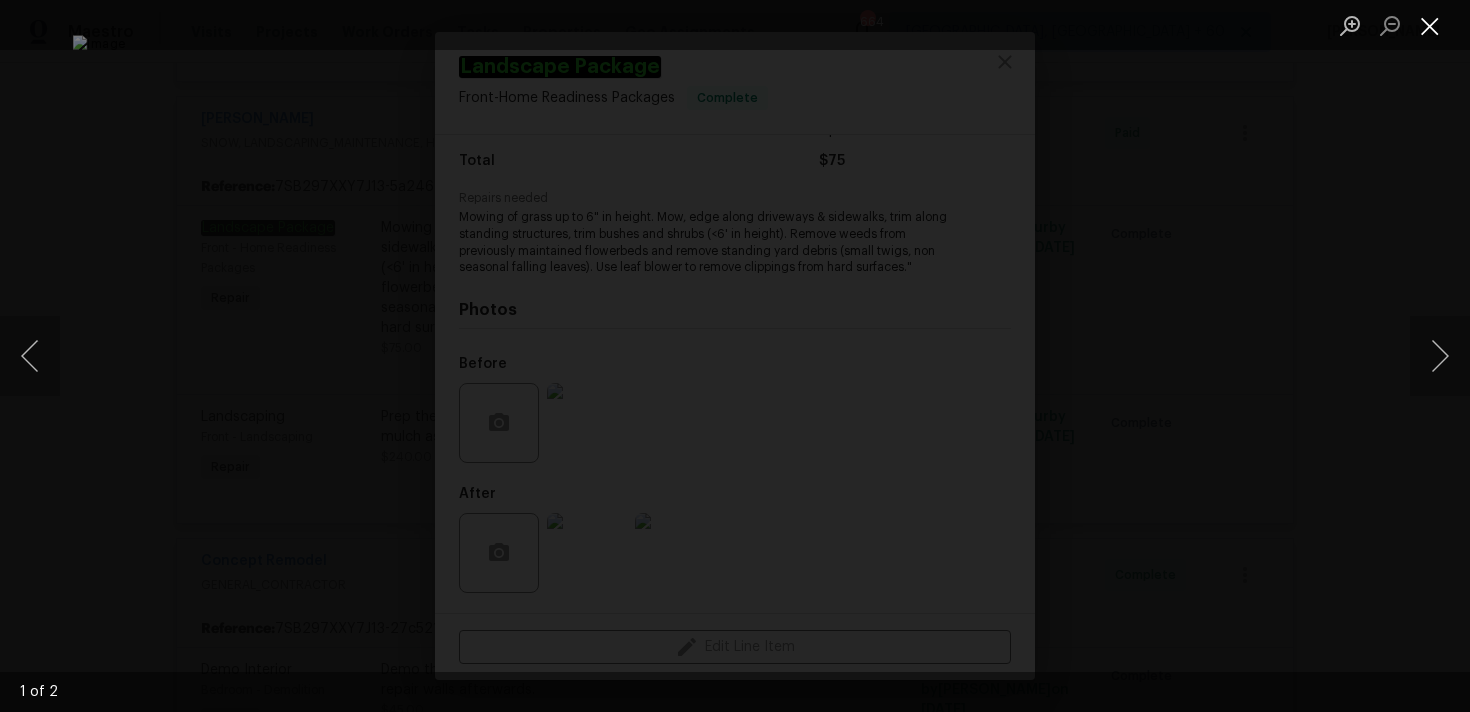 click at bounding box center [1430, 25] 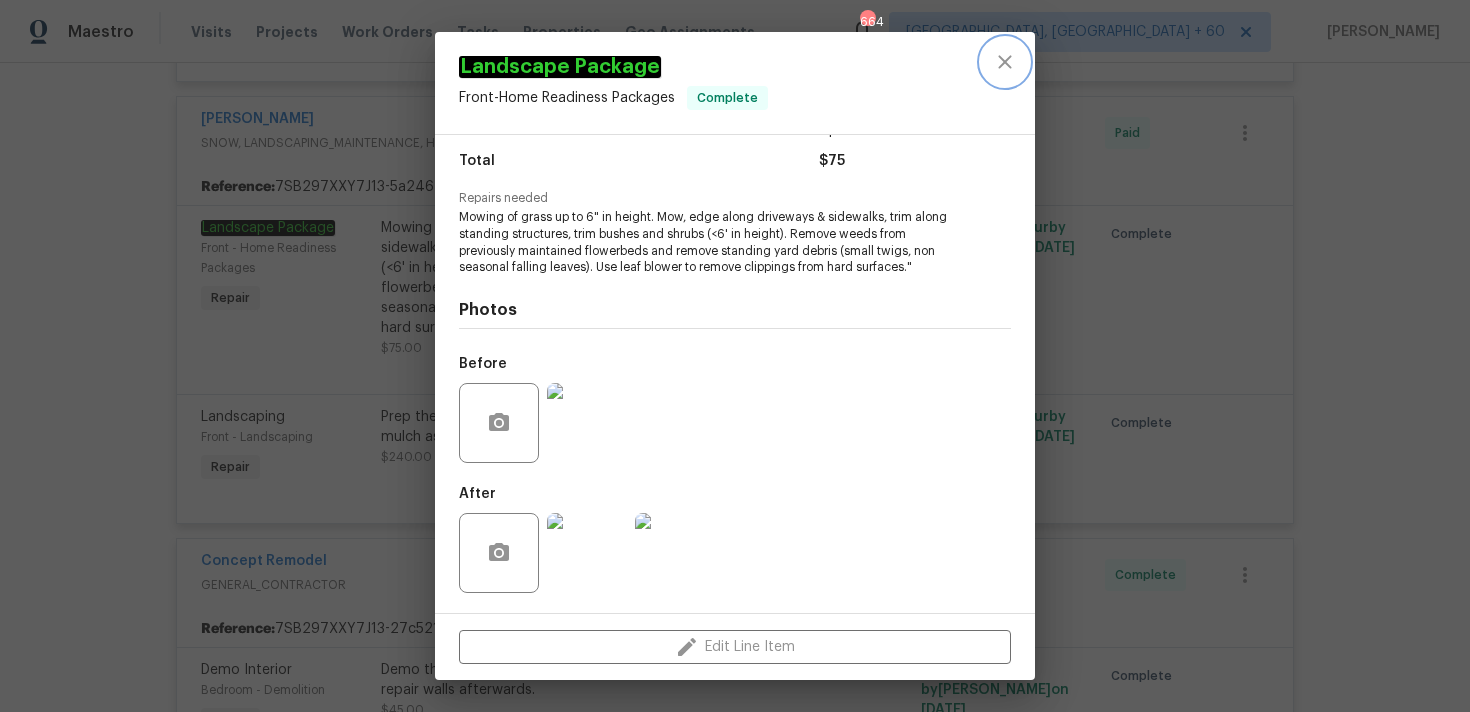 click at bounding box center (1005, 62) 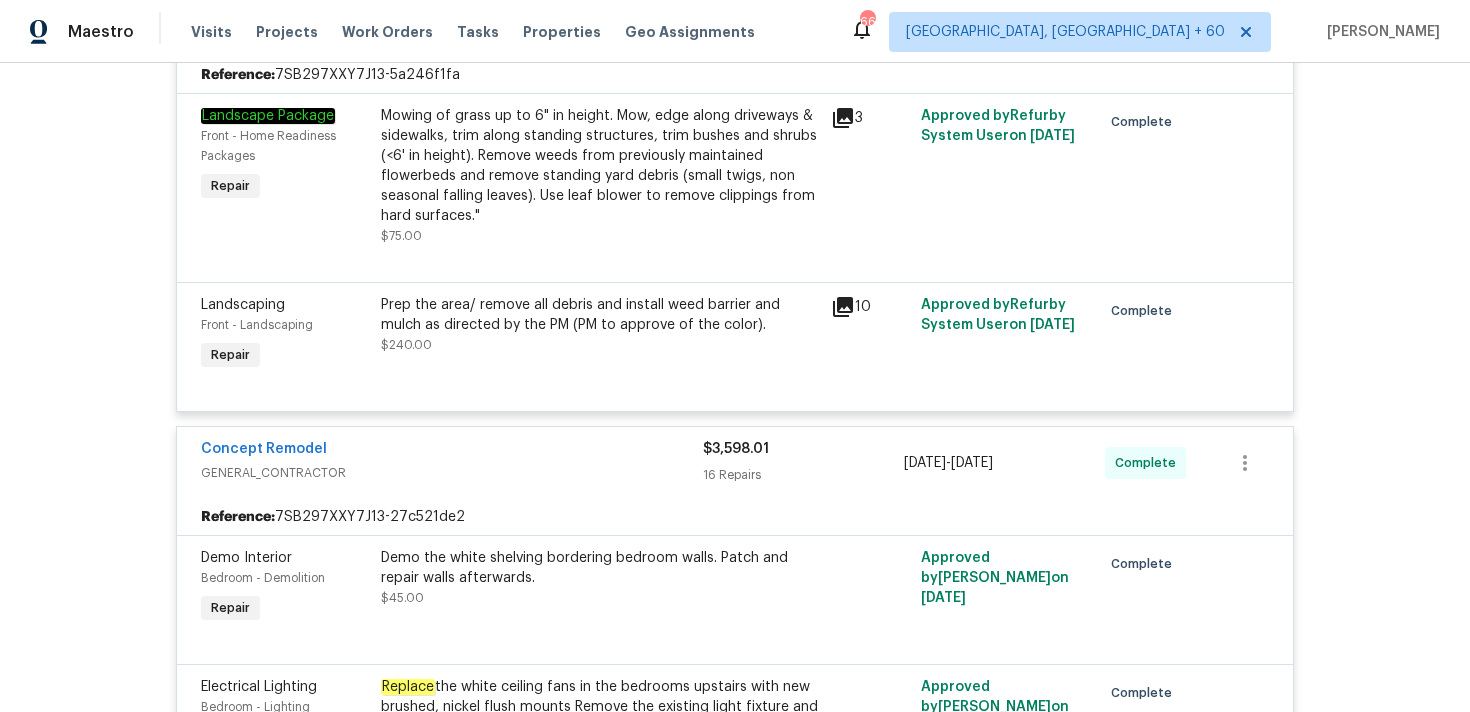 scroll, scrollTop: 1335, scrollLeft: 0, axis: vertical 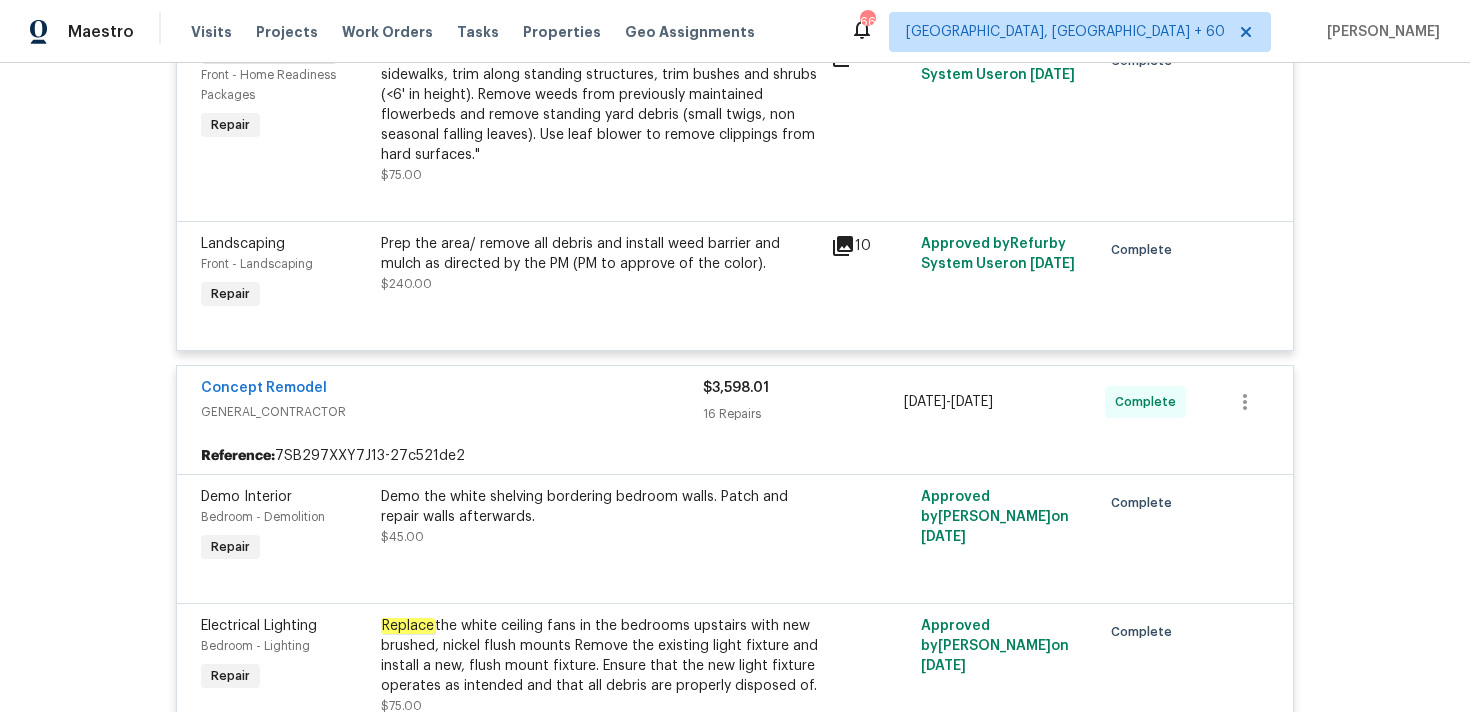 click on "Prep the area/ remove all debris and install weed barrier and mulch as directed by the PM (PM to approve of the color)." at bounding box center [600, 254] 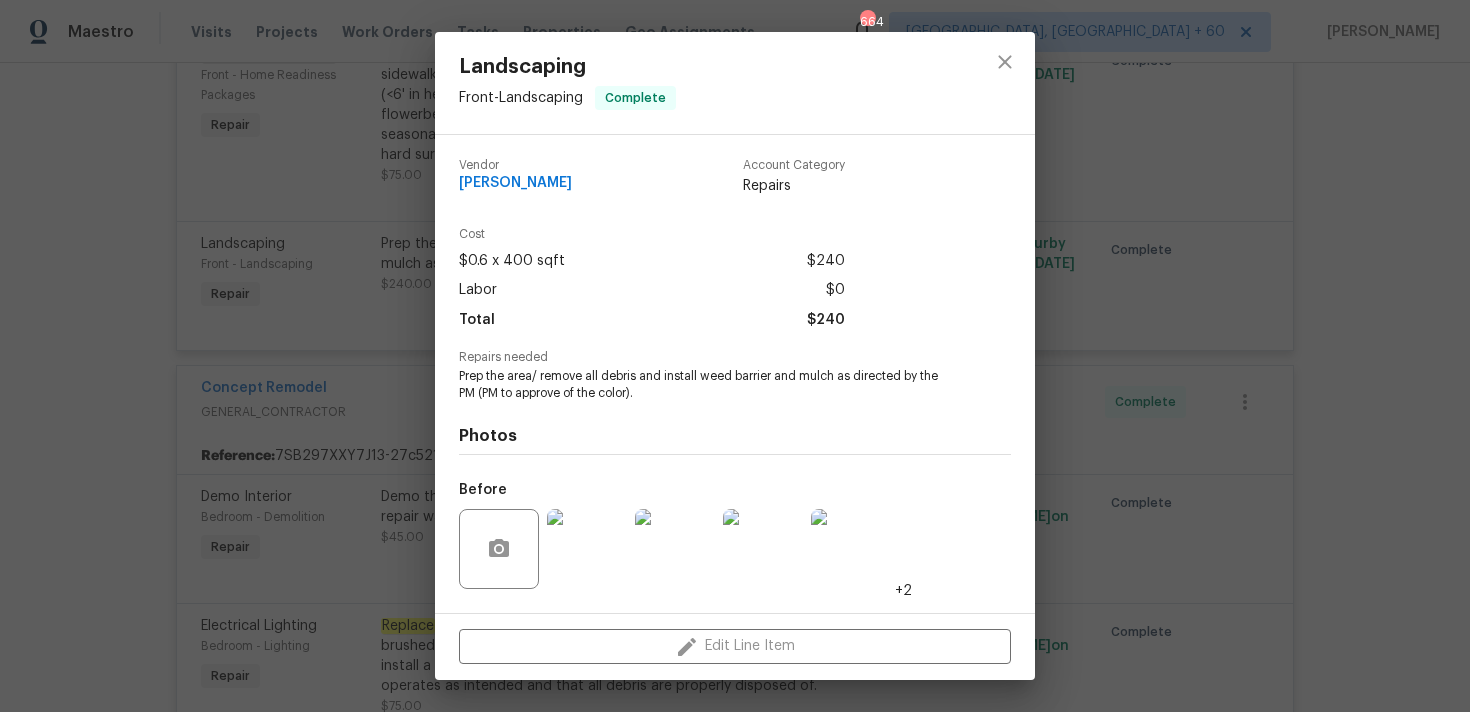 scroll, scrollTop: 126, scrollLeft: 0, axis: vertical 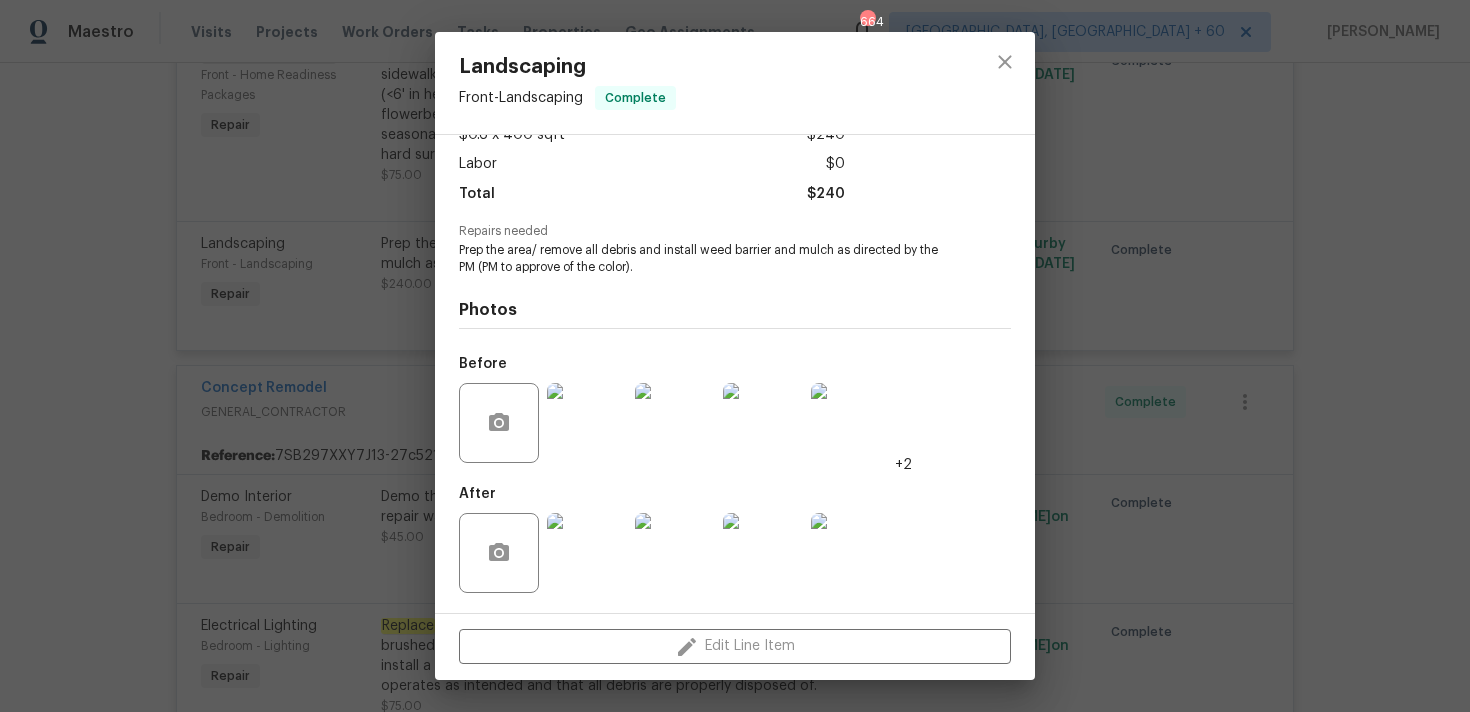 click at bounding box center [587, 553] 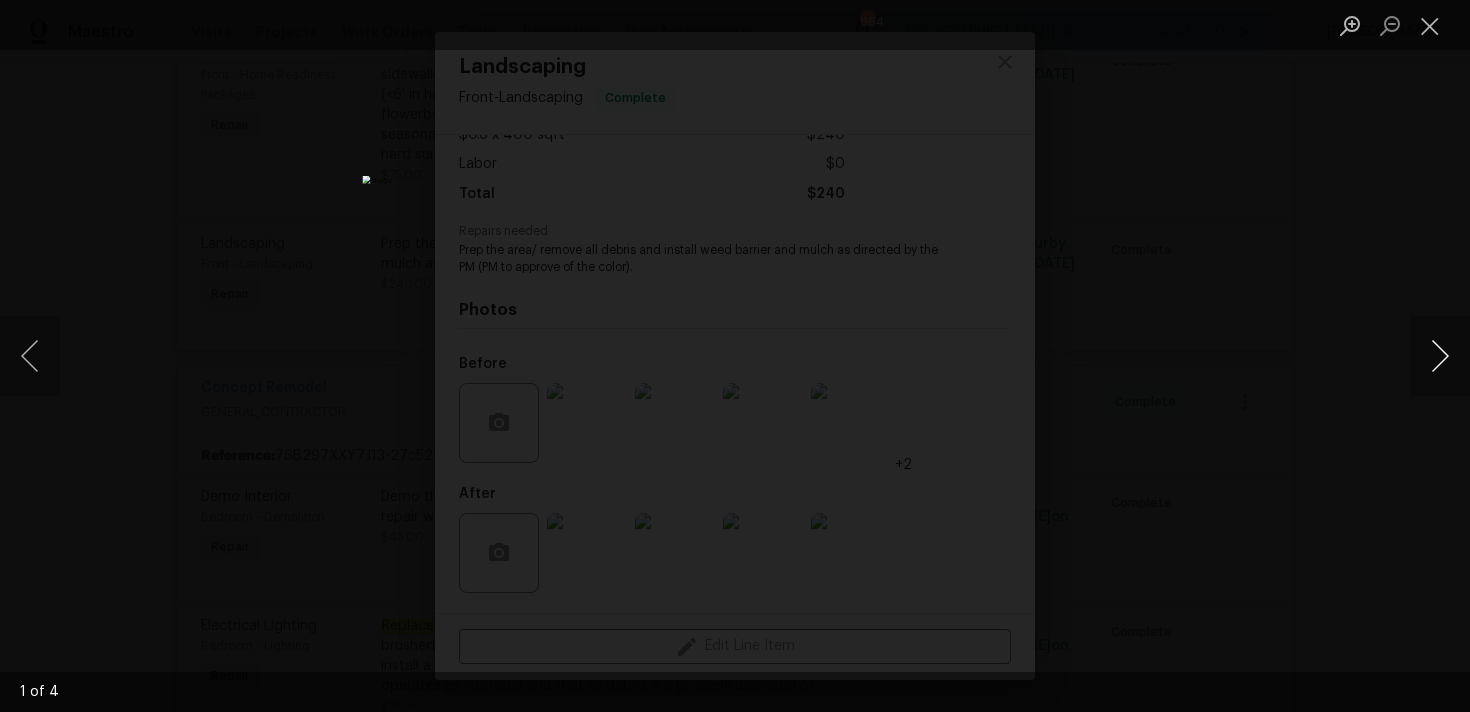 click at bounding box center (1440, 356) 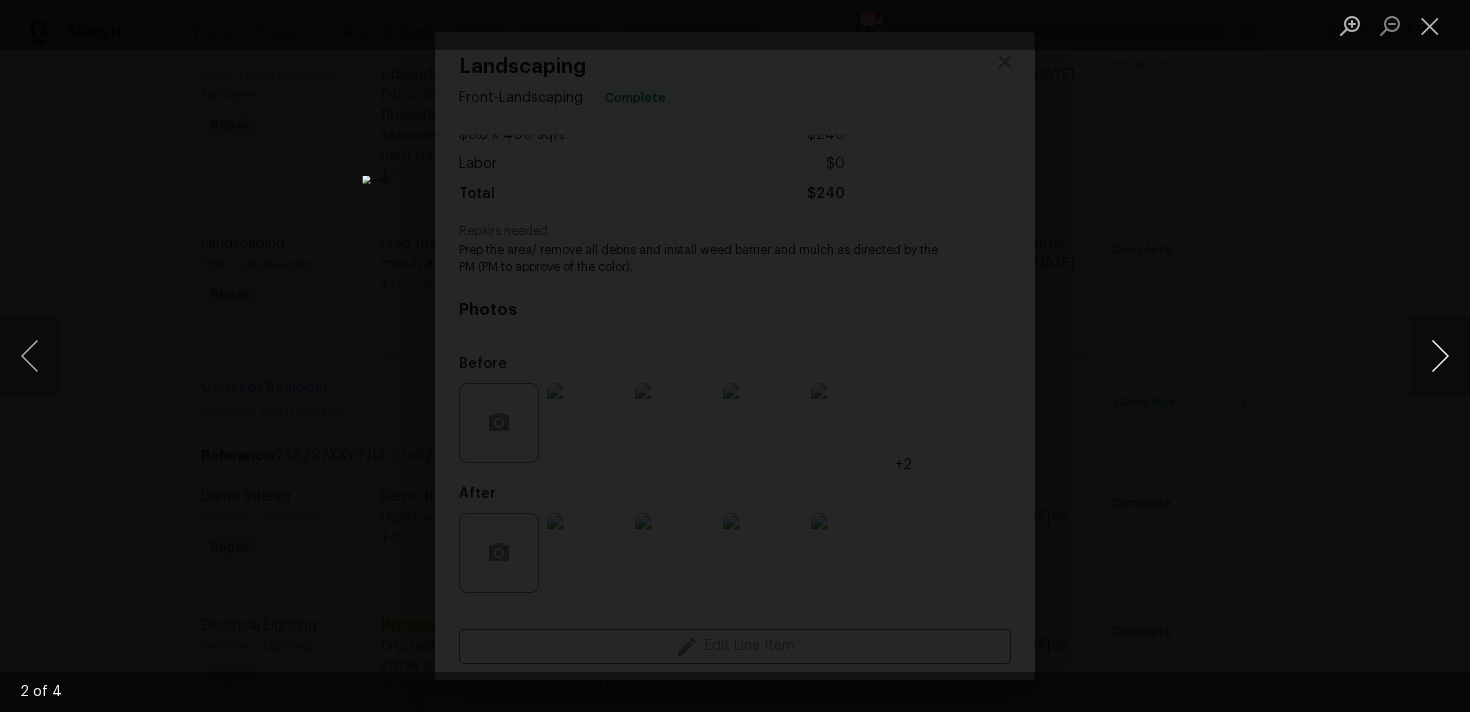 click at bounding box center (1440, 356) 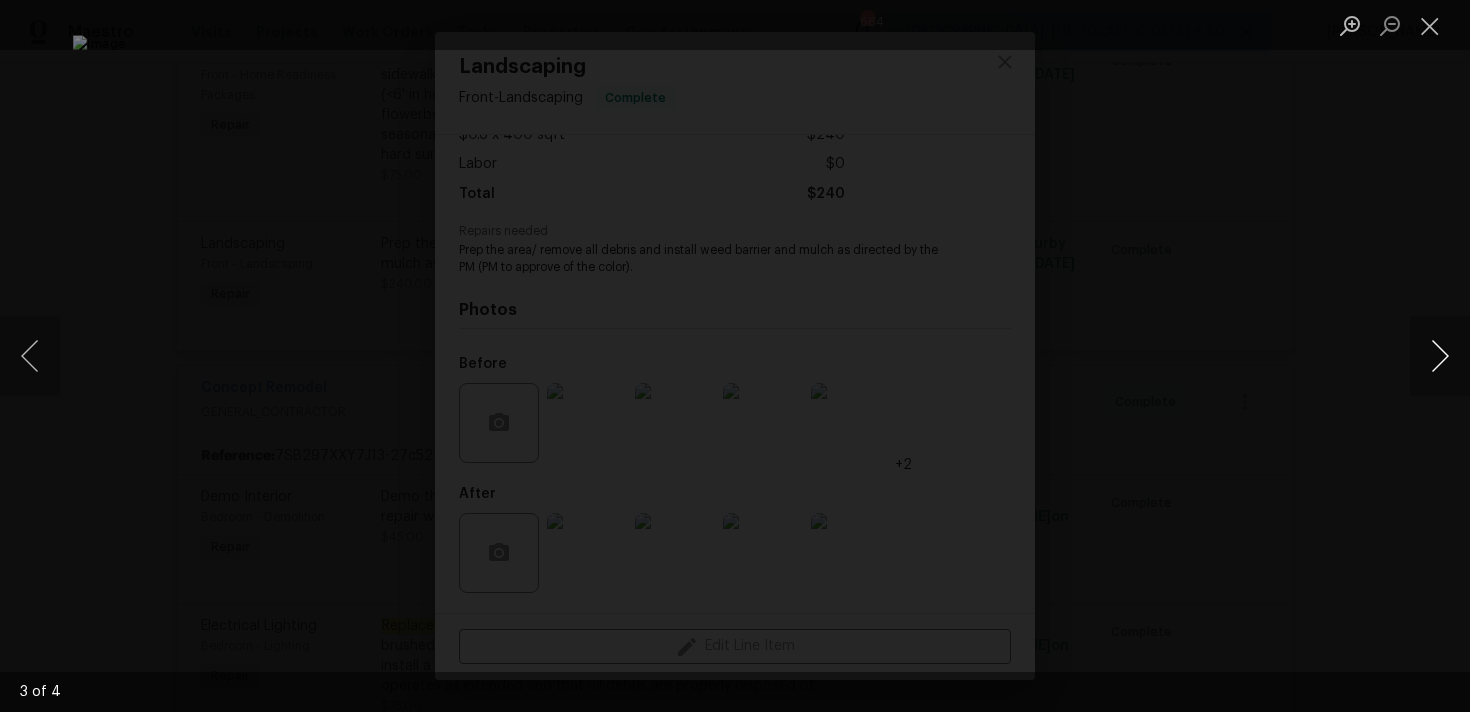 click at bounding box center [1440, 356] 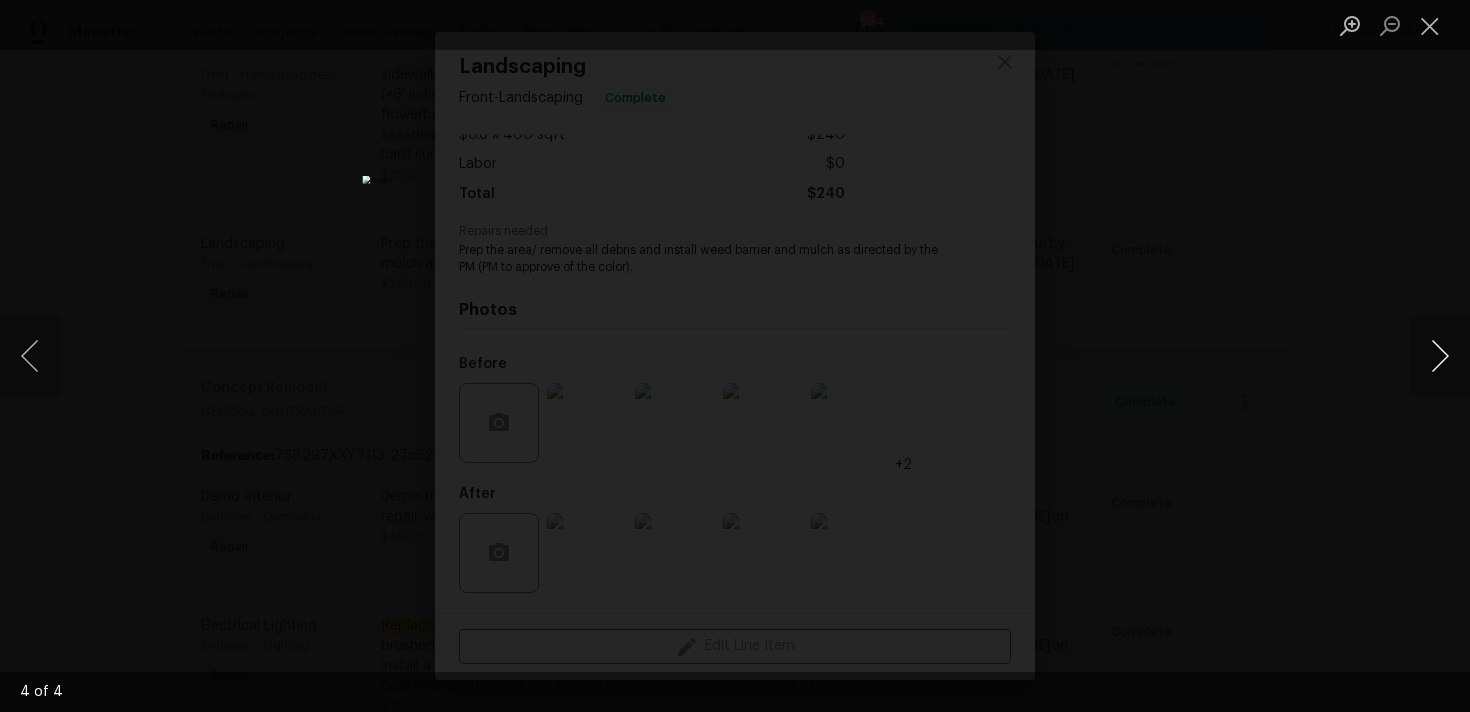 click at bounding box center (1440, 356) 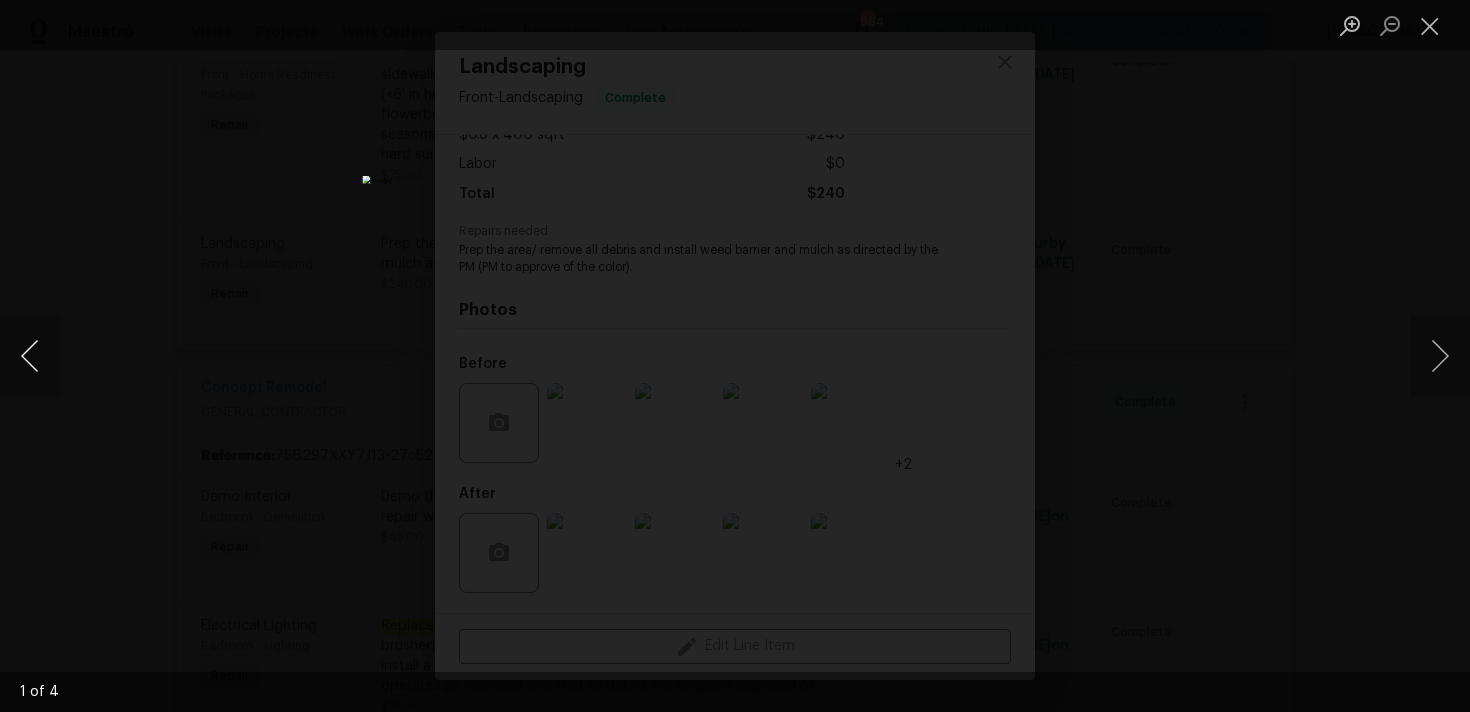 click at bounding box center (30, 356) 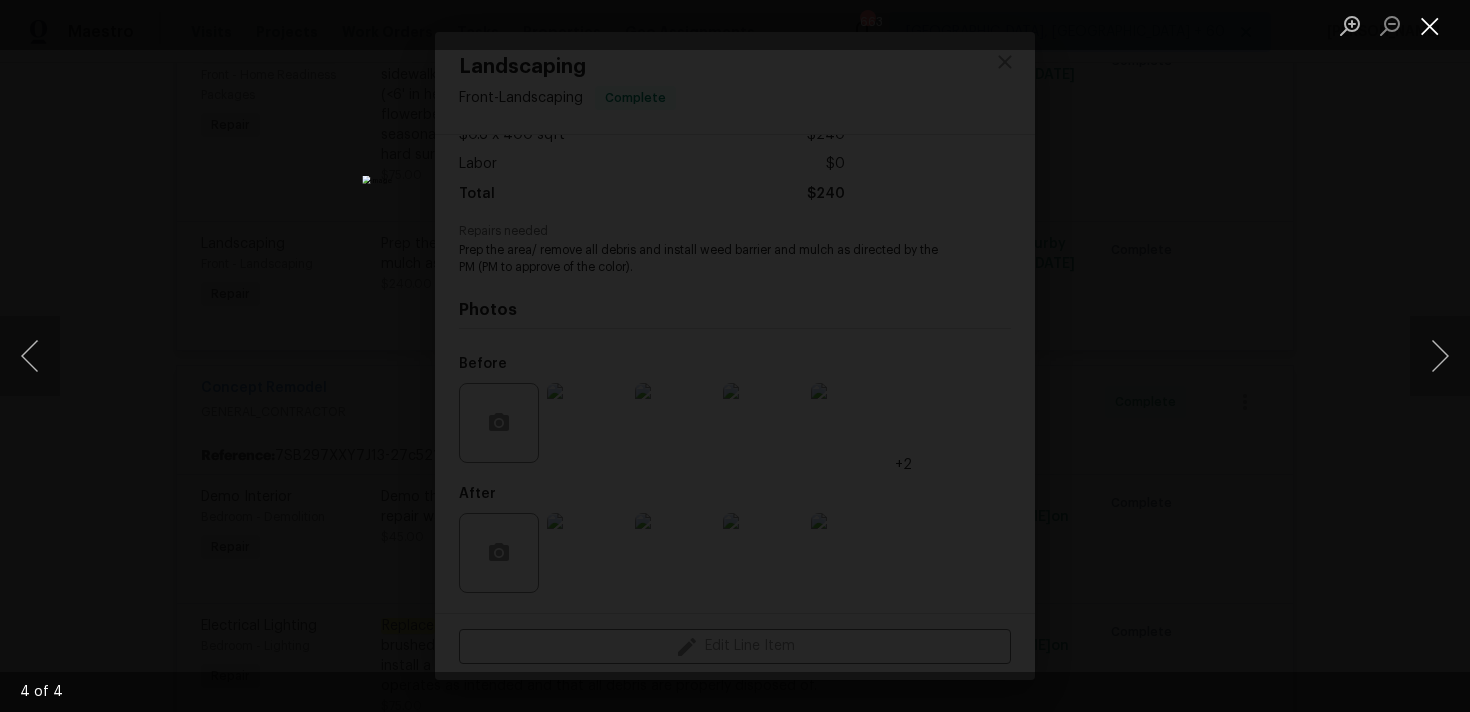 click at bounding box center [1430, 25] 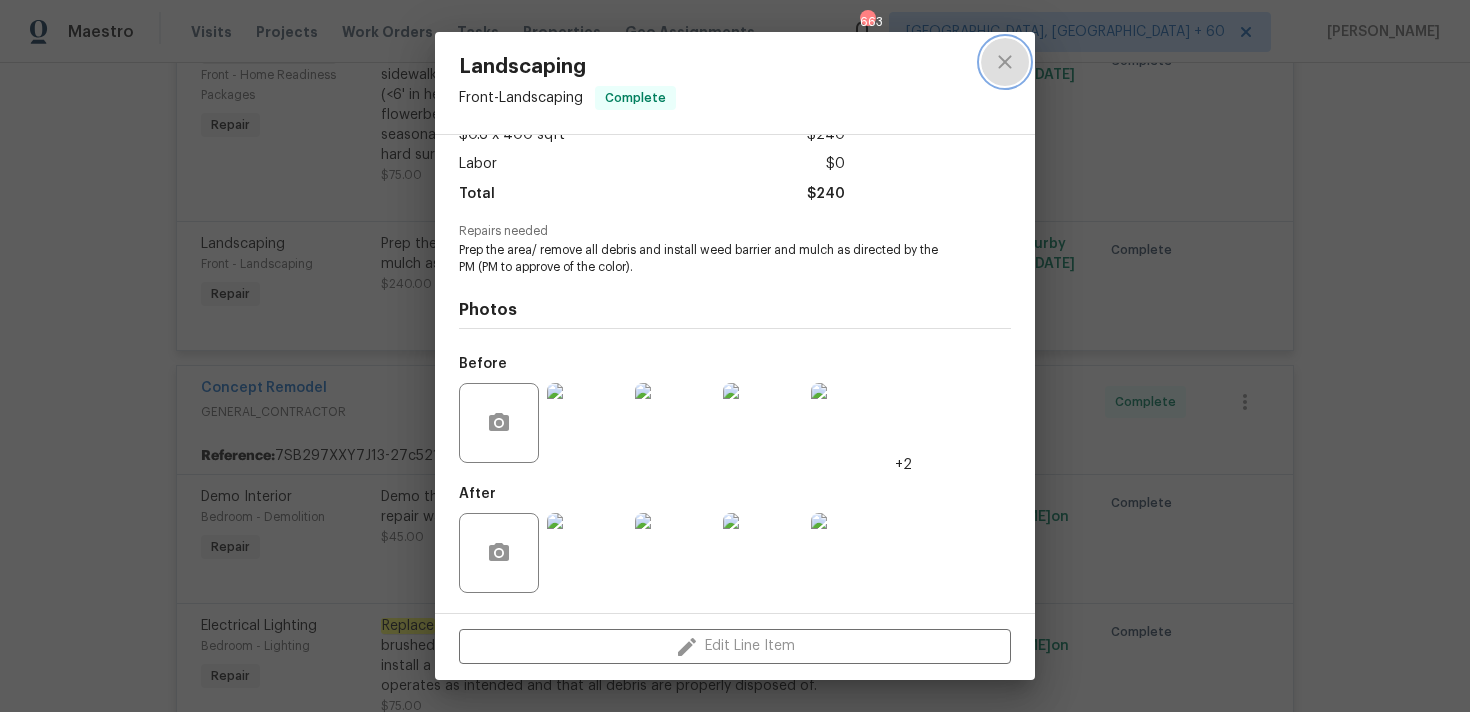 click 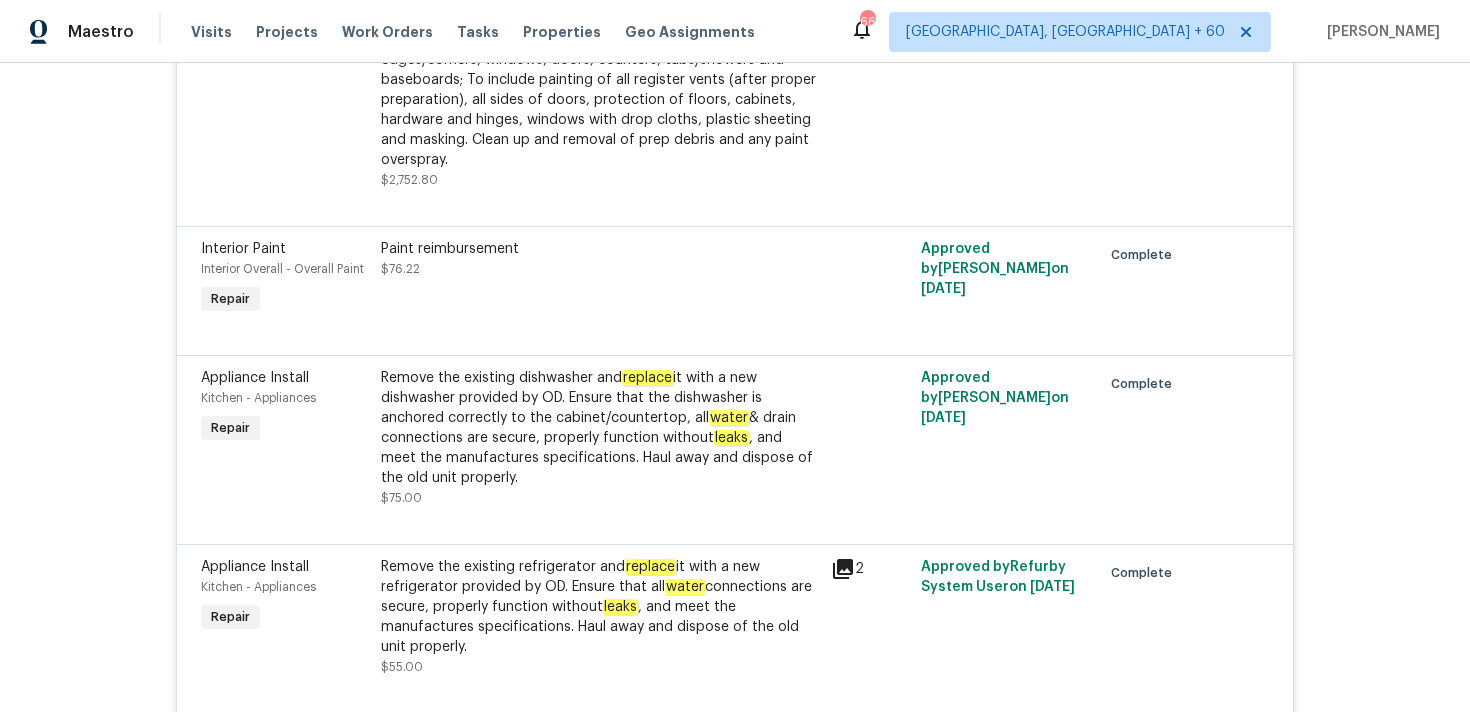 scroll, scrollTop: 3177, scrollLeft: 0, axis: vertical 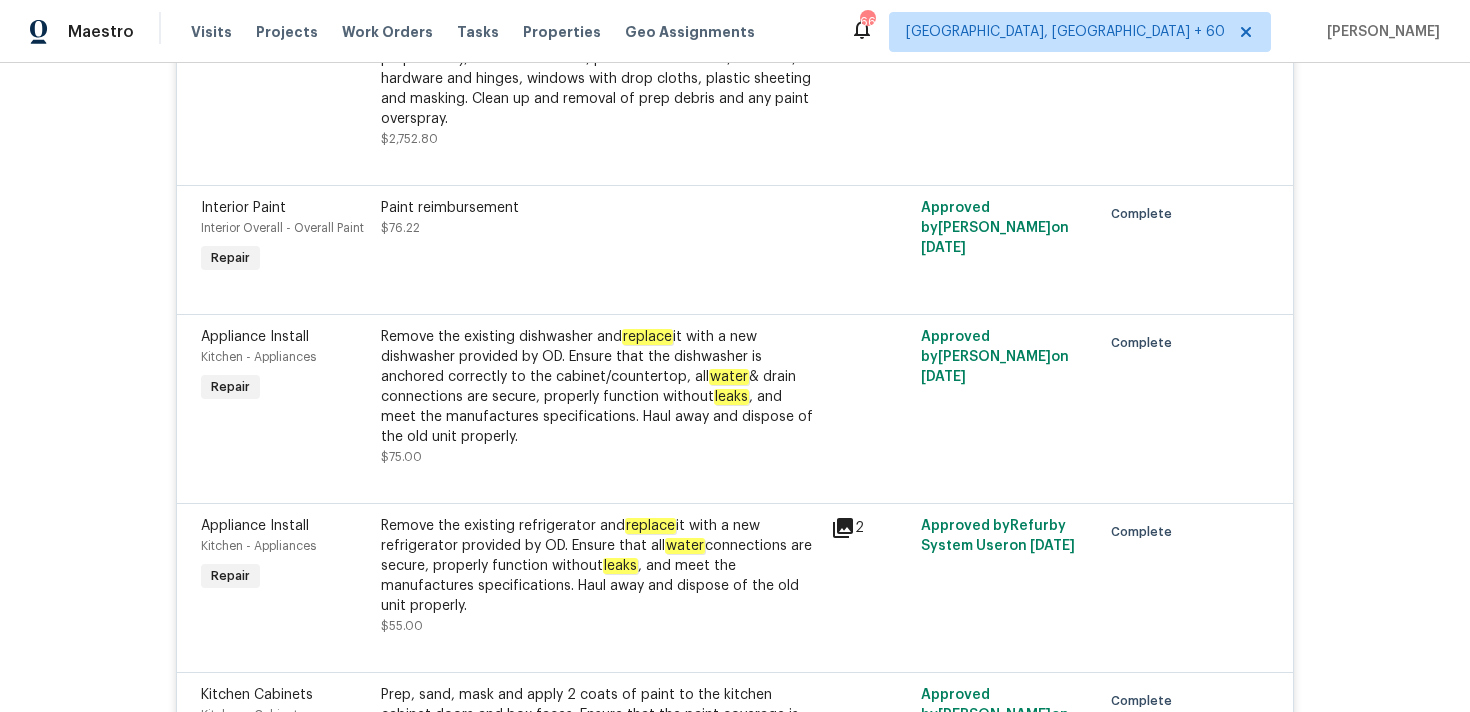 click on "Remove the existing refrigerator and  replace  it with a new refrigerator provided by OD. Ensure that all  water  connections are secure, properly function without  leaks , and meet the manufactures specifications. Haul away and dispose of the old unit properly." at bounding box center (600, 566) 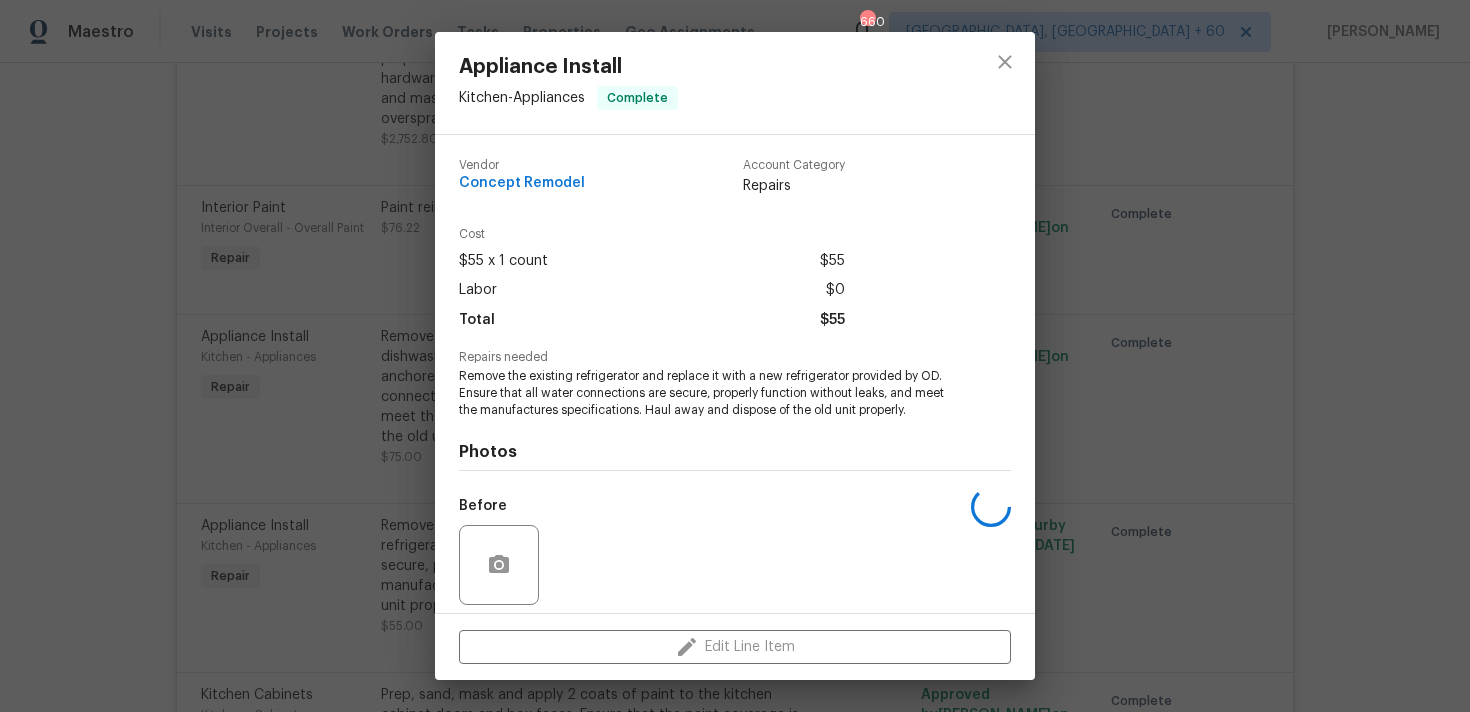 click on "Appliance Install Kitchen  -  Appliances Complete Vendor Concept Remodel Account Category Repairs Cost $55 x 1 count $55 Labor $0 Total $55 Repairs needed Remove the existing refrigerator and replace it with a new refrigerator provided by OD. Ensure that all water connections are secure, properly function without leaks, and meet the manufactures specifications. Haul away and dispose of the old unit properly. Photos Before After  Edit Line Item" at bounding box center (735, 356) 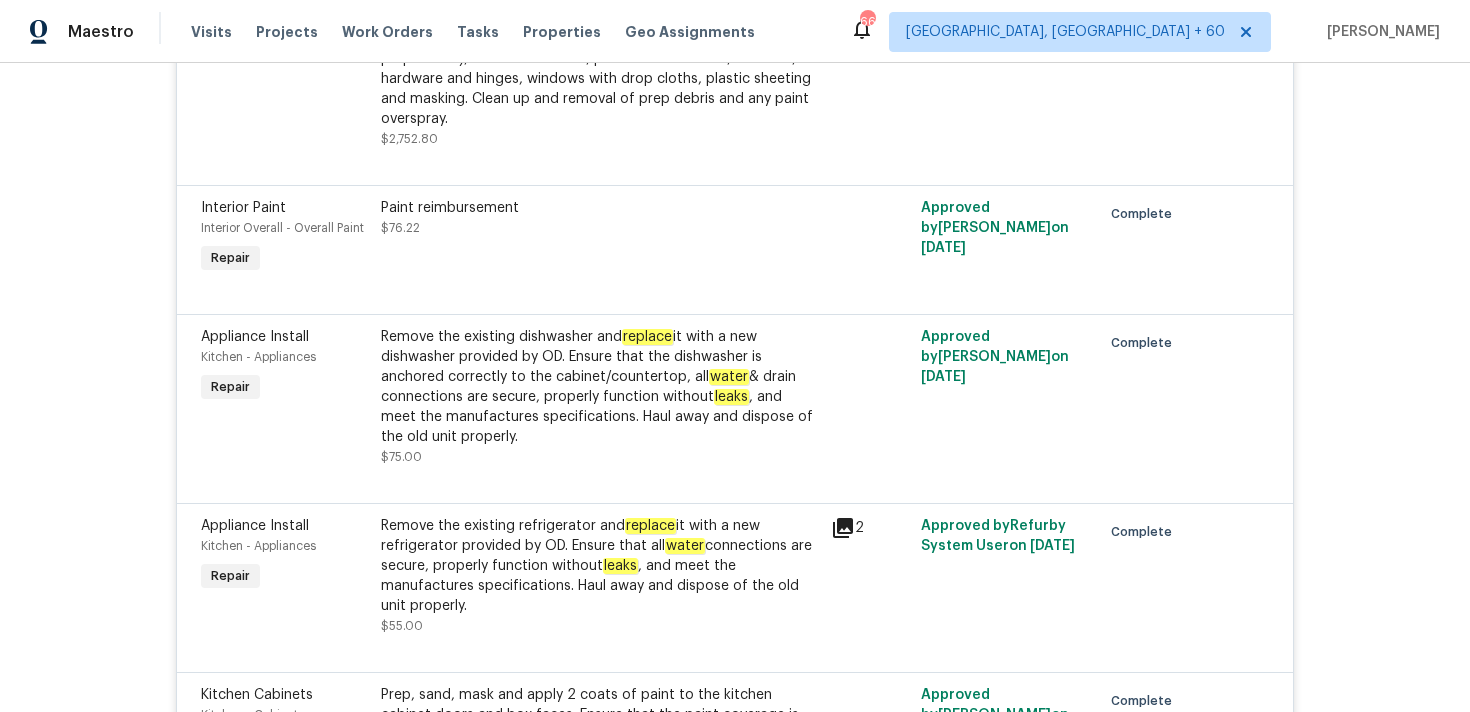 click on "Remove the existing refrigerator and  replace  it with a new refrigerator provided by OD. Ensure that all  water  connections are secure, properly function without  leaks , and meet the manufactures specifications. Haul away and dispose of the old unit properly." at bounding box center [600, 566] 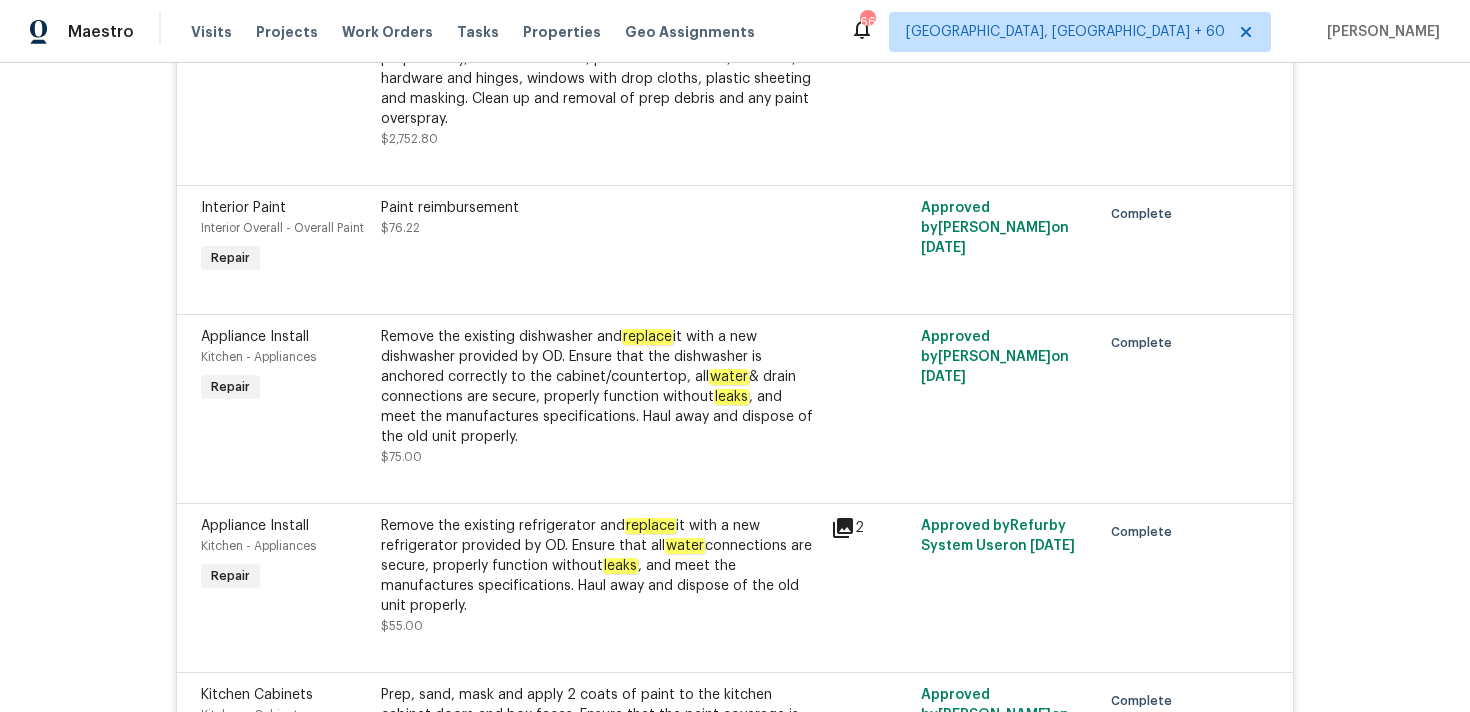 click on "Appliance Install Kitchen  -  Appliances Complete Vendor Concept Remodel Account Category Repairs Cost $55 x 1 count $55 Labor $0 Total $55 Repairs needed Remove the existing refrigerator and replace it with a new refrigerator provided by OD. Ensure that all water connections are secure, properly function without leaks, and meet the manufactures specifications. Haul away and dispose of the old unit properly. Photos Before After  Edit Line Item" at bounding box center (735, 356) 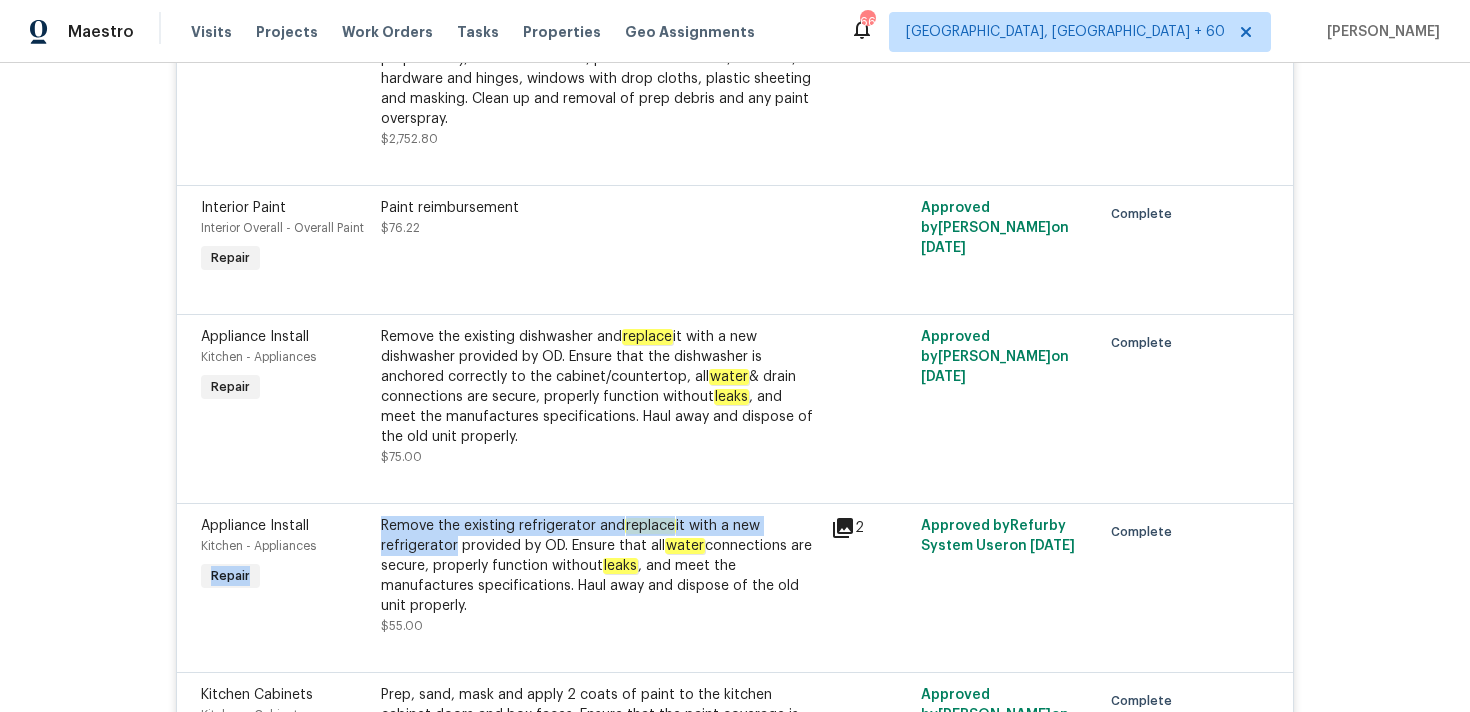 drag, startPoint x: 372, startPoint y: 556, endPoint x: 448, endPoint y: 556, distance: 76 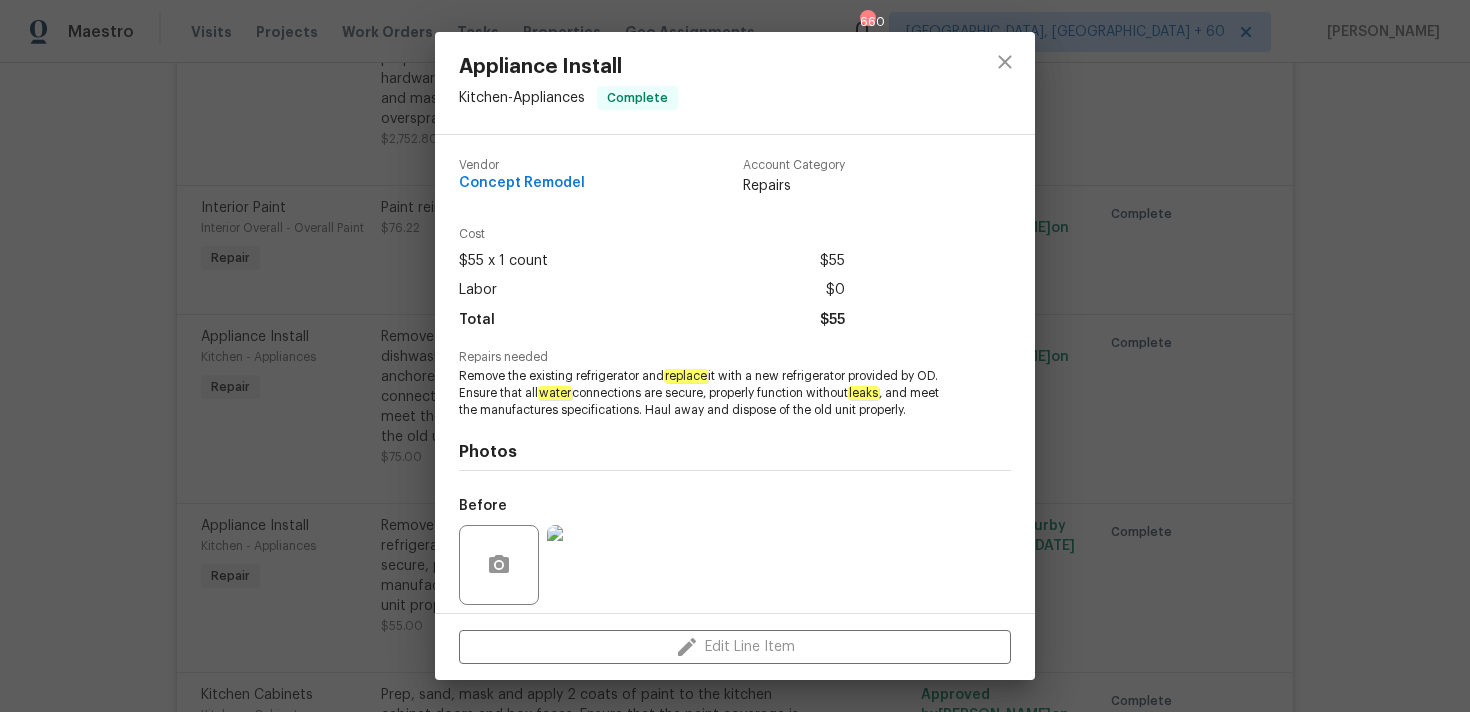 click on "Remove the existing refrigerator and  replace  it with a new refrigerator provided by OD. Ensure that all  water  connections are secure, properly function without  leaks , and meet the manufactures specifications. Haul away and dispose of the old unit properly." at bounding box center (707, 393) 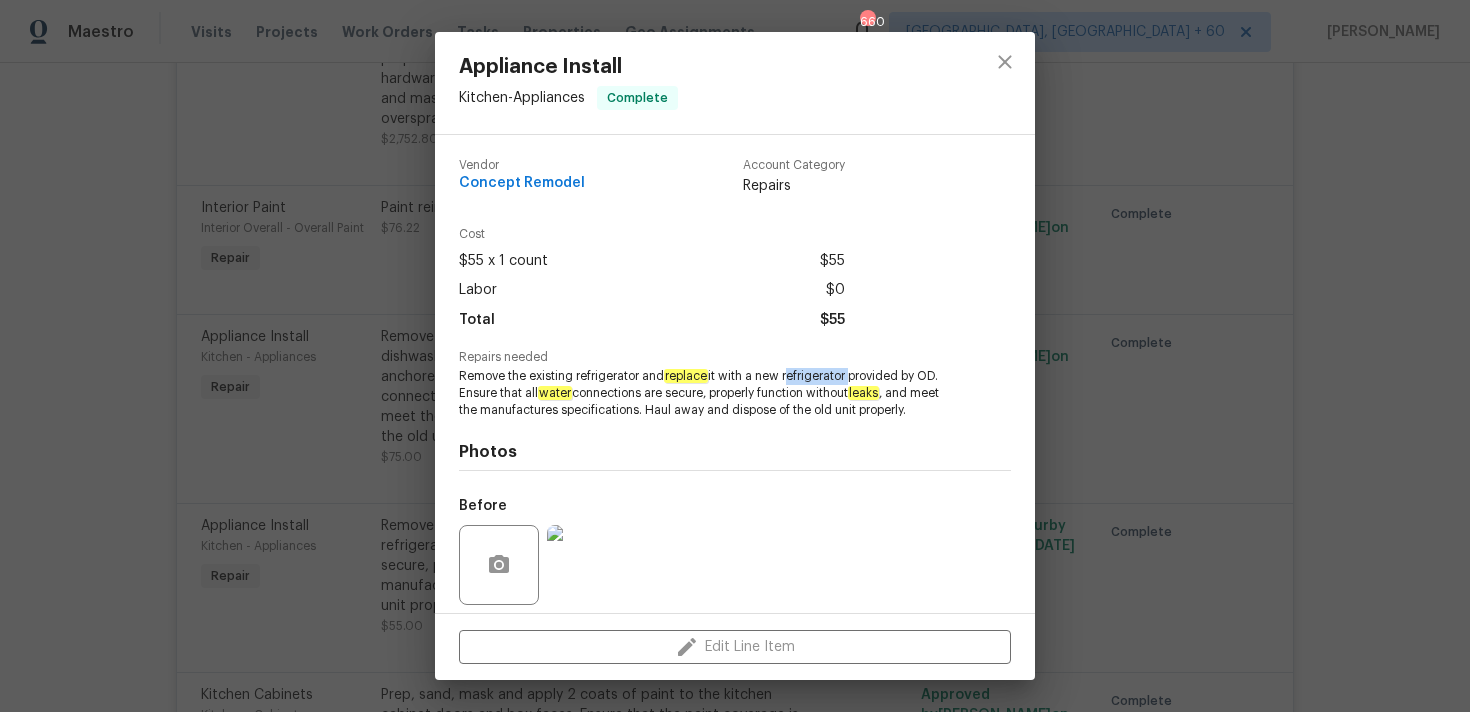 copy on "refrigerator" 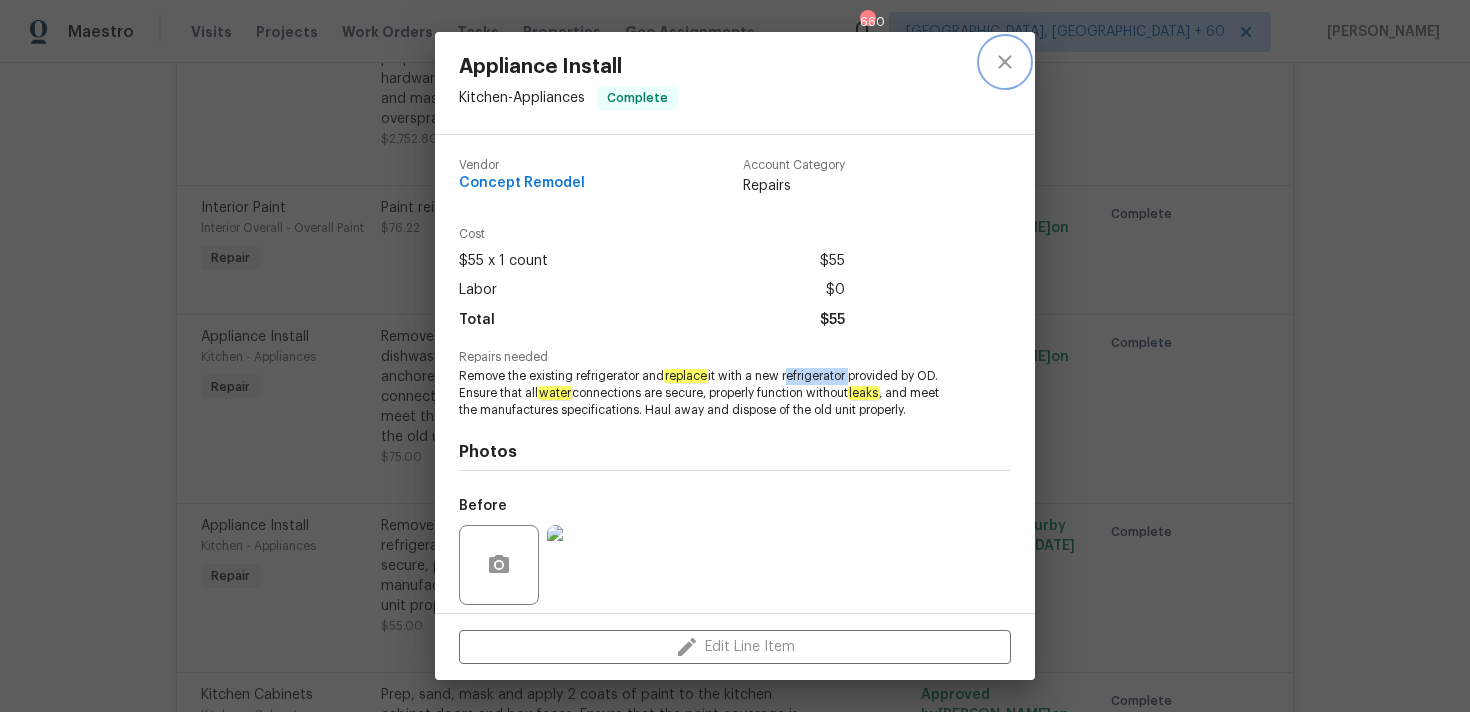 click 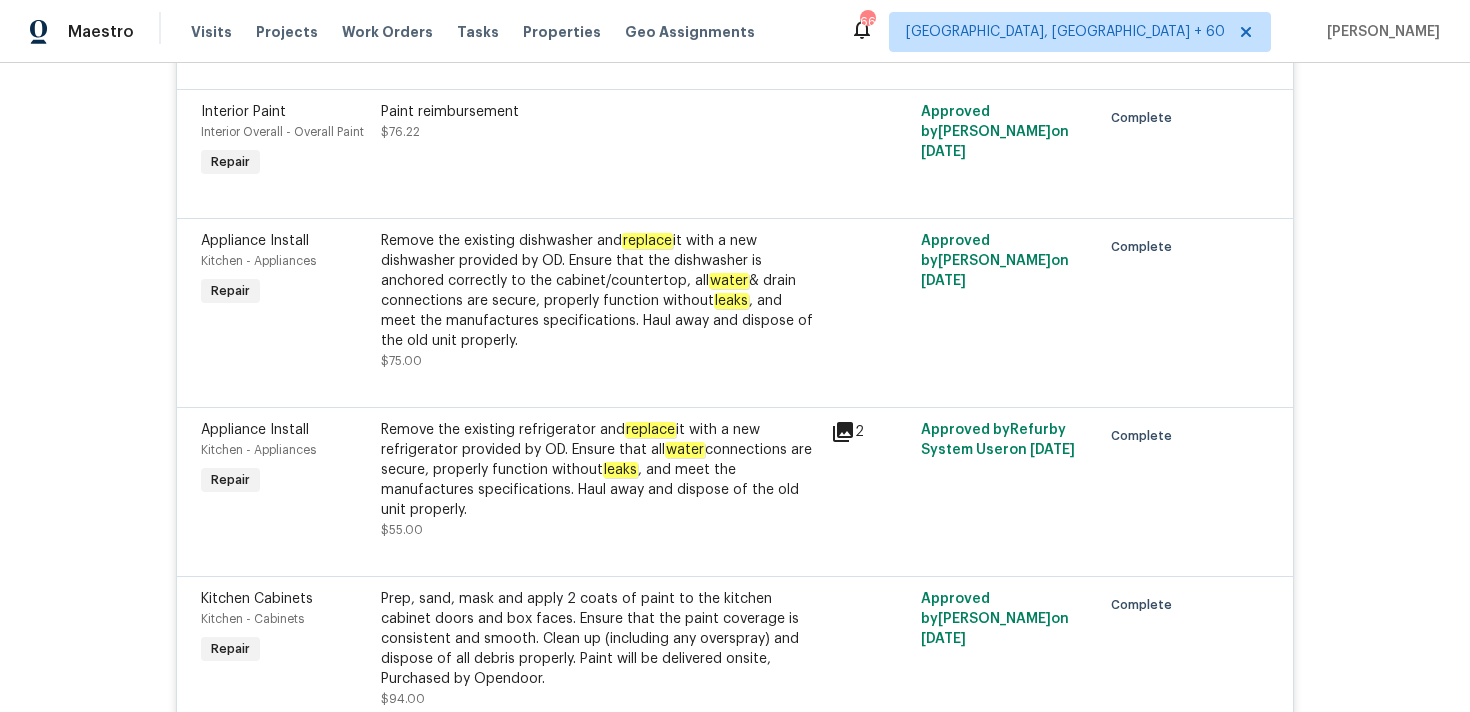 scroll, scrollTop: 3275, scrollLeft: 0, axis: vertical 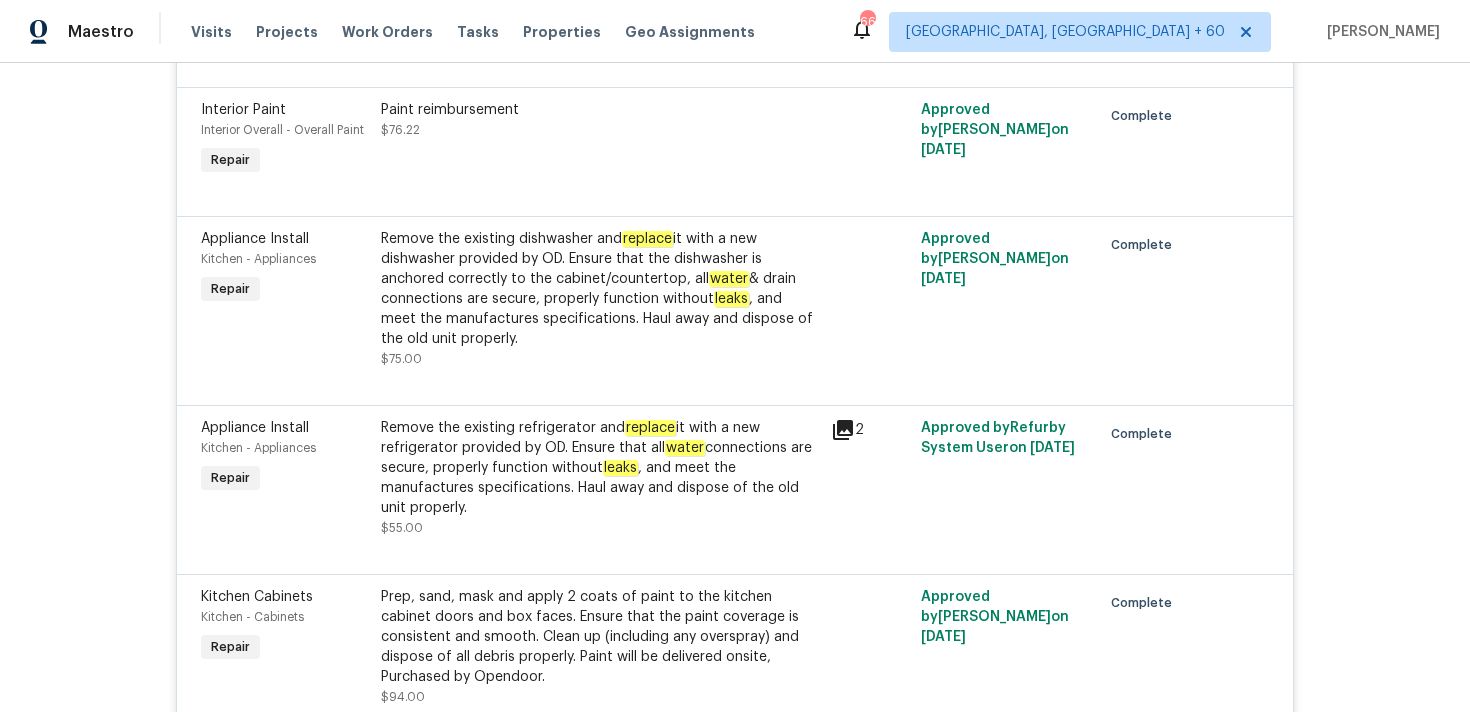 click on "Paint reimbursement $76.22" at bounding box center [600, 140] 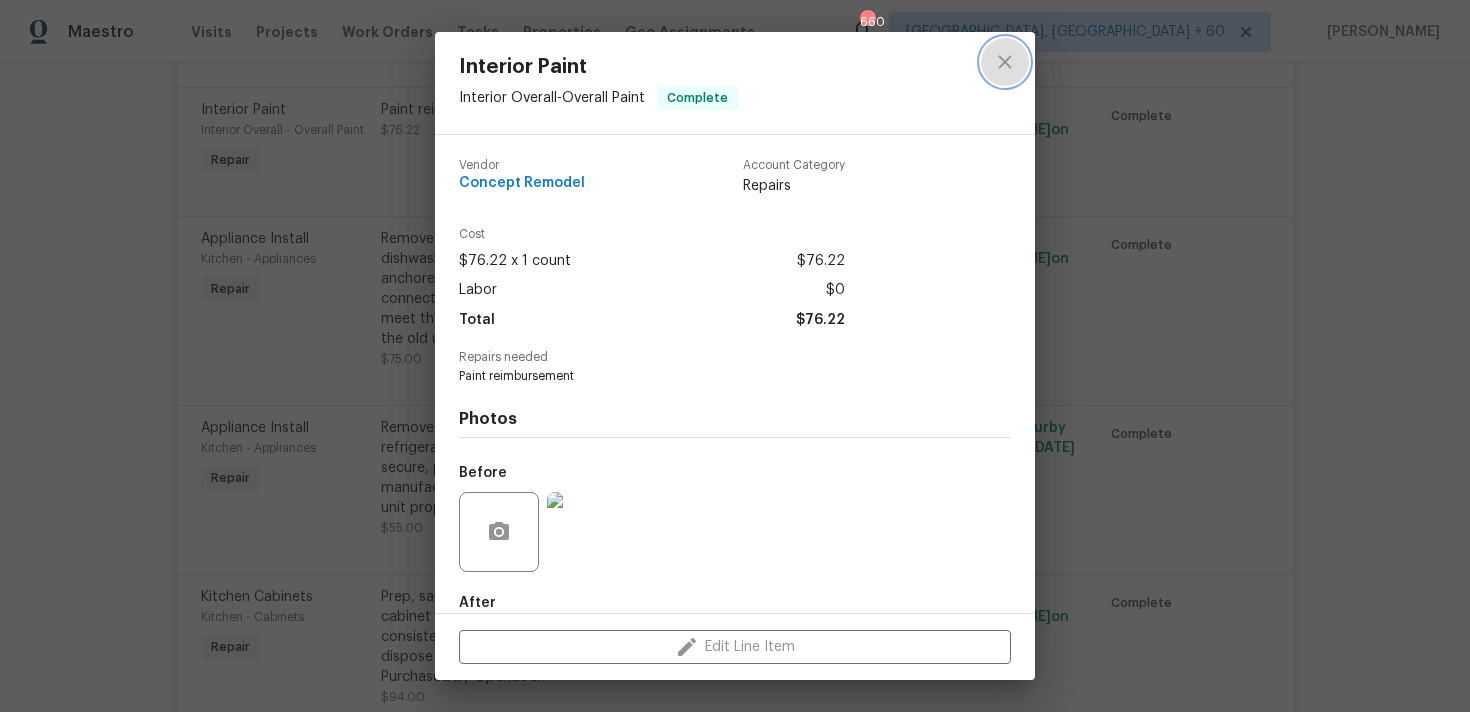click 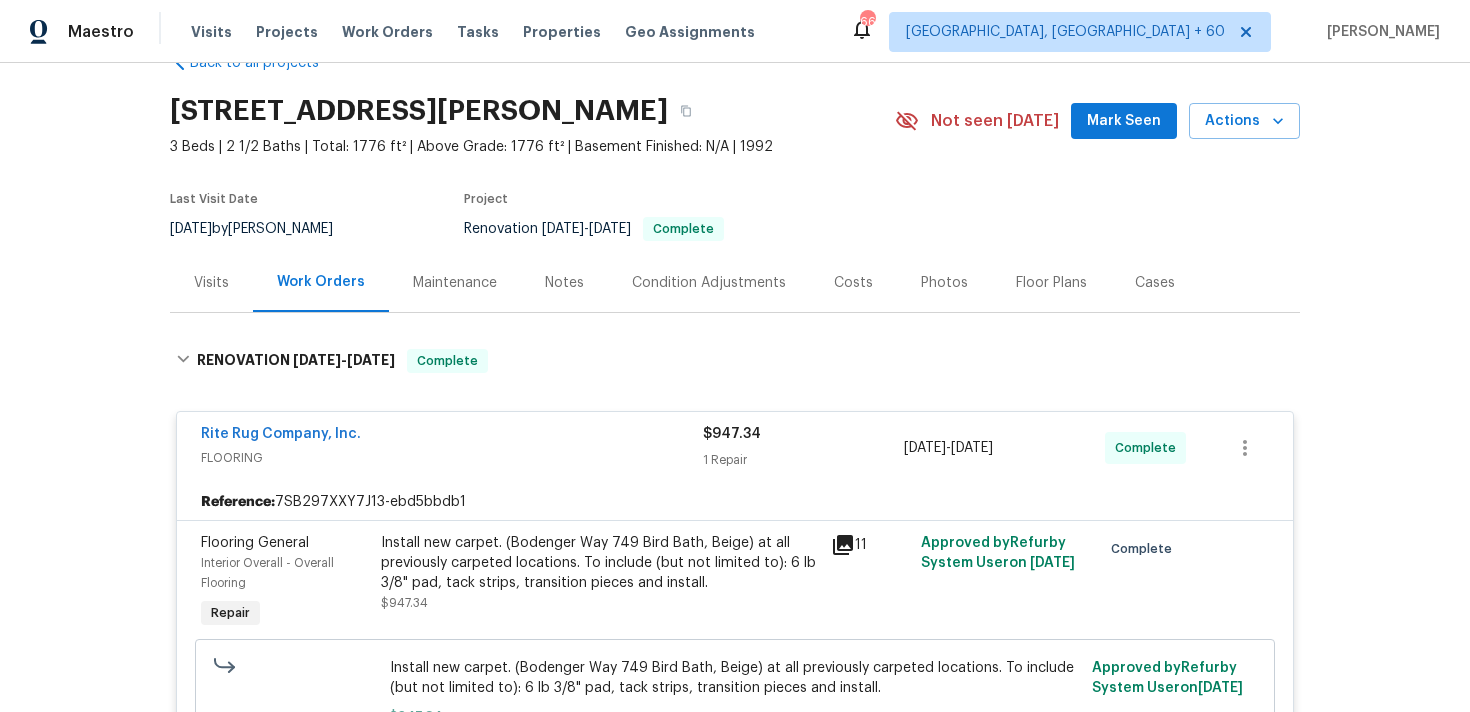 scroll, scrollTop: 0, scrollLeft: 0, axis: both 